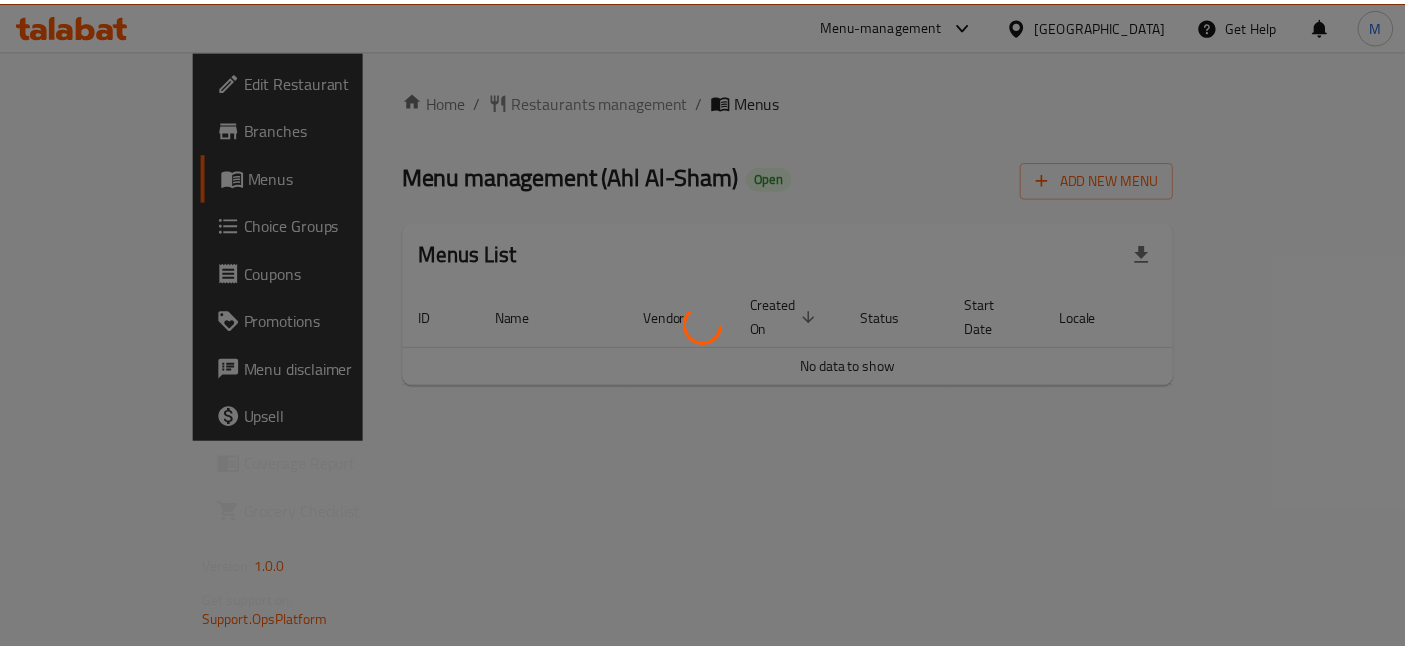 scroll, scrollTop: 0, scrollLeft: 0, axis: both 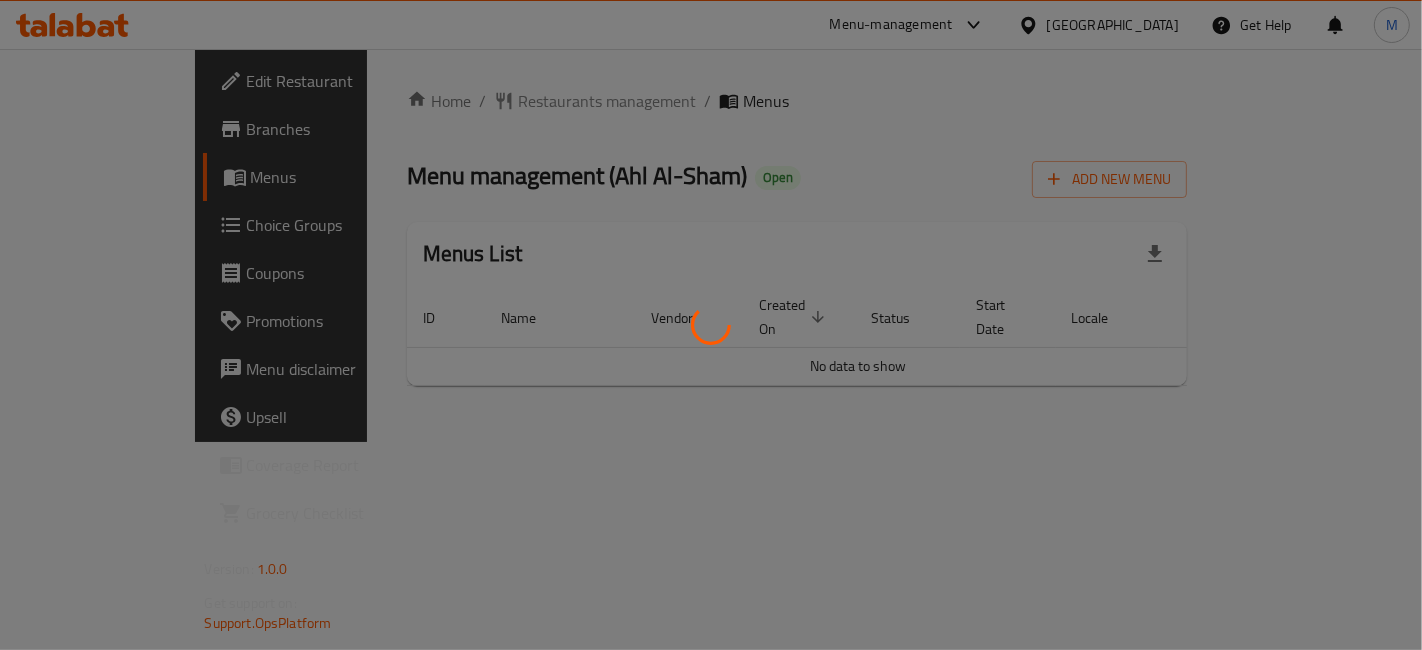 drag, startPoint x: 1351, startPoint y: 348, endPoint x: 830, endPoint y: 497, distance: 541.88745 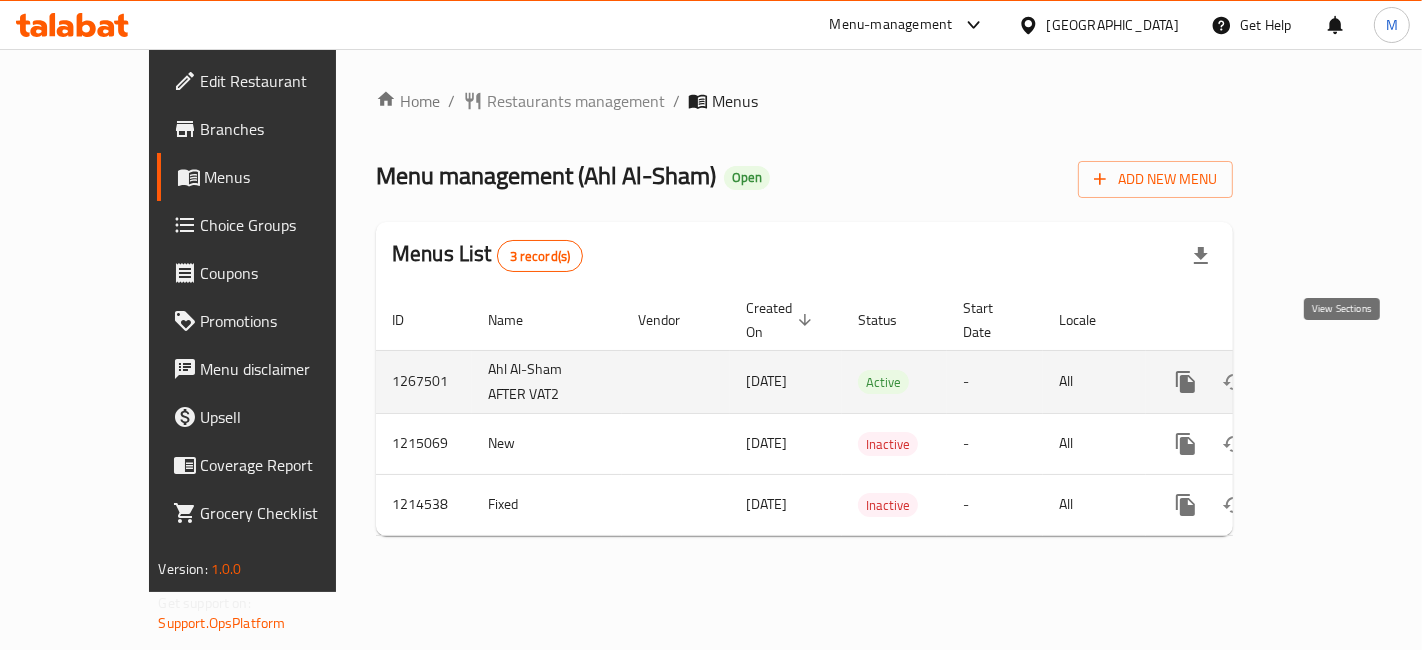 click 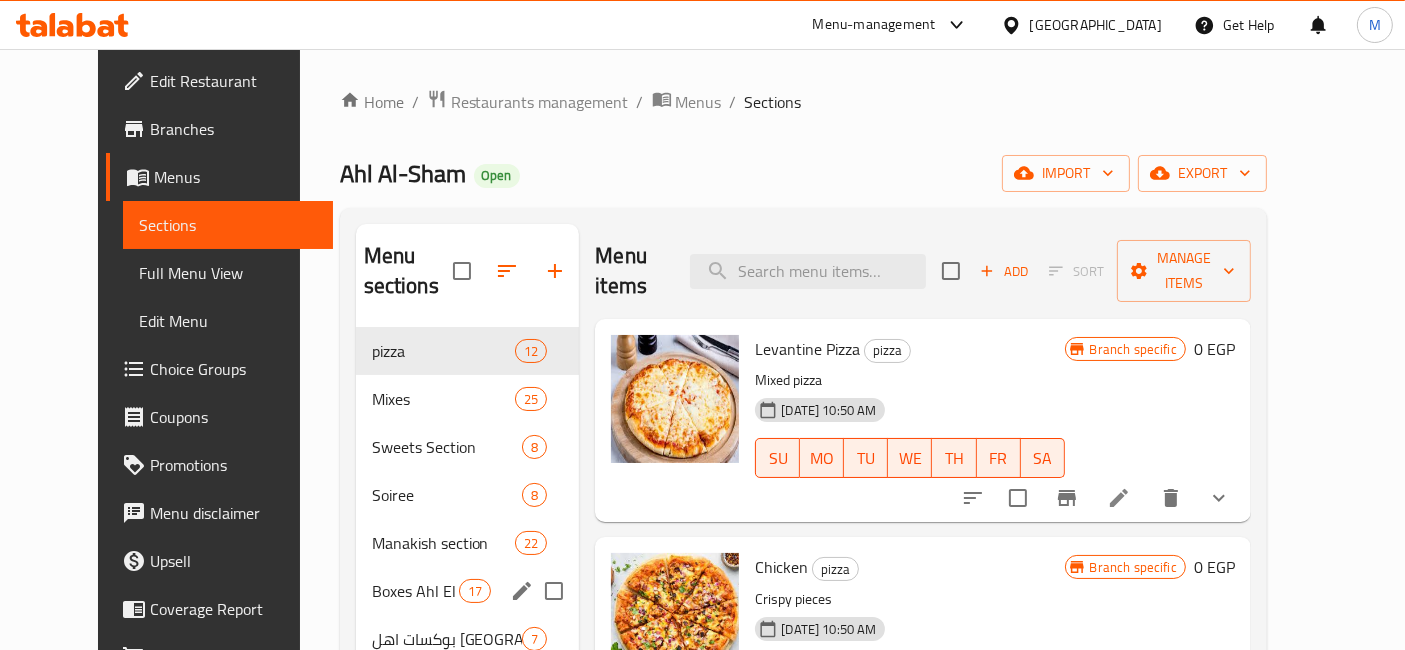 scroll, scrollTop: 111, scrollLeft: 0, axis: vertical 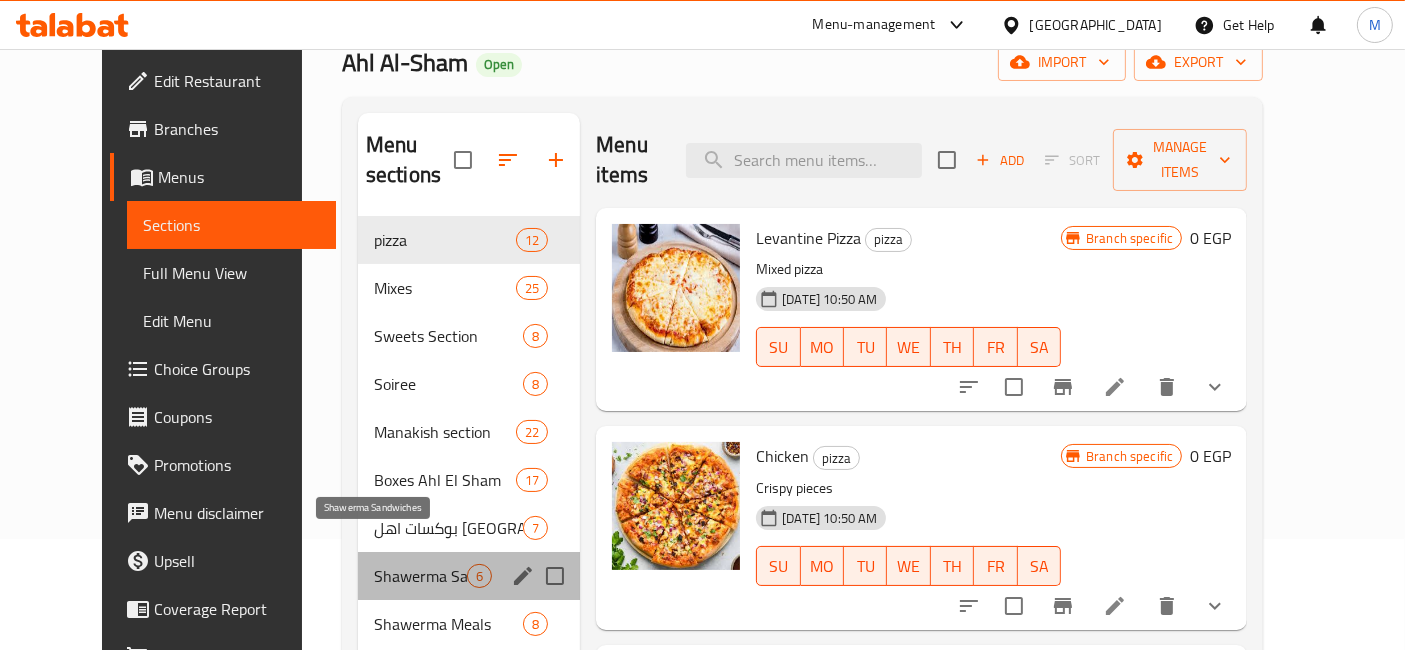 click on "Shawerma Sandwiches" at bounding box center [420, 576] 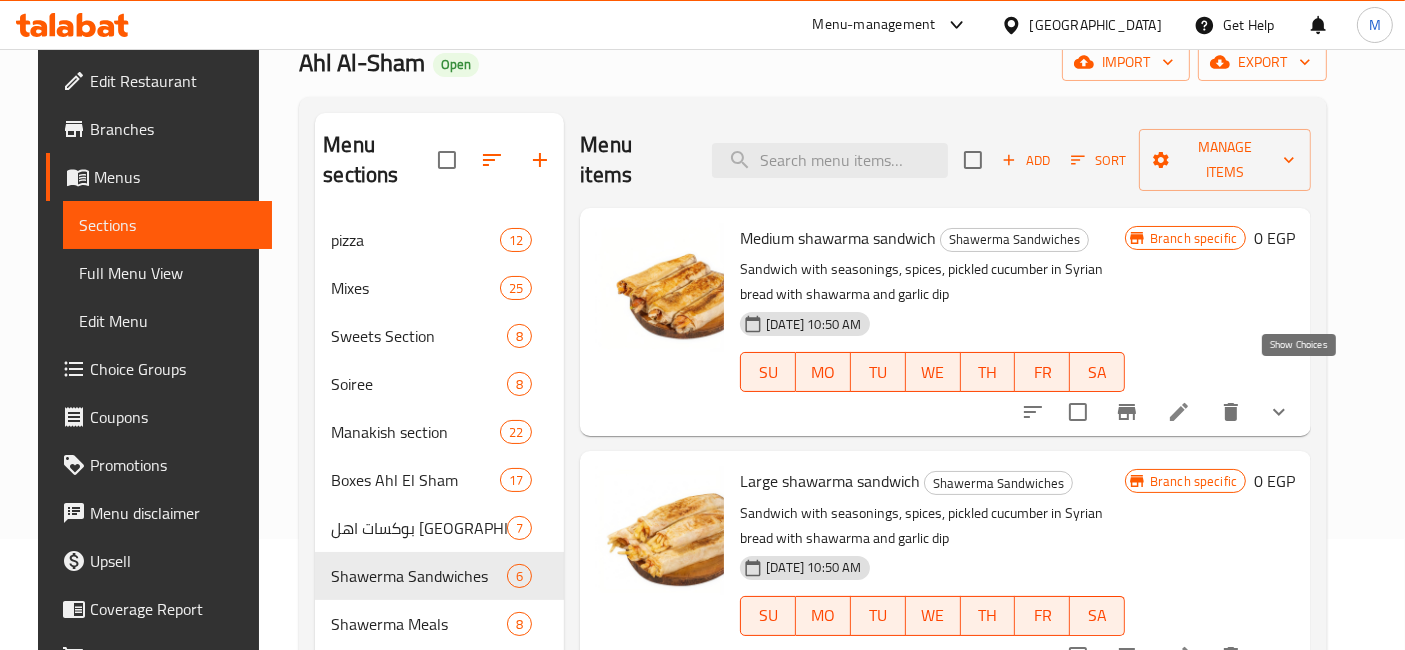 click 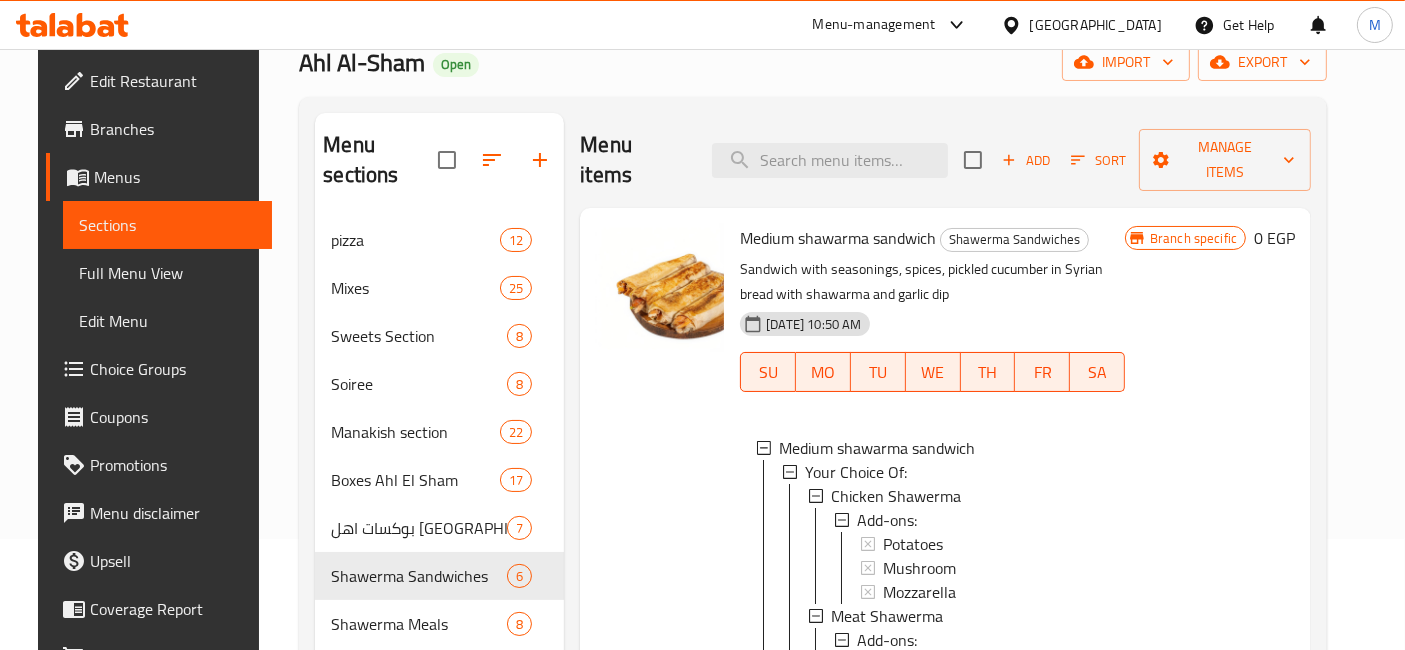 scroll, scrollTop: 2, scrollLeft: 0, axis: vertical 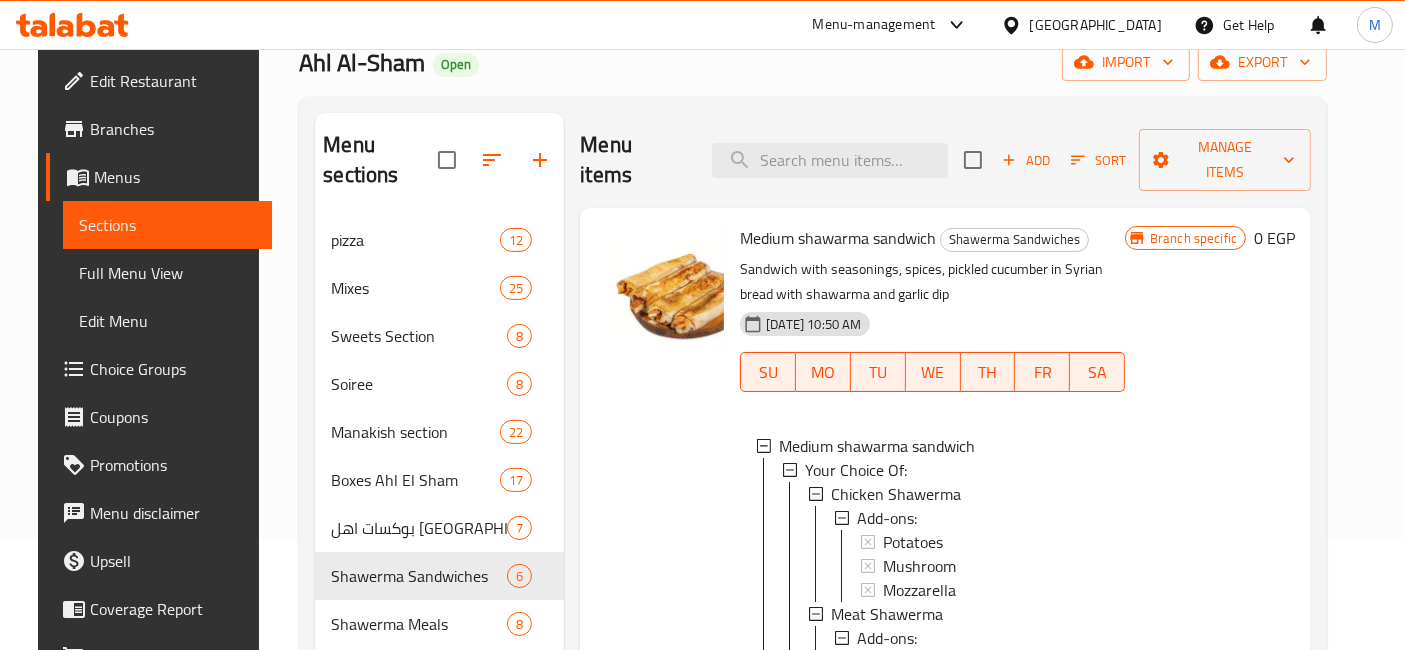 click on "Branch specific 0   EGP" at bounding box center (1210, 554) 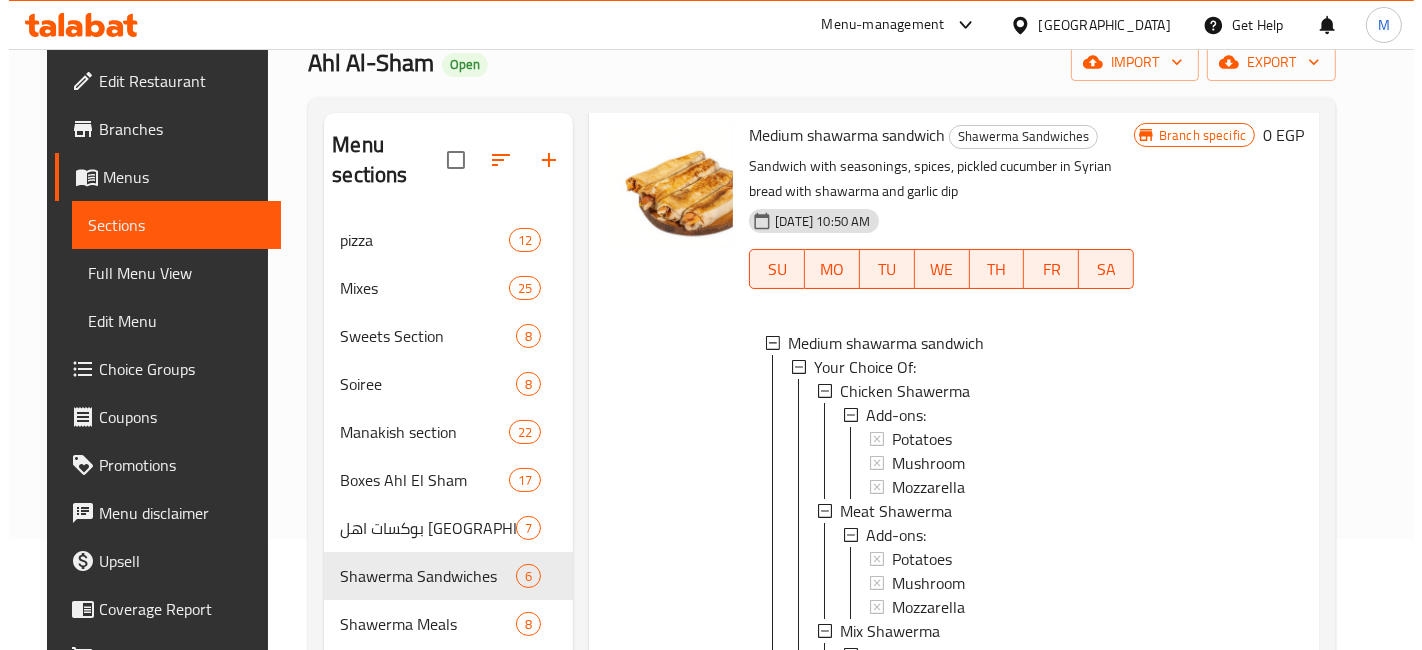 scroll, scrollTop: 222, scrollLeft: 0, axis: vertical 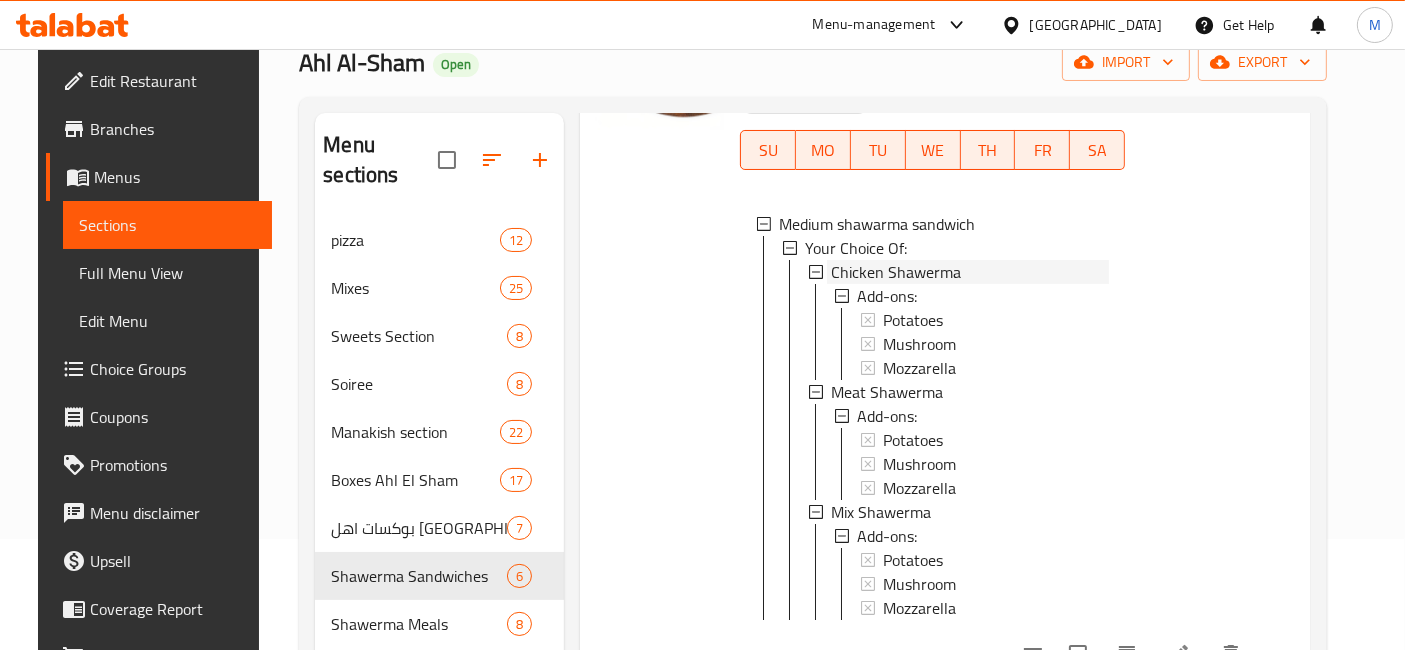 click on "Chicken Shawerma" at bounding box center [970, 272] 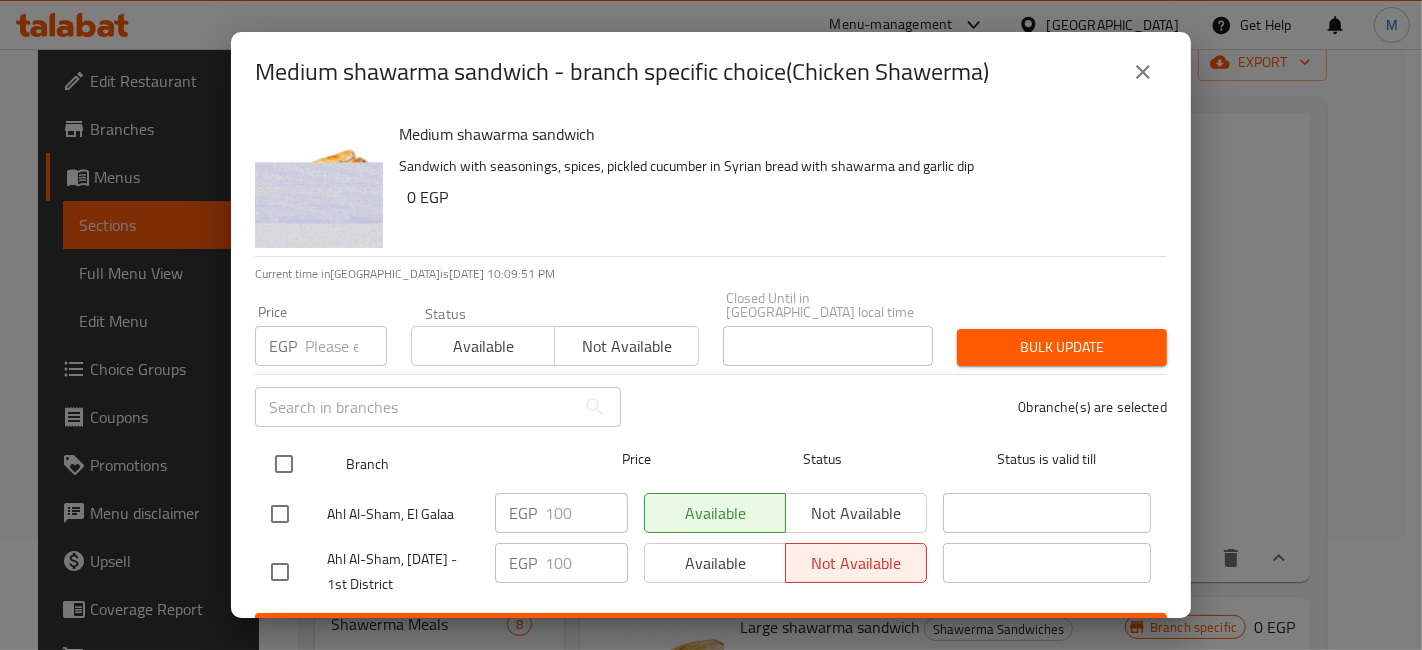 click at bounding box center (284, 464) 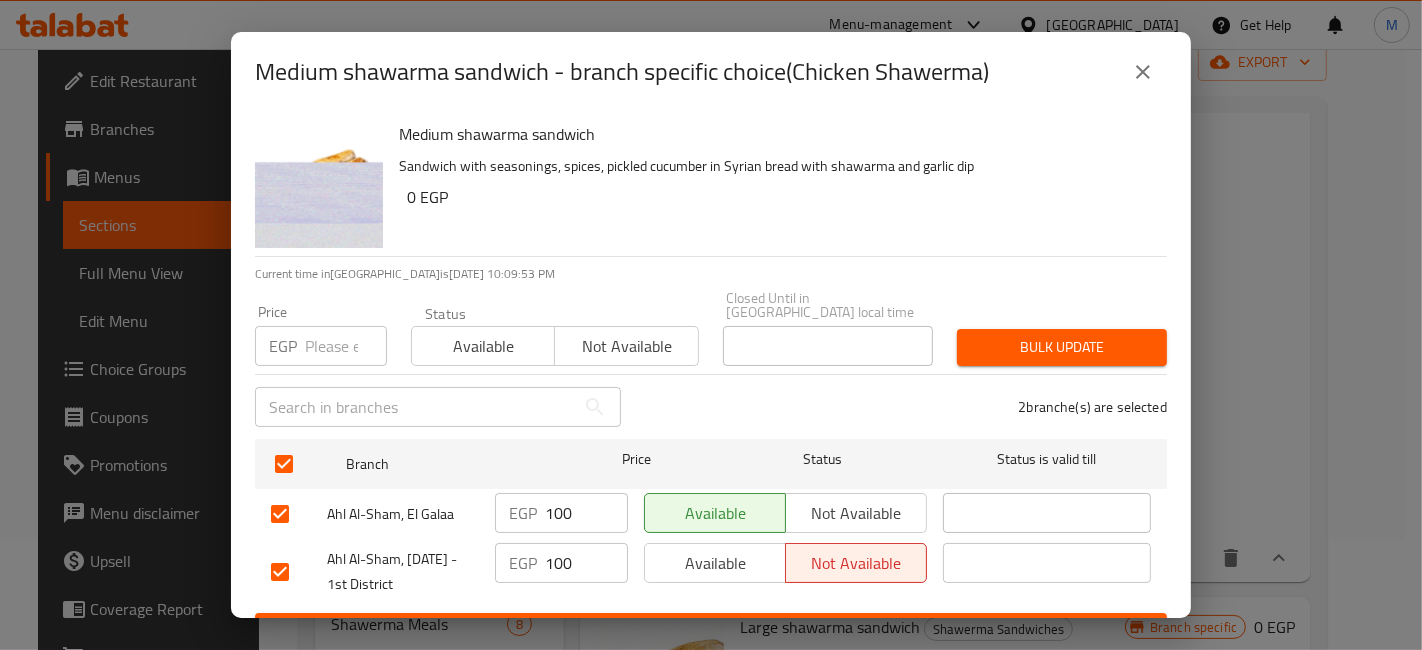 click at bounding box center (346, 346) 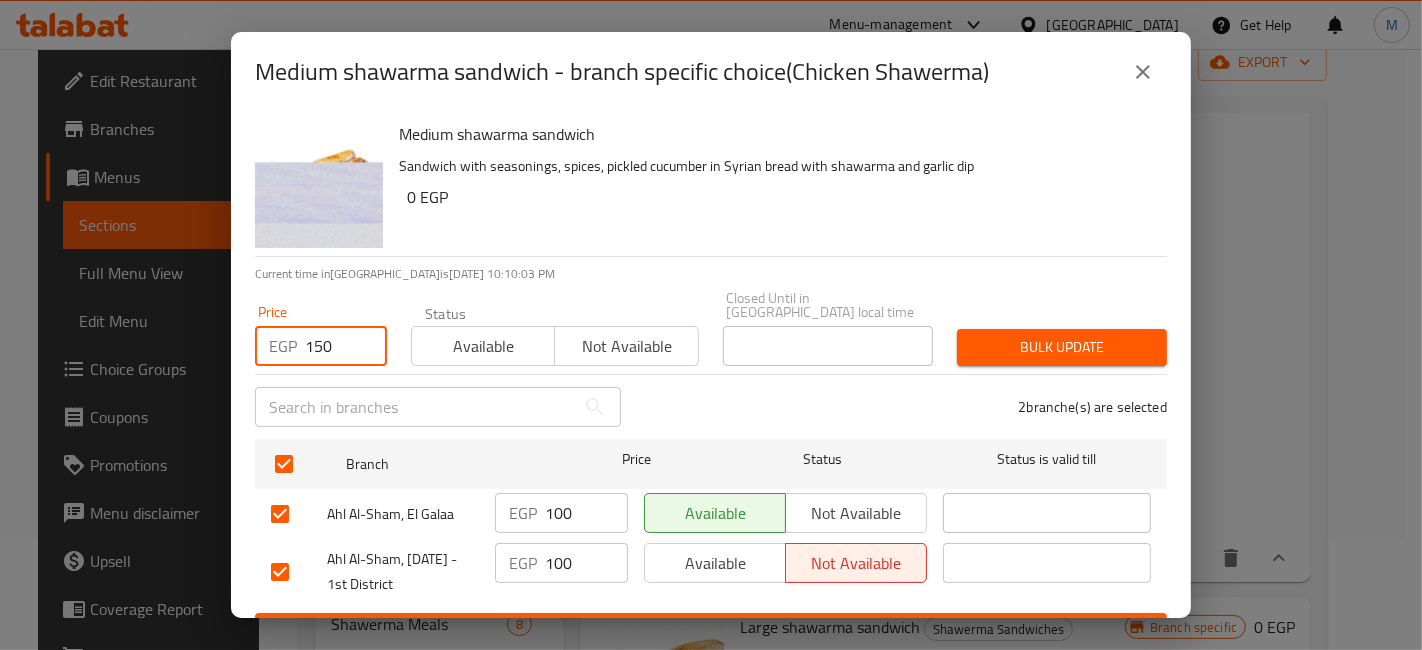 type on "150" 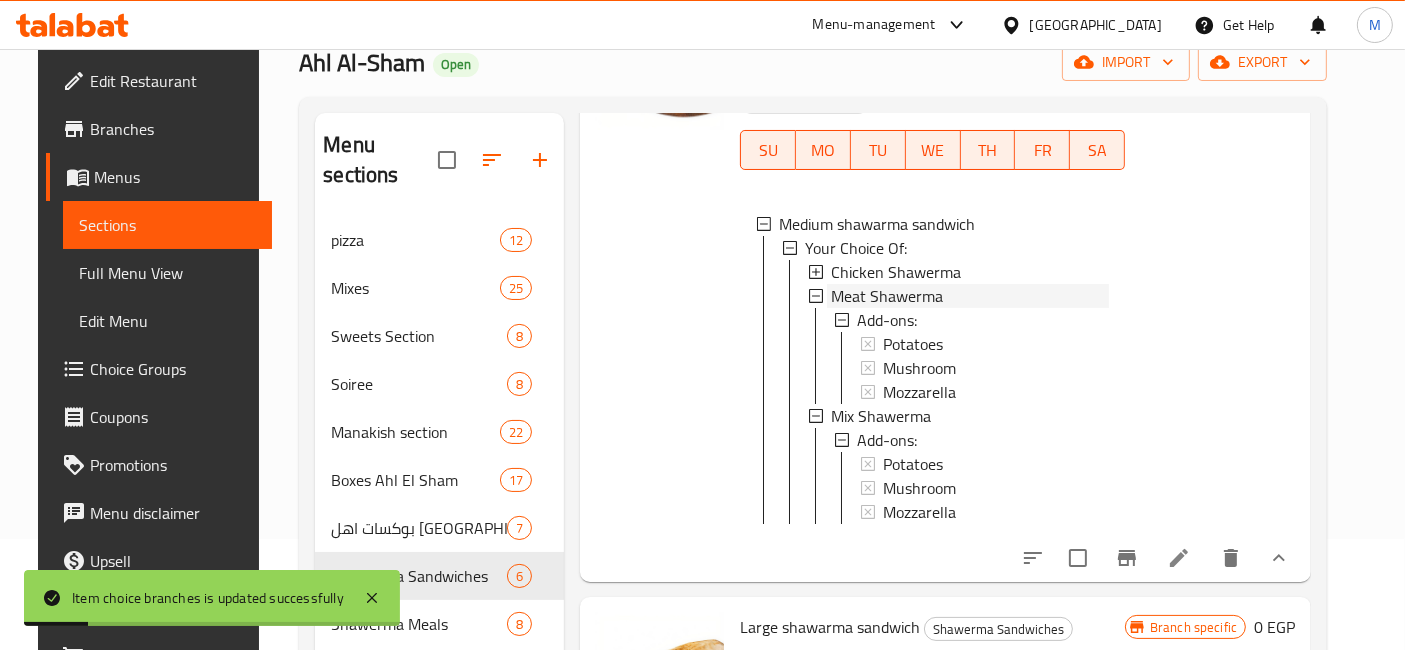 click on "Meat Shawerma" at bounding box center (887, 296) 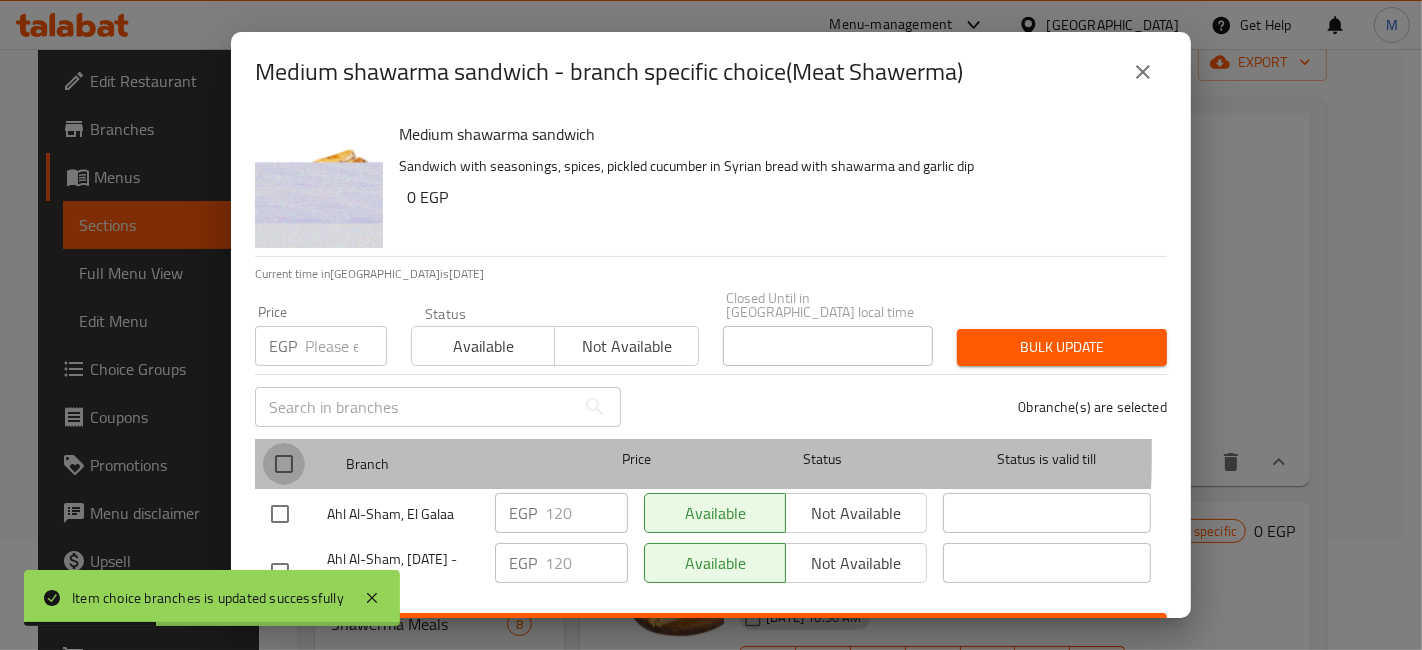 click at bounding box center (284, 464) 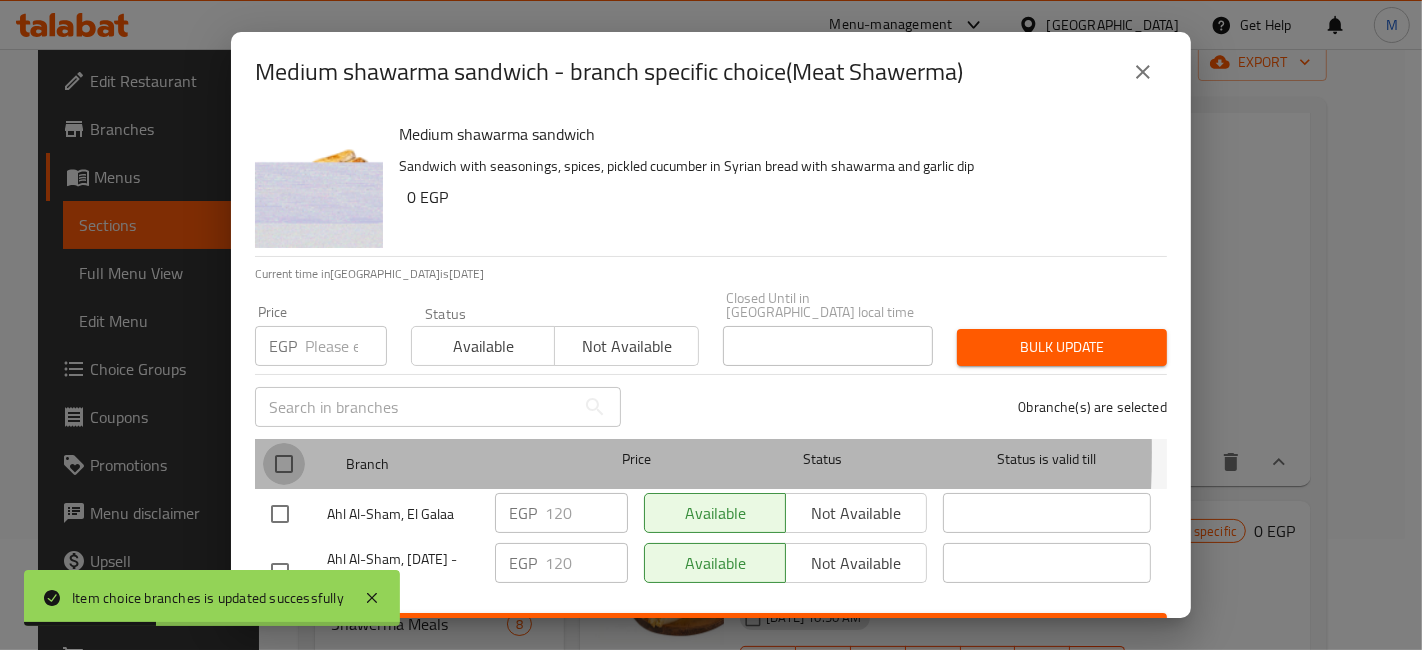 checkbox on "true" 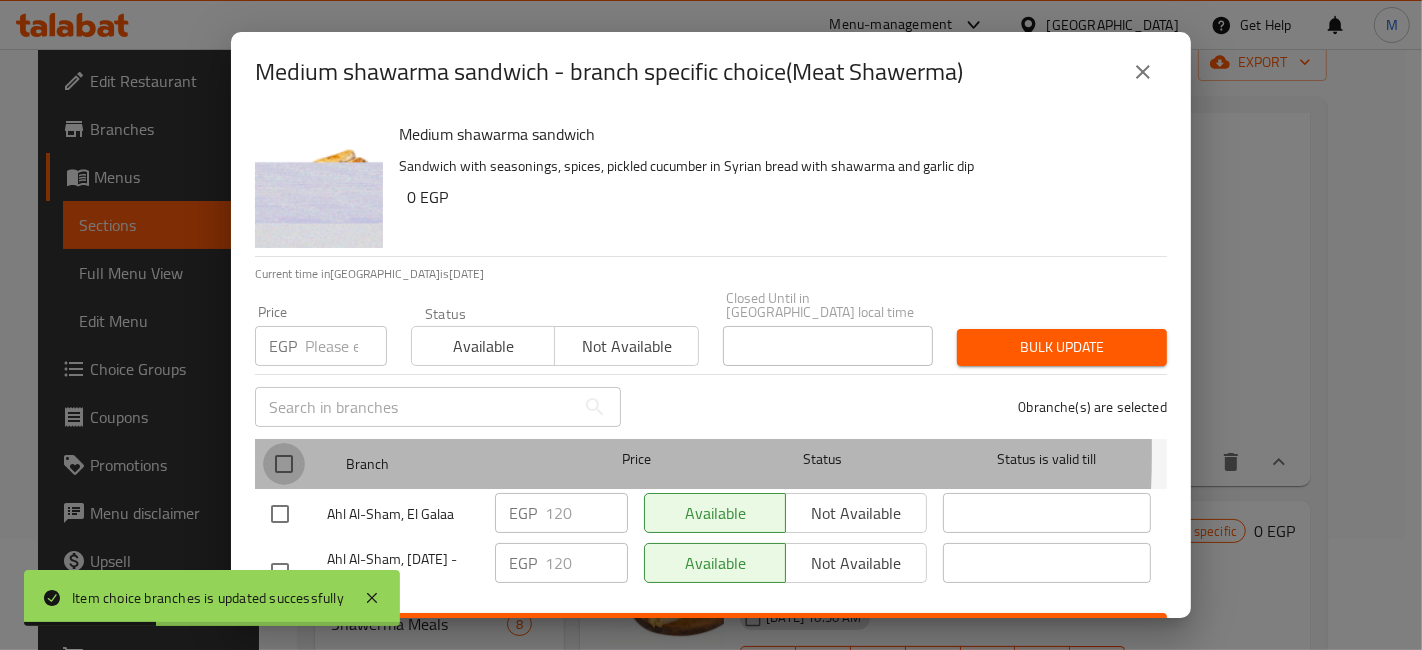 checkbox on "true" 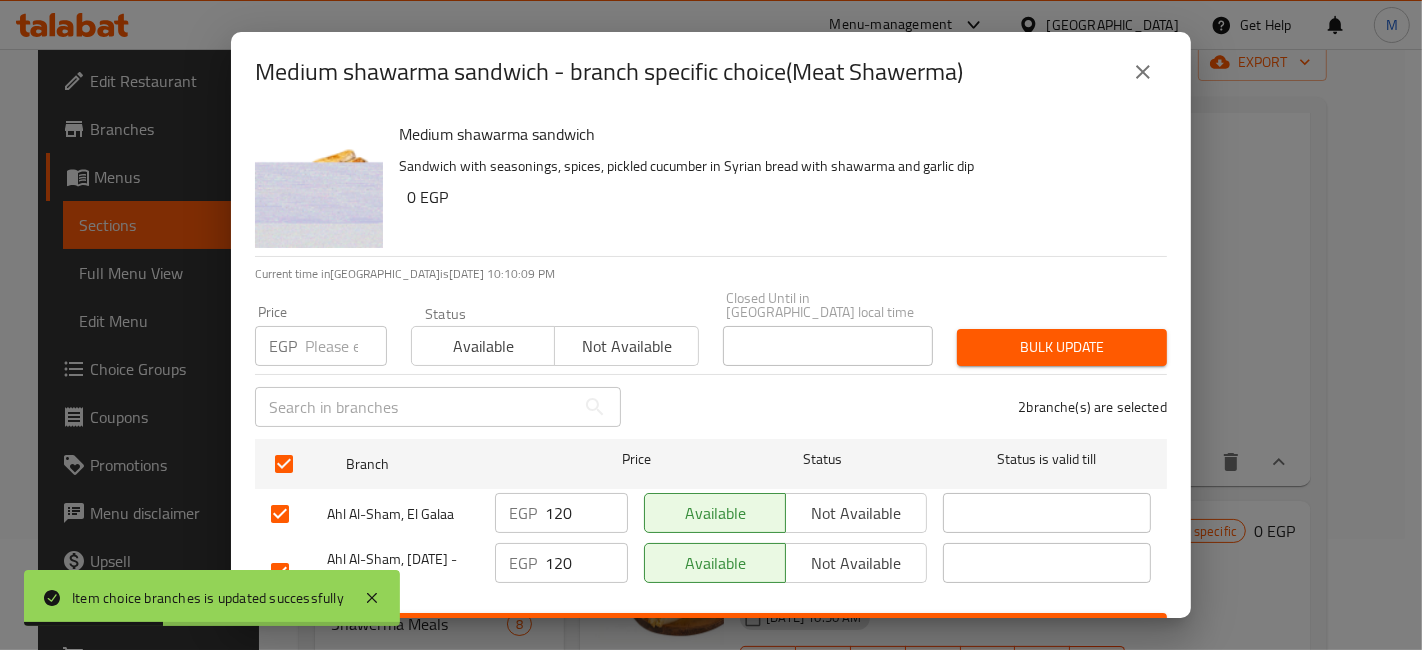click on "EGP" at bounding box center [283, 346] 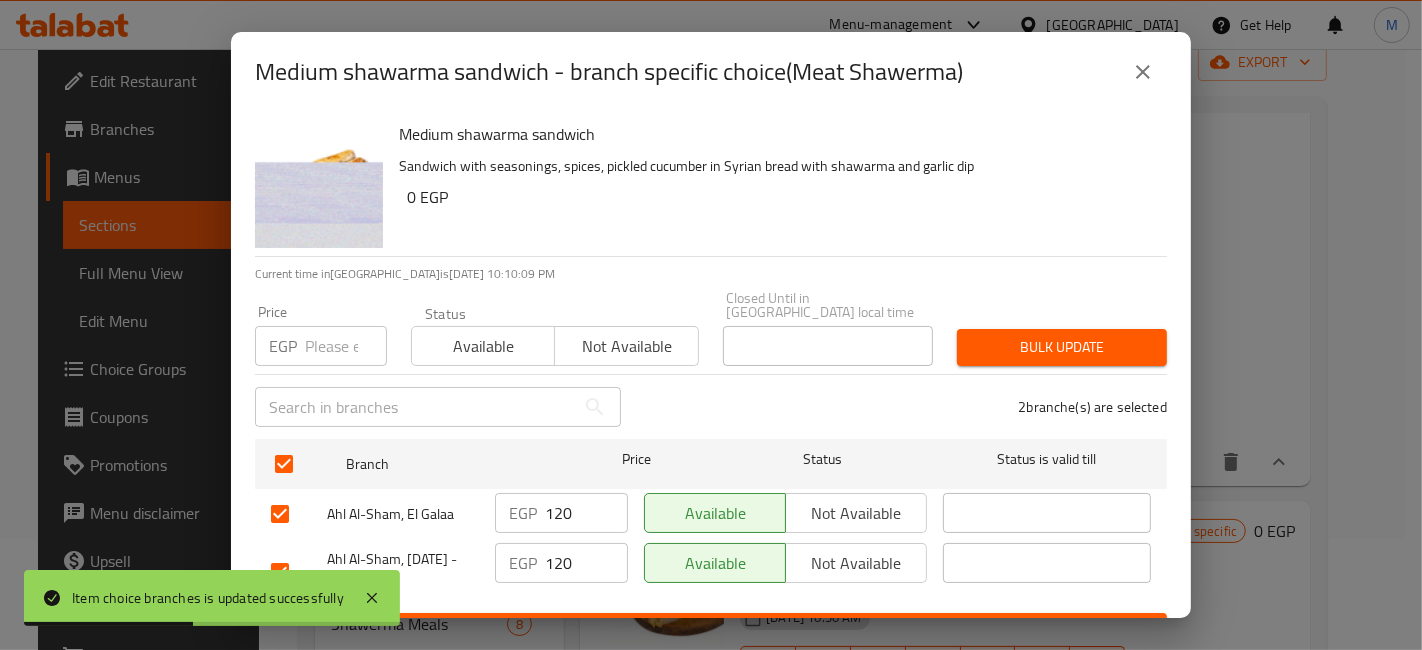 click on "EGP Price" at bounding box center [321, 346] 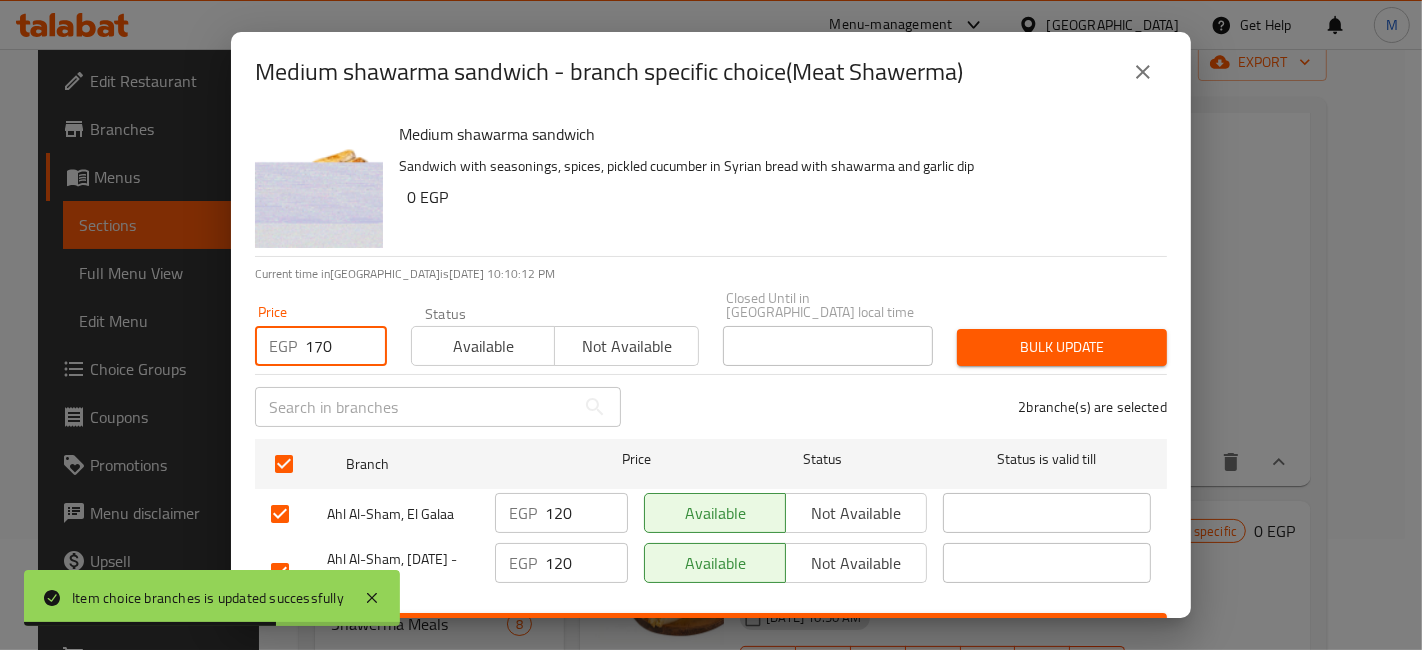 type on "170" 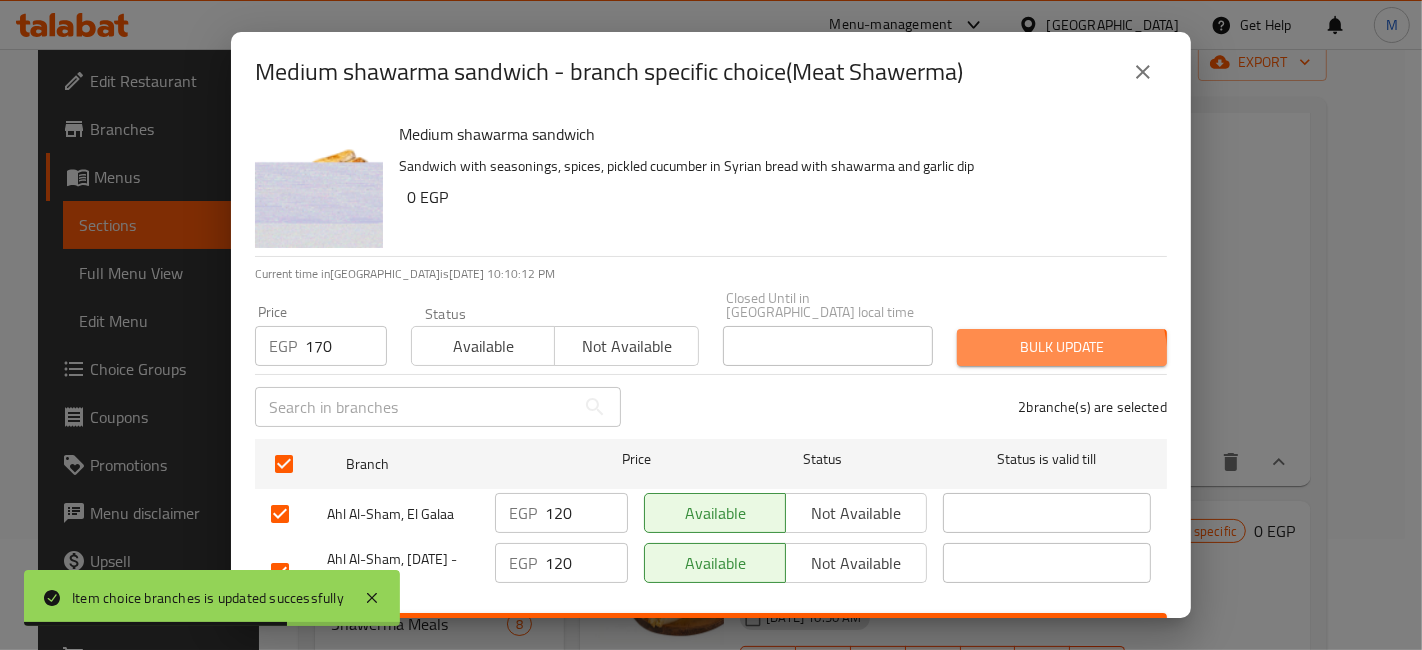 click on "Bulk update" at bounding box center [1062, 347] 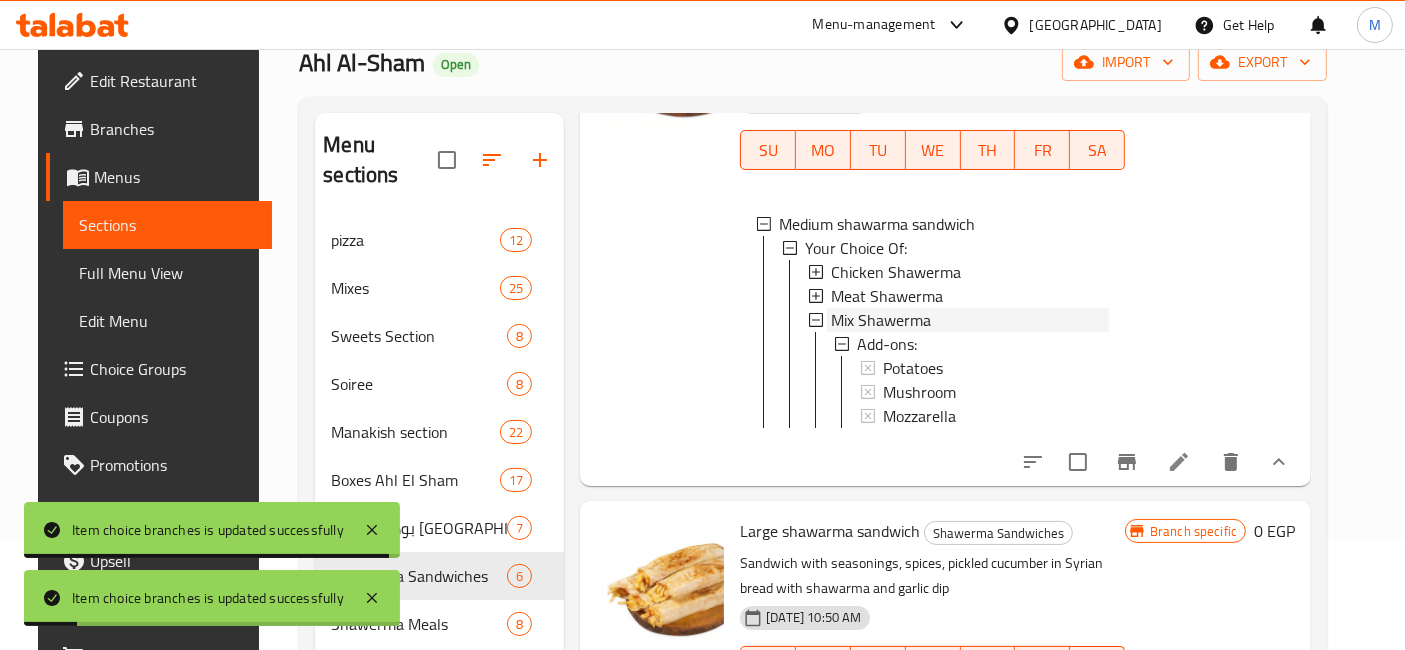 click on "Mix Shawerma" at bounding box center (881, 320) 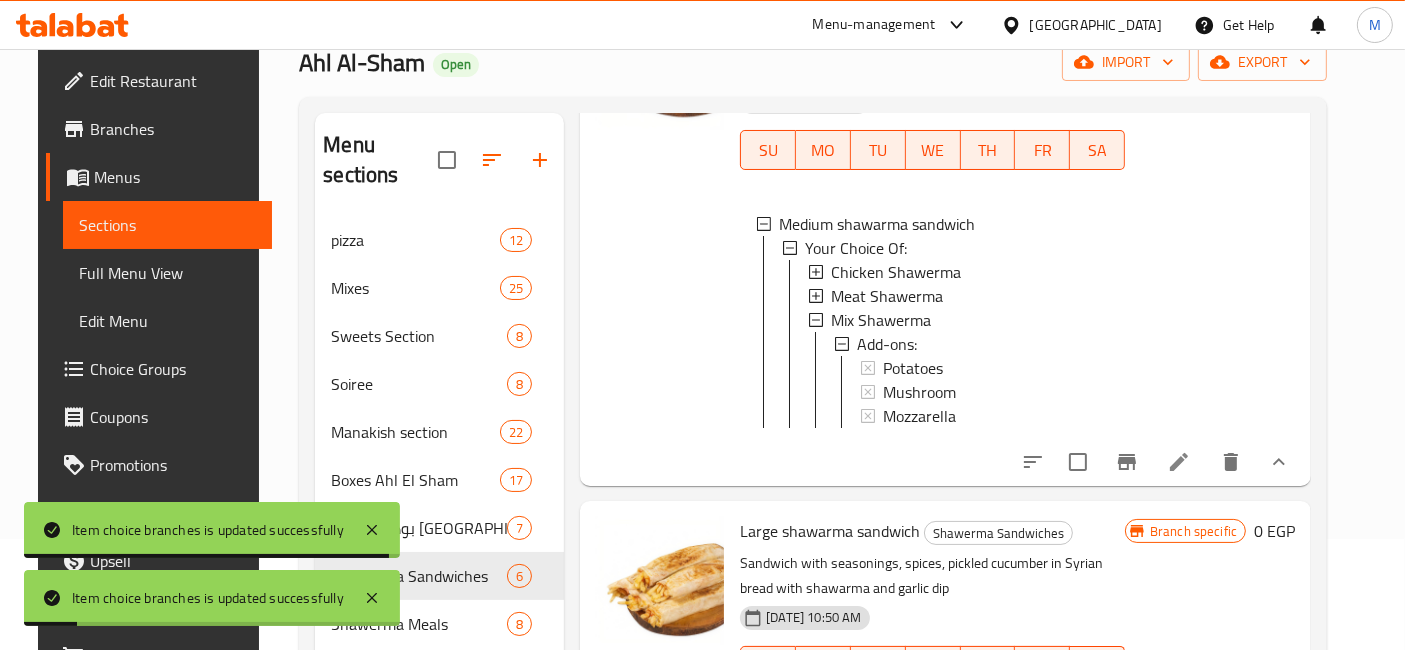 scroll, scrollTop: 0, scrollLeft: 0, axis: both 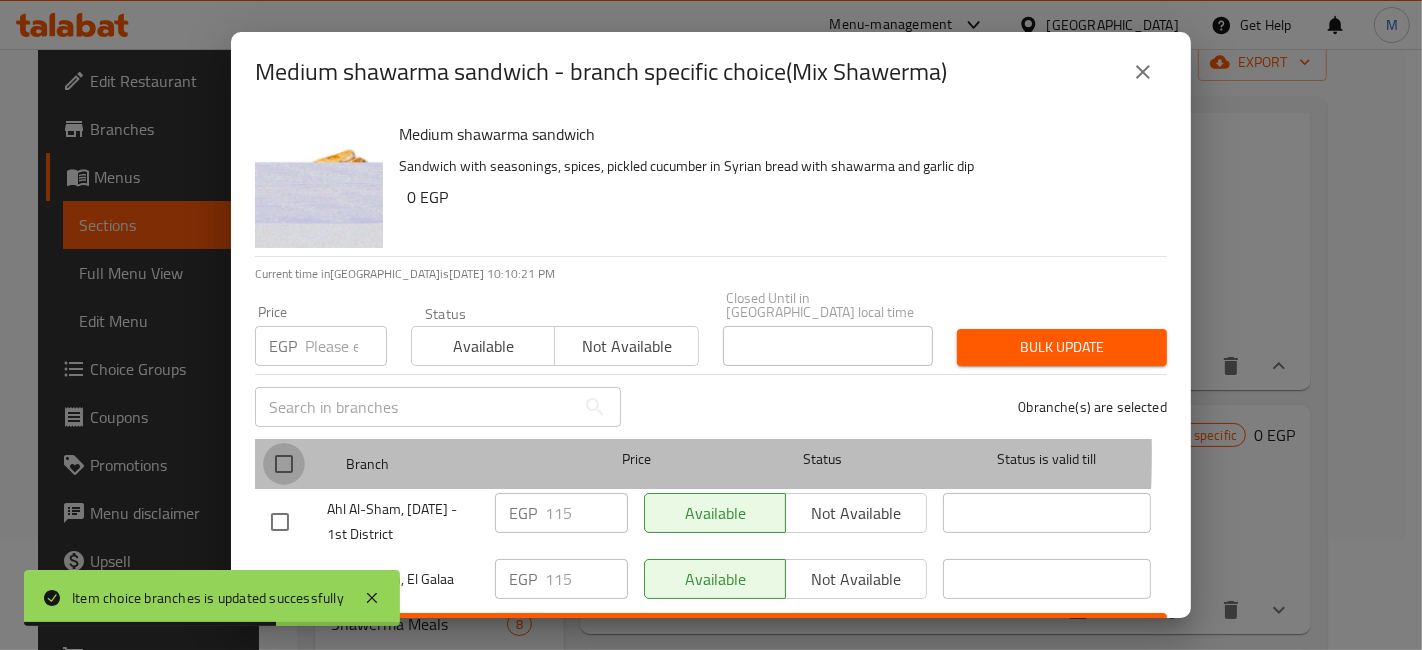 click at bounding box center (284, 464) 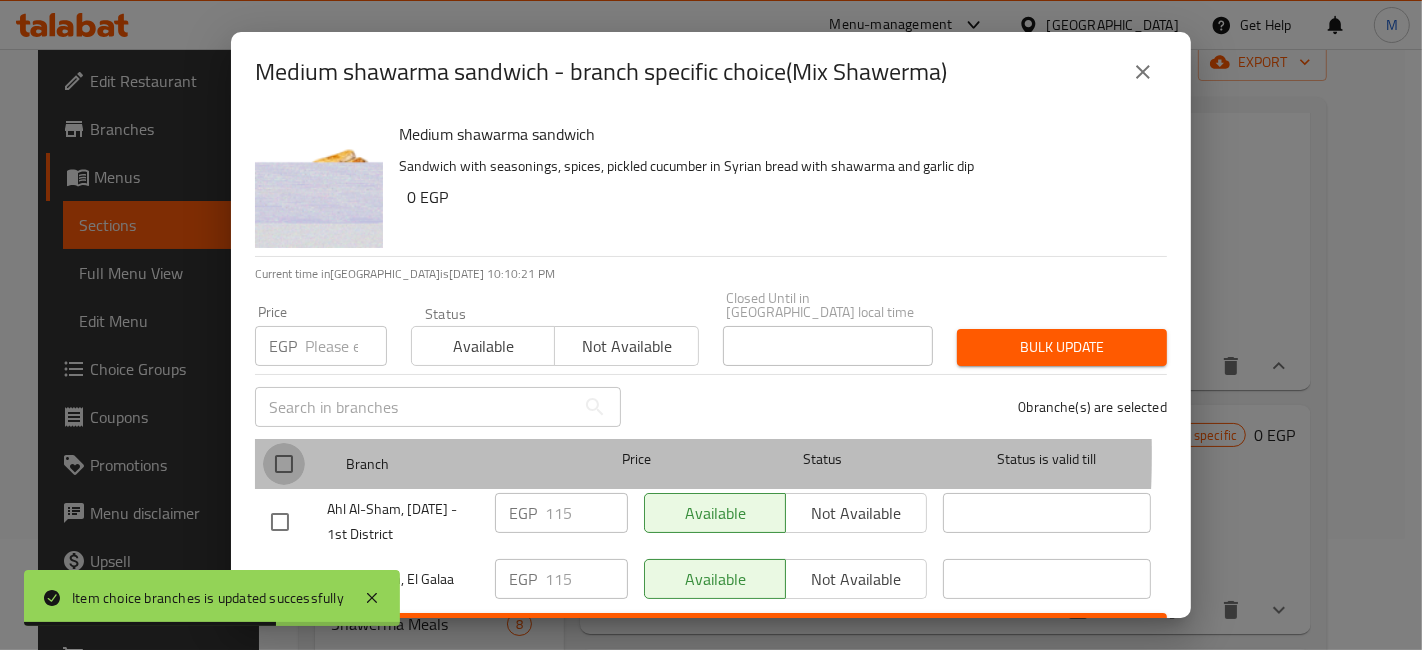 checkbox on "true" 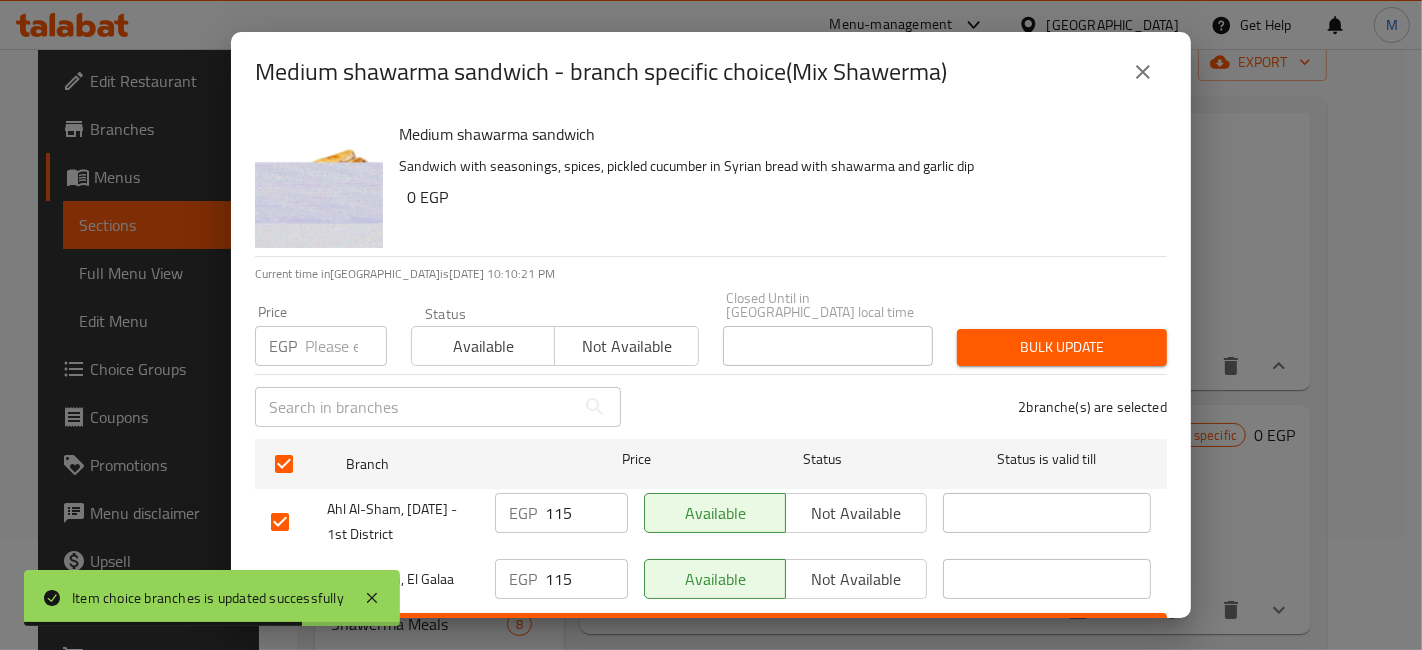 click at bounding box center (346, 346) 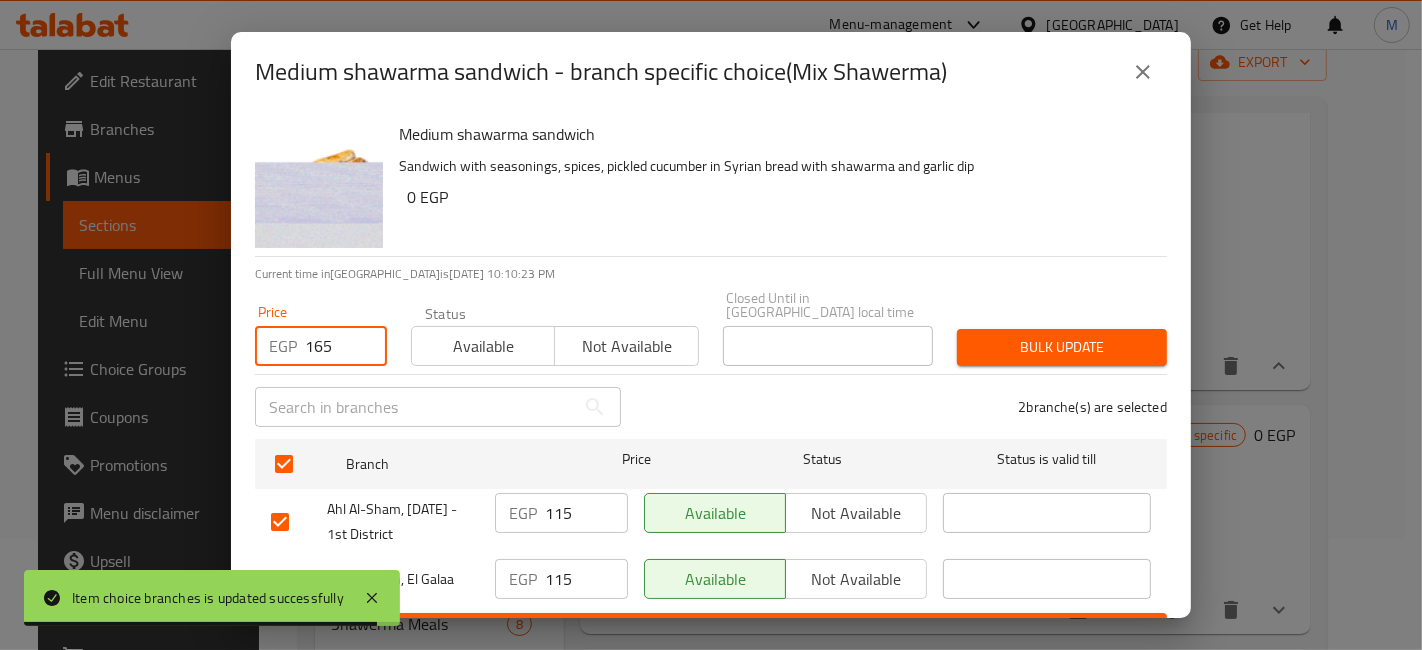 type on "165" 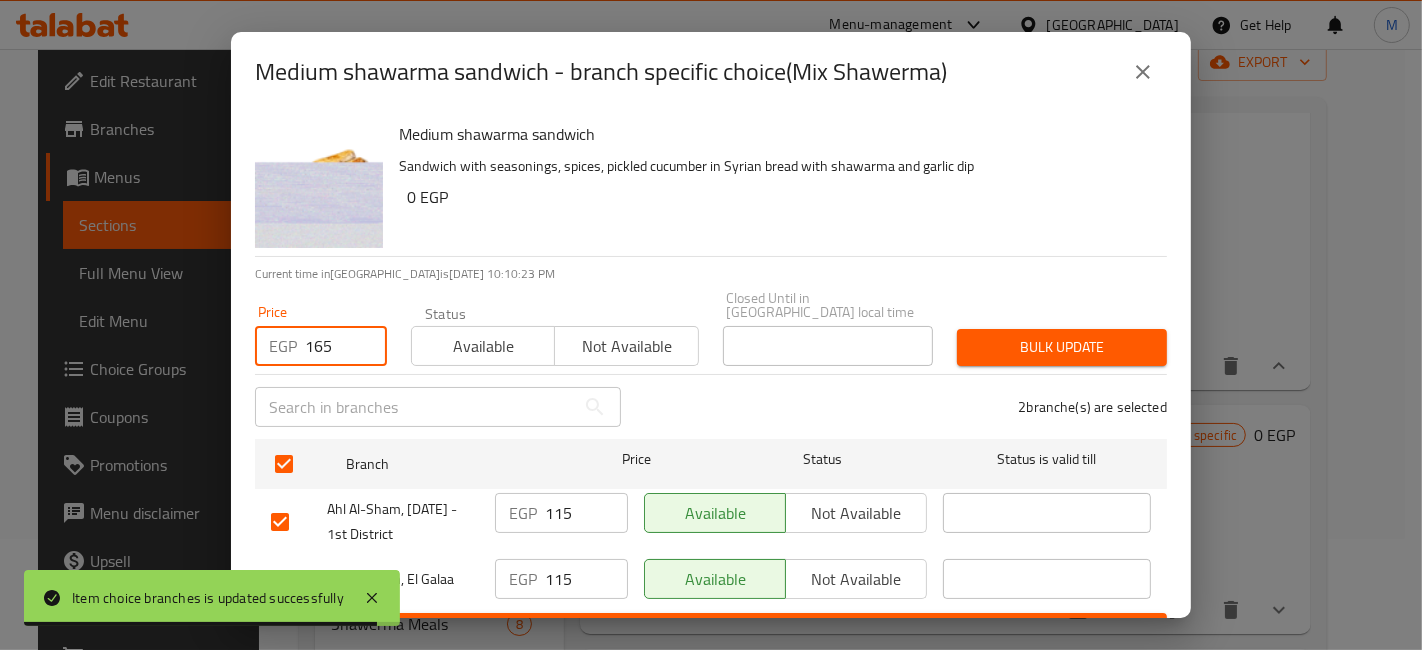 click on "Bulk update" at bounding box center (1062, 347) 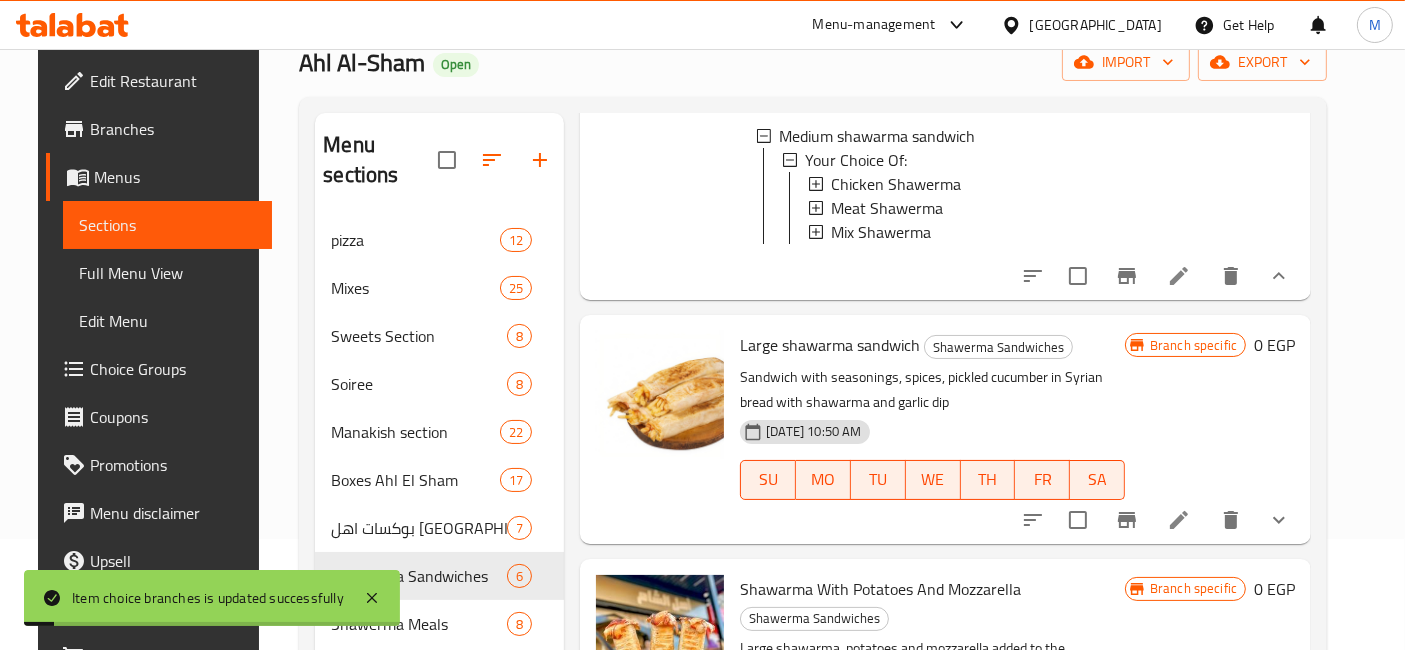 scroll, scrollTop: 333, scrollLeft: 0, axis: vertical 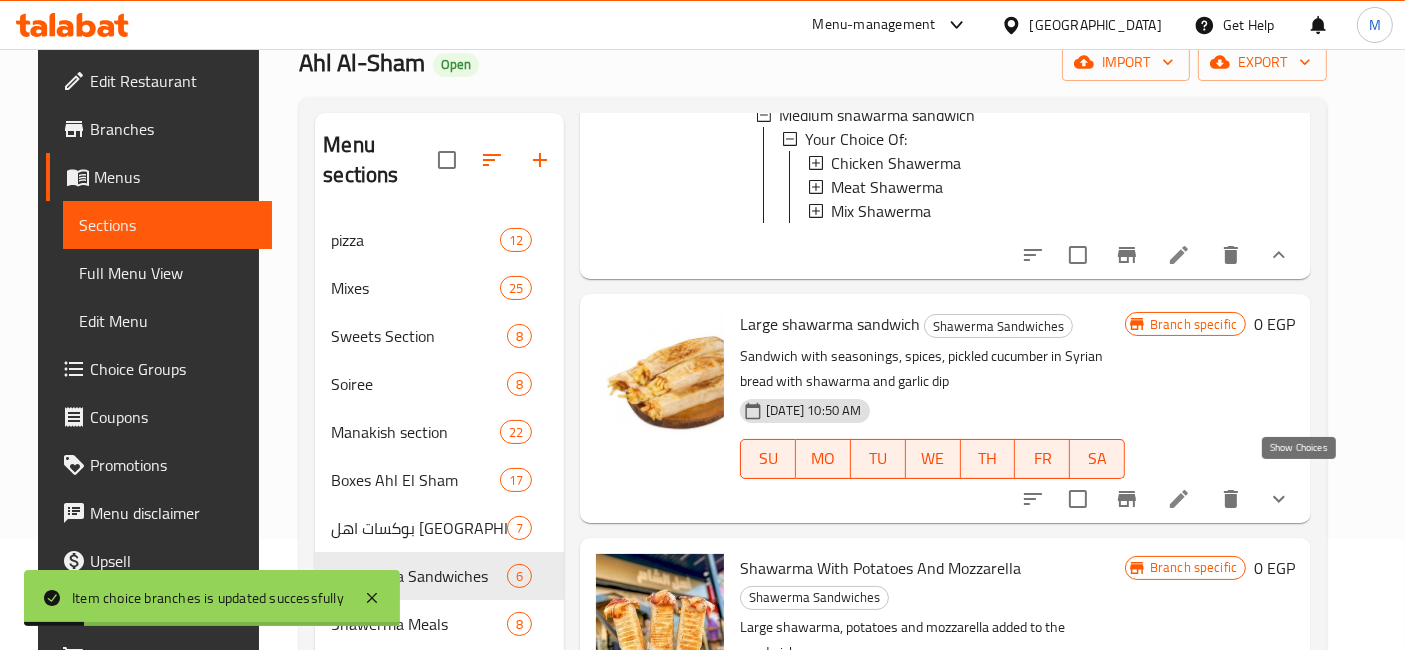 click 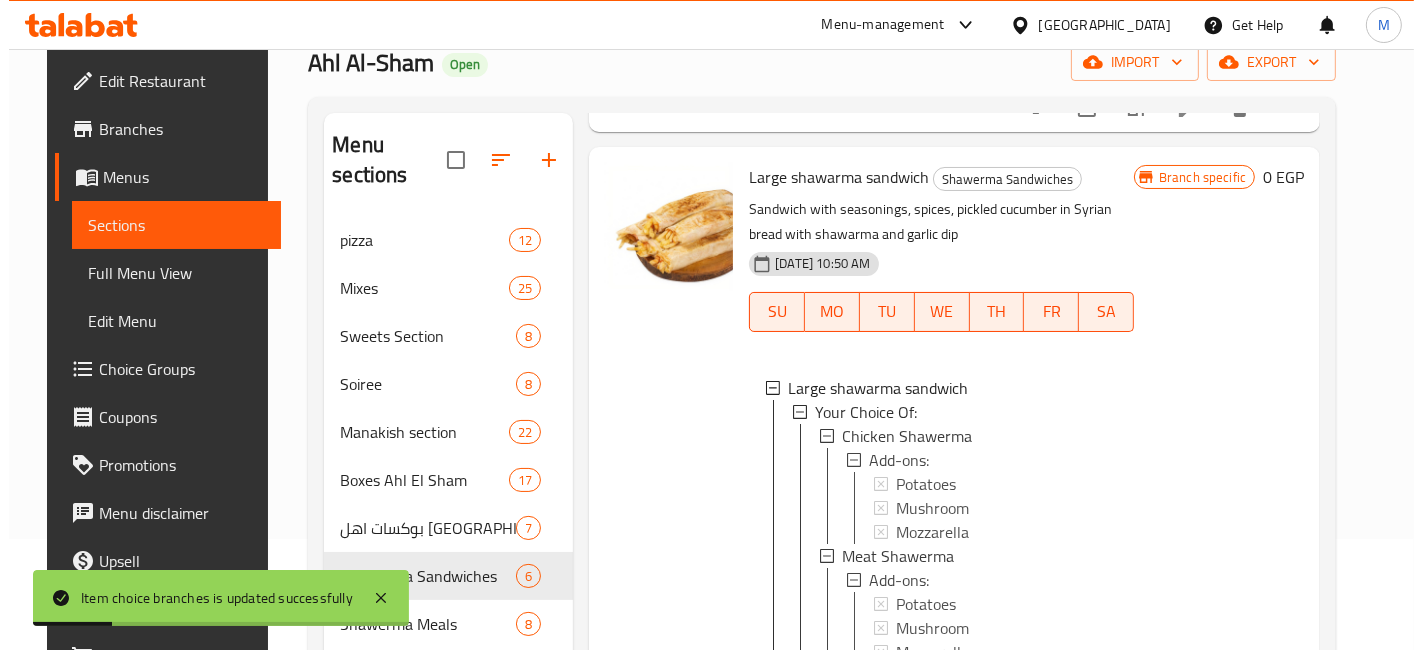 scroll, scrollTop: 555, scrollLeft: 0, axis: vertical 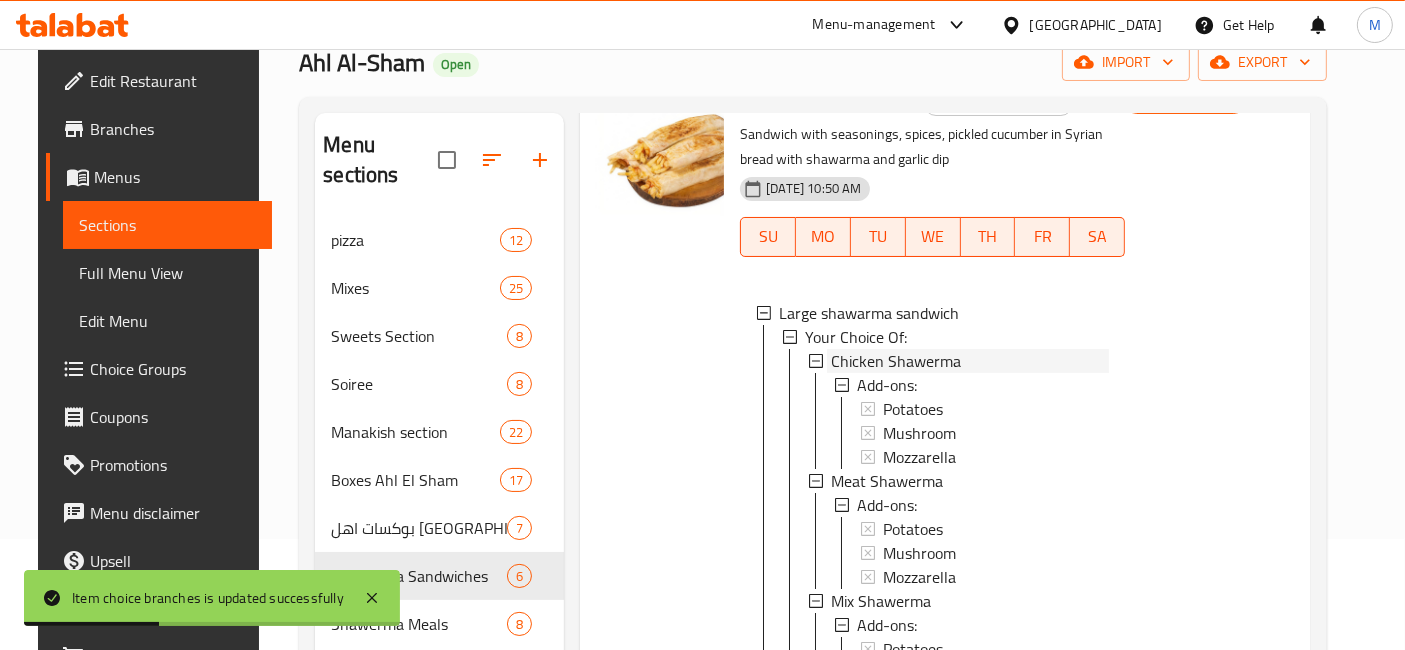 click on "Chicken Shawerma" at bounding box center (896, 361) 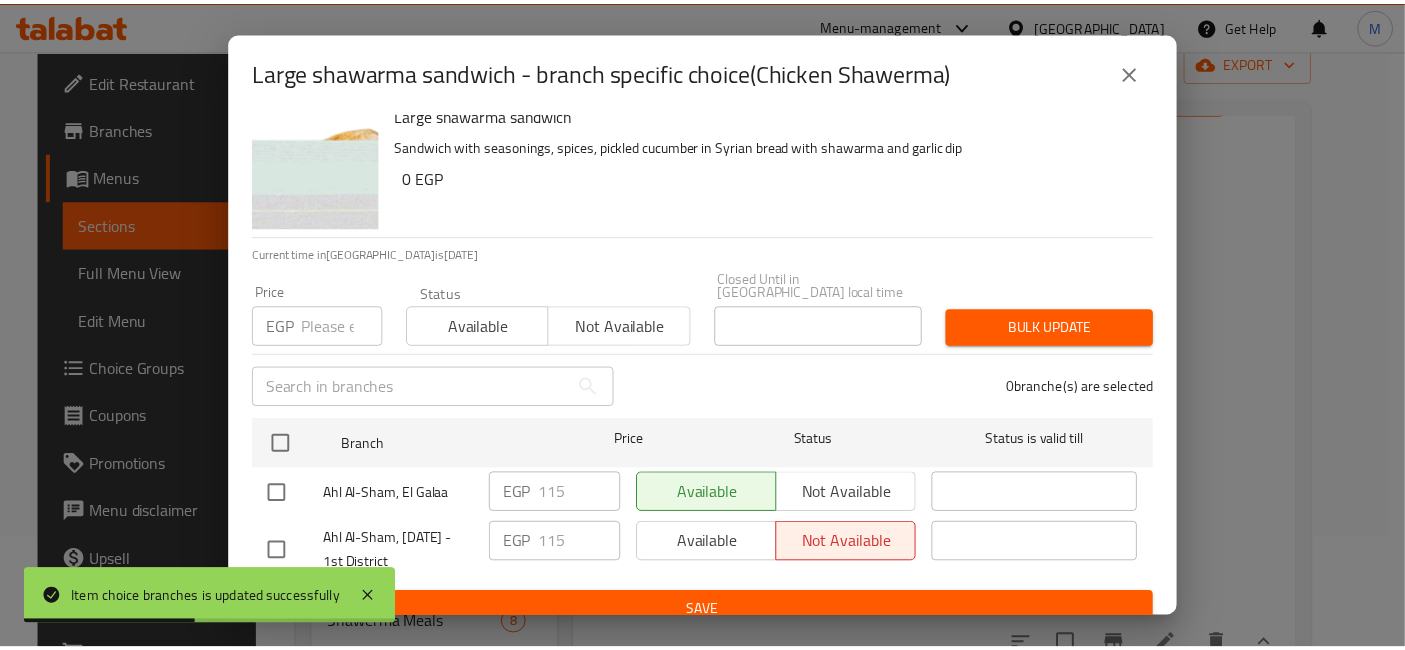 scroll, scrollTop: 25, scrollLeft: 0, axis: vertical 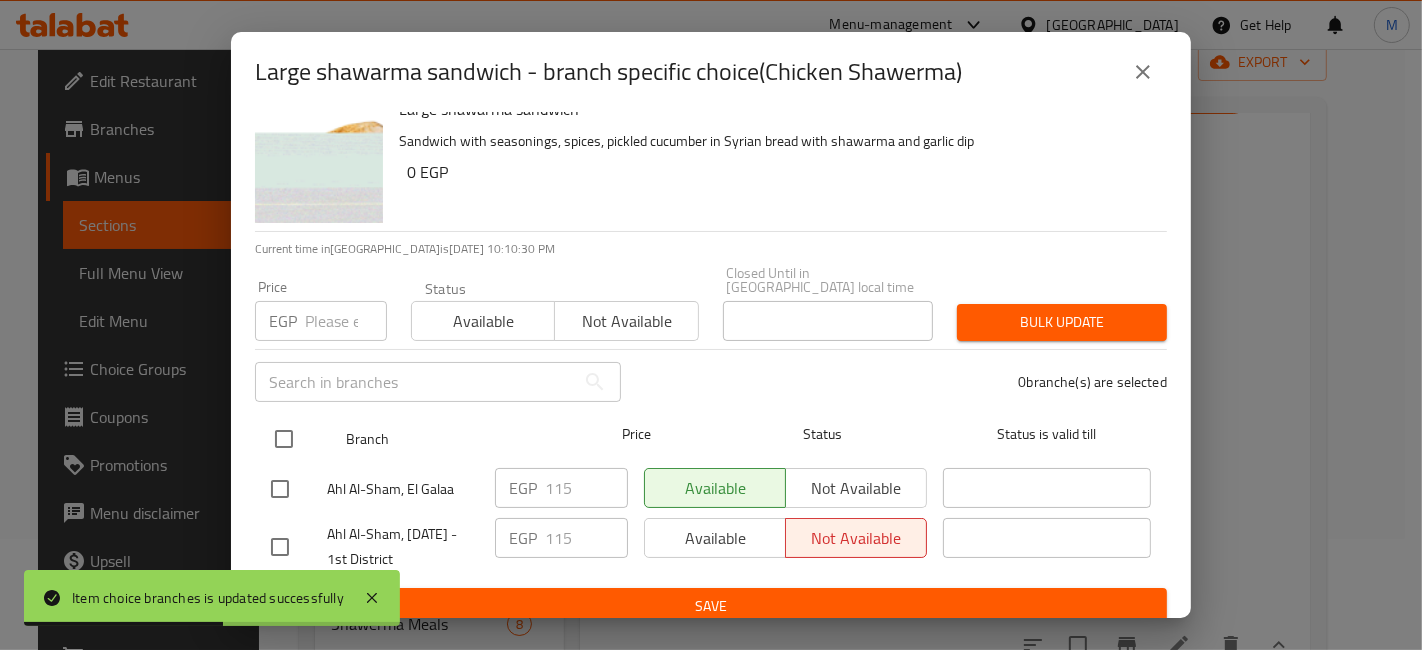 click at bounding box center (284, 439) 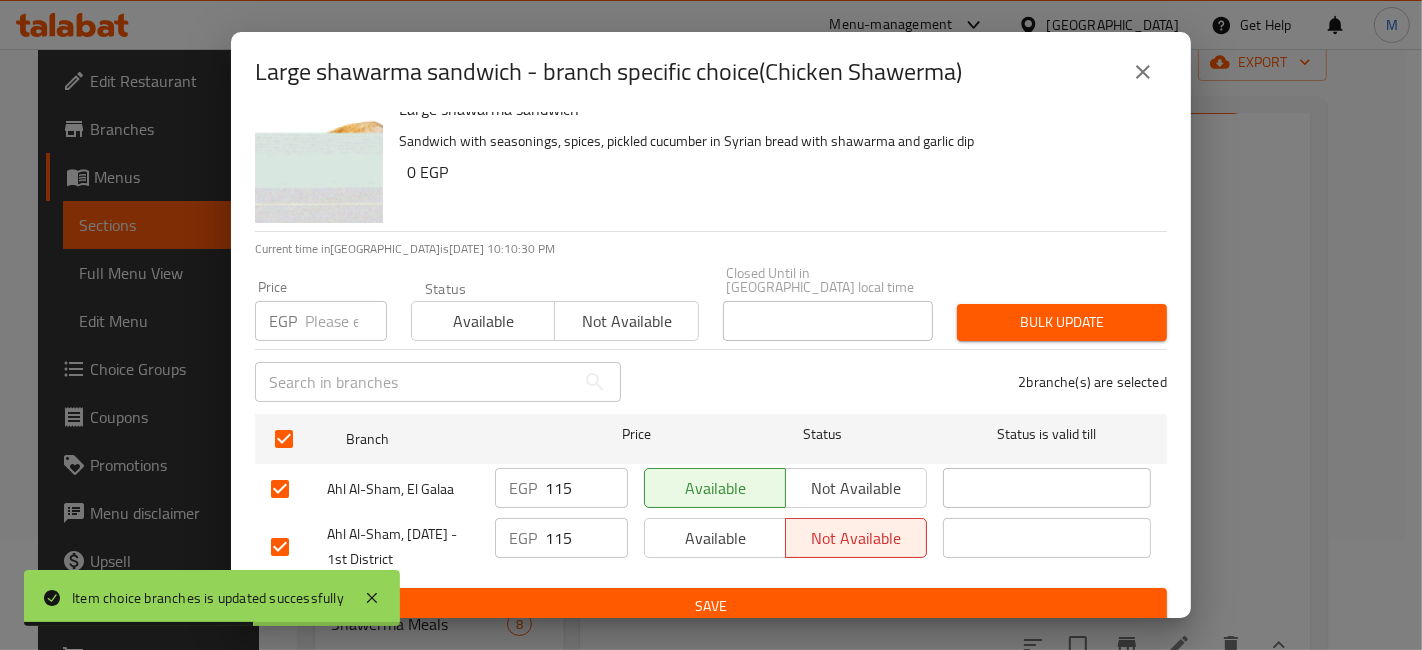 click on "EGP Price" at bounding box center (321, 321) 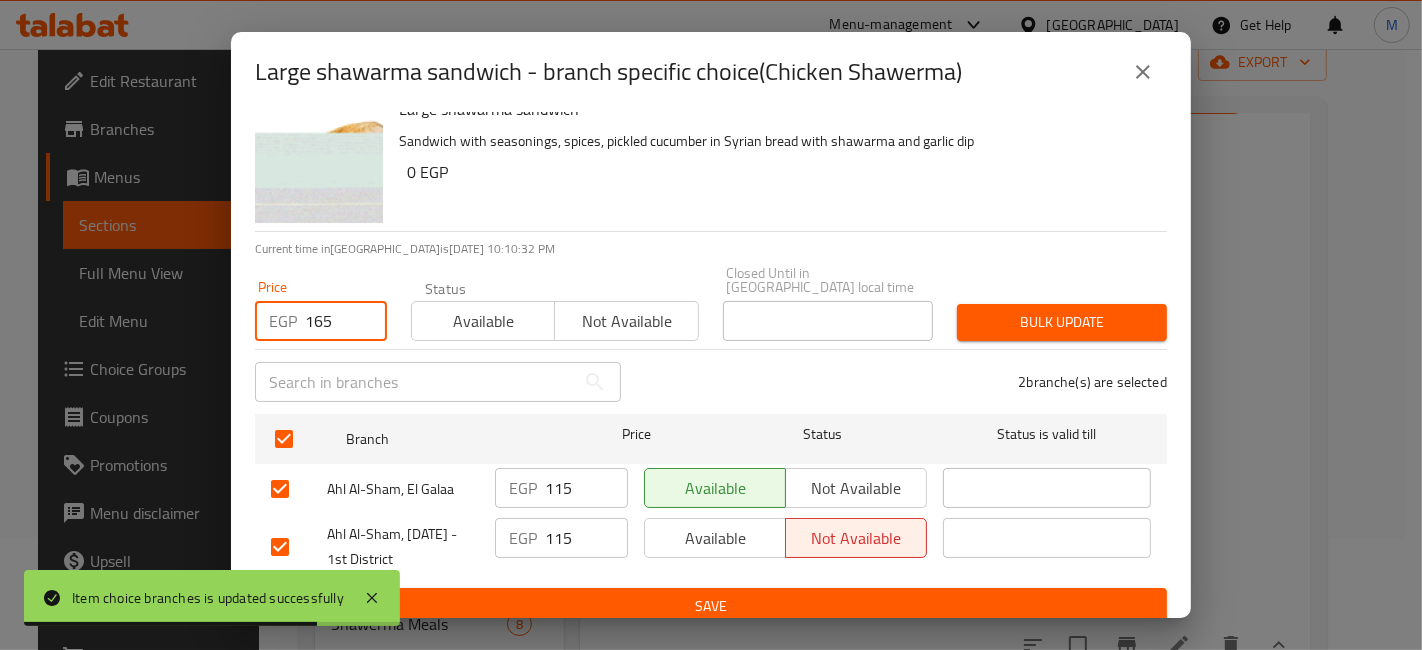 type on "165" 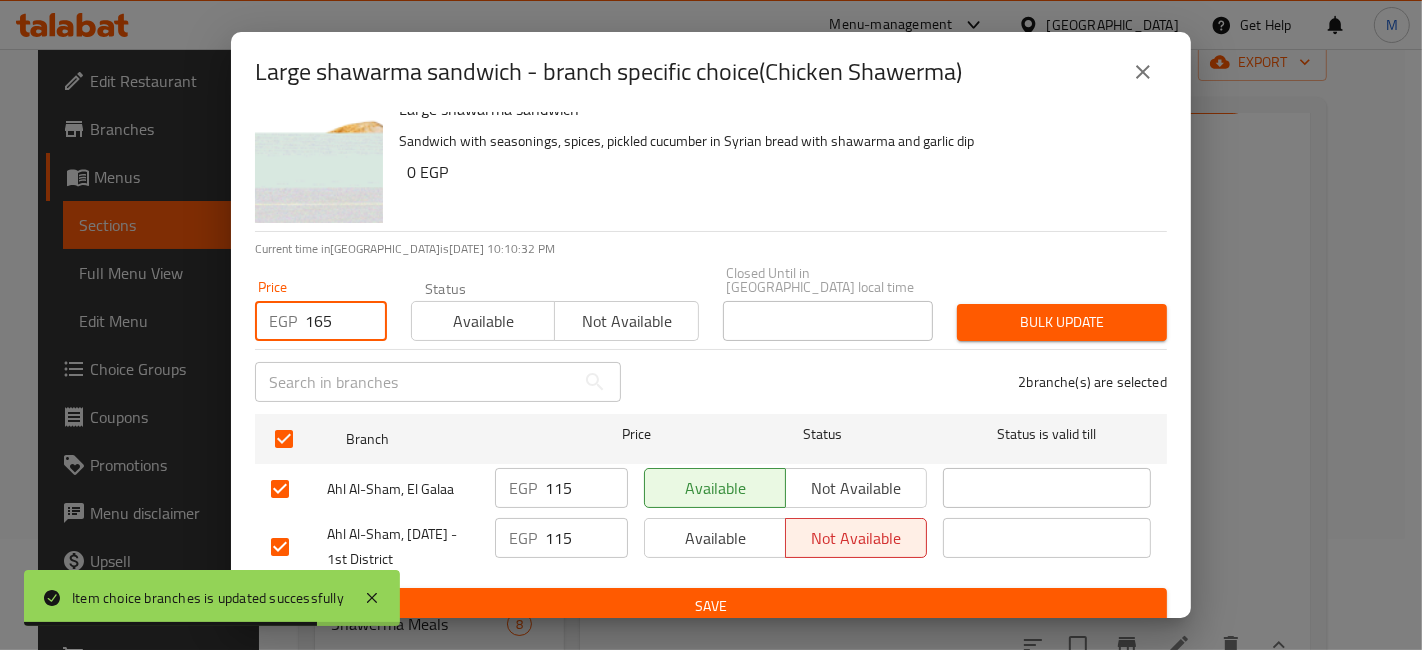 click on "Bulk update" at bounding box center (1062, 322) 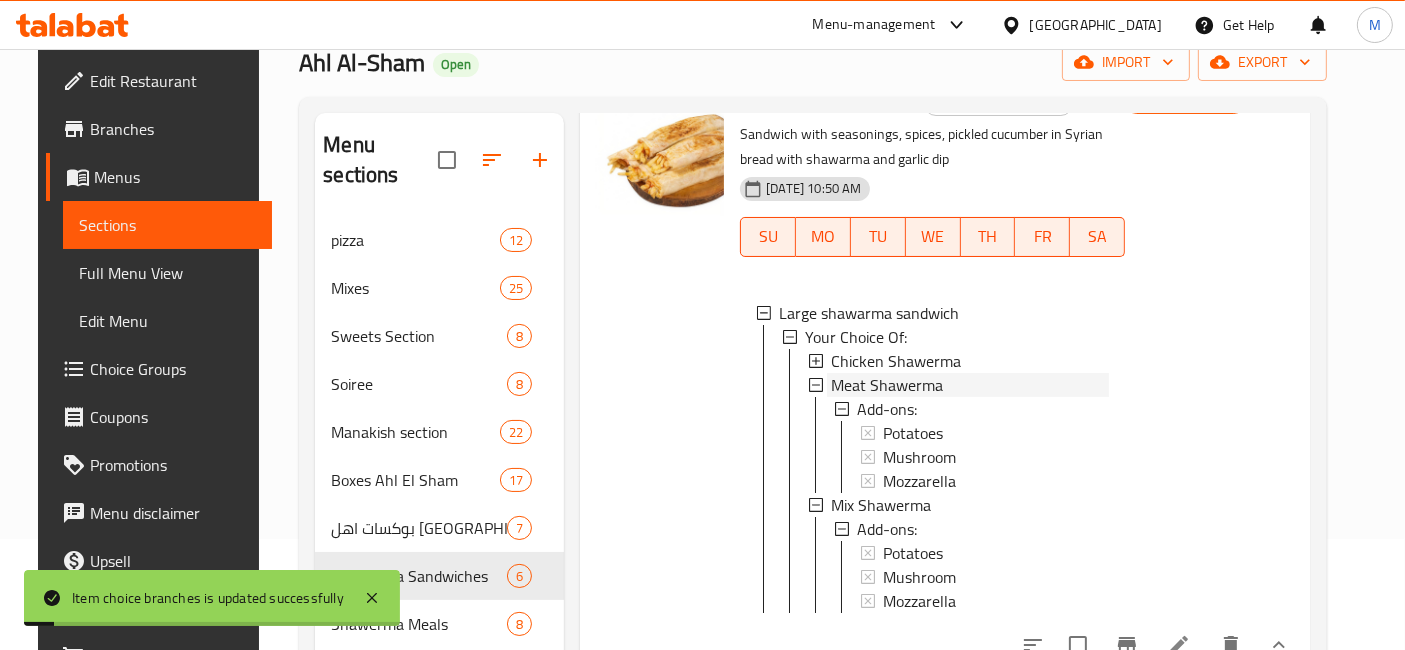 click on "Meat Shawerma" at bounding box center (887, 385) 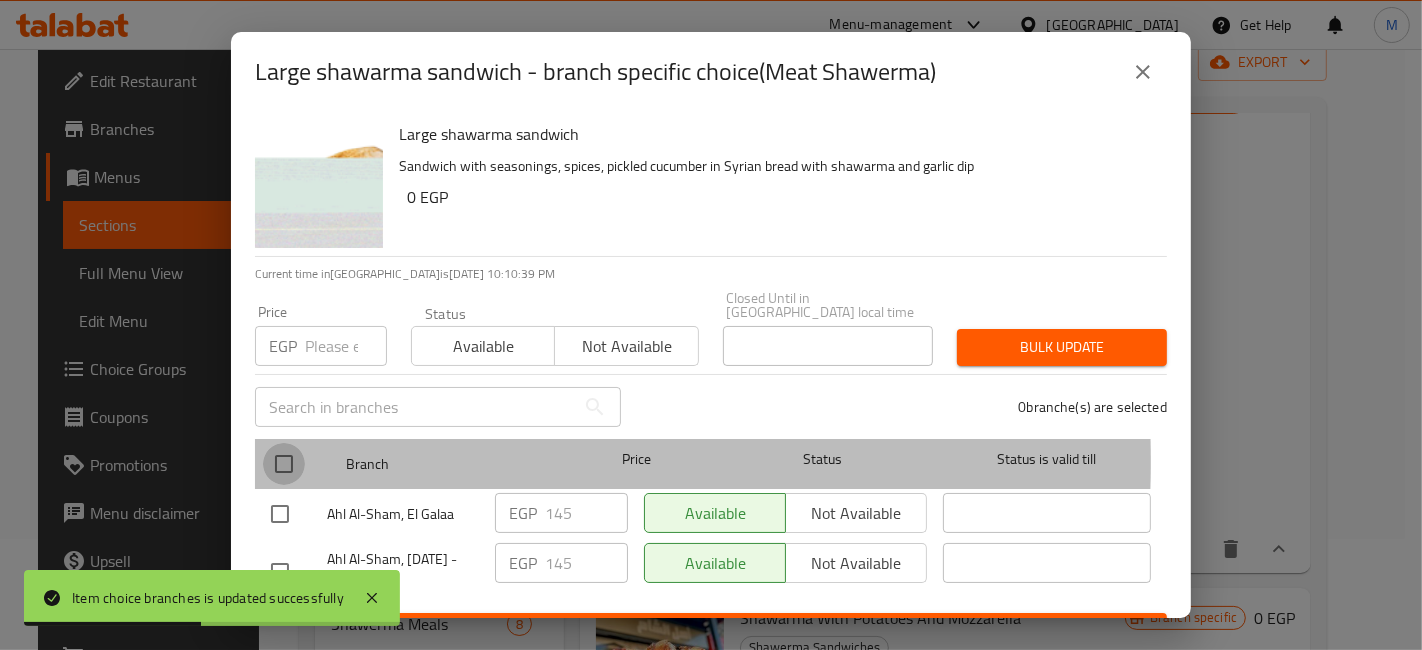 drag, startPoint x: 291, startPoint y: 447, endPoint x: 366, endPoint y: 356, distance: 117.923706 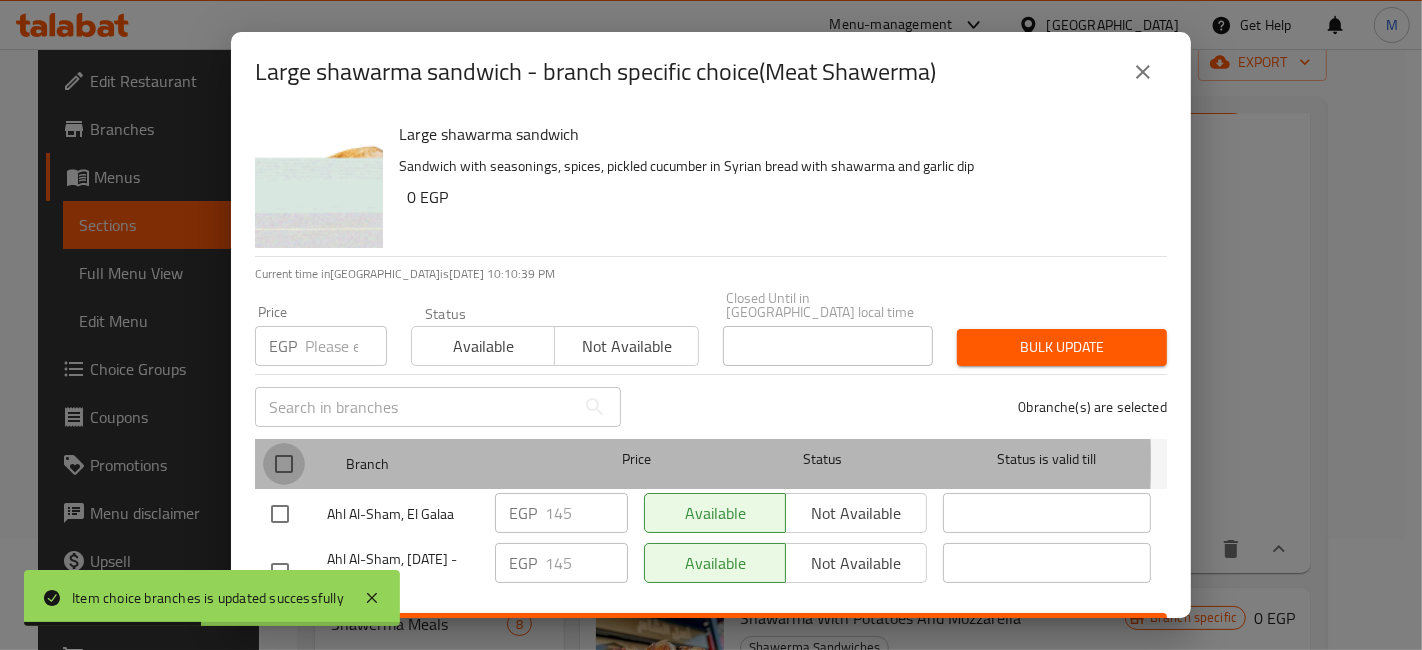 click at bounding box center [284, 464] 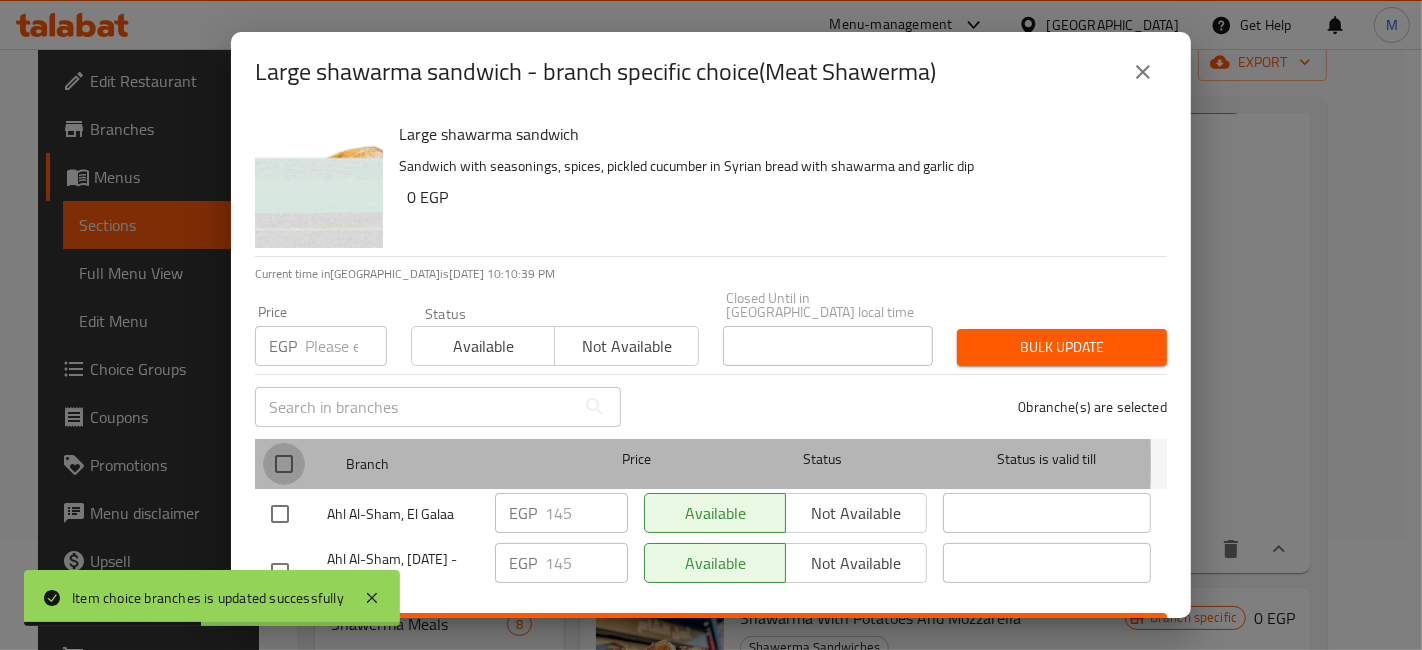 checkbox on "true" 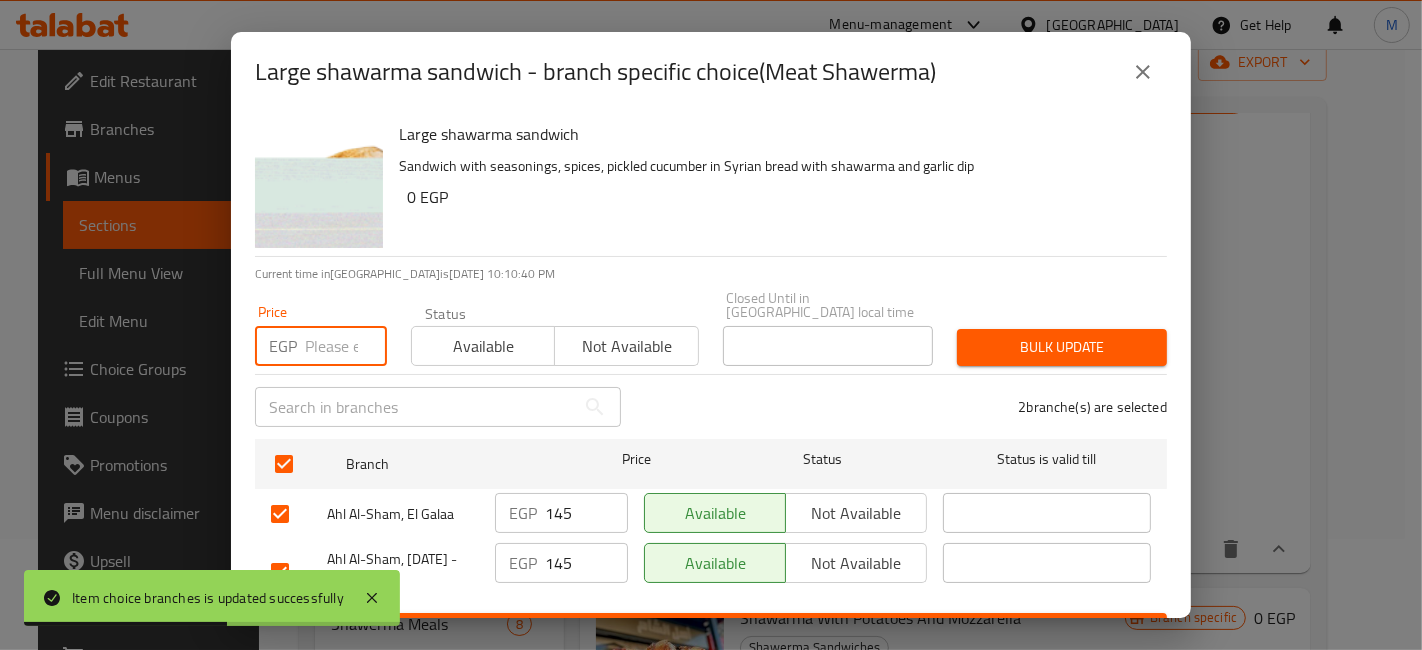 click at bounding box center [346, 346] 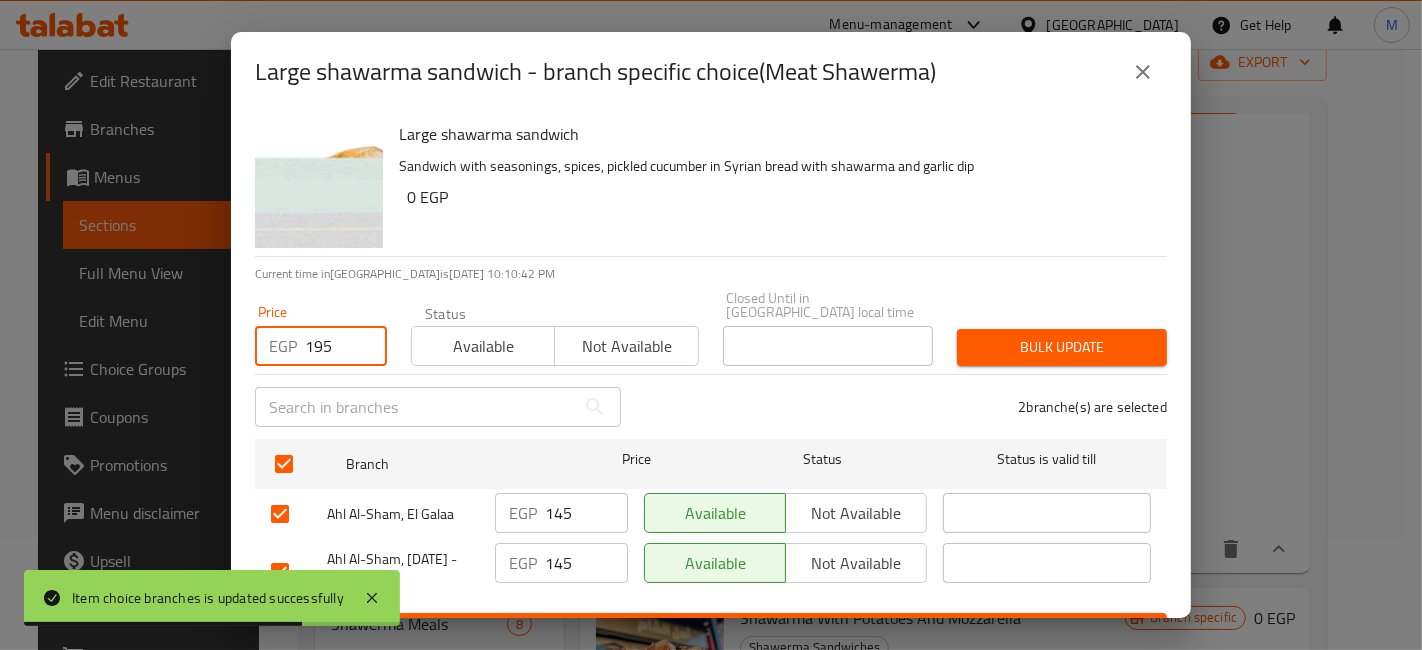 type on "195" 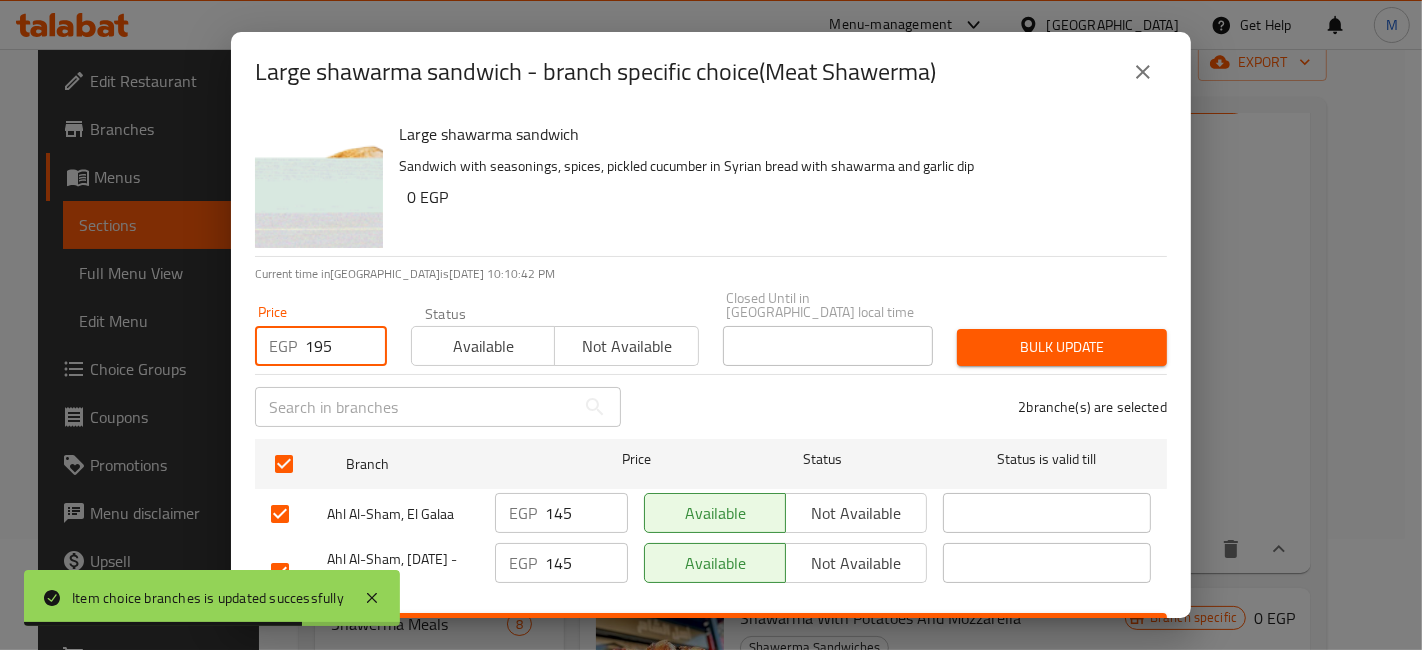 click on "Bulk update" at bounding box center (1062, 347) 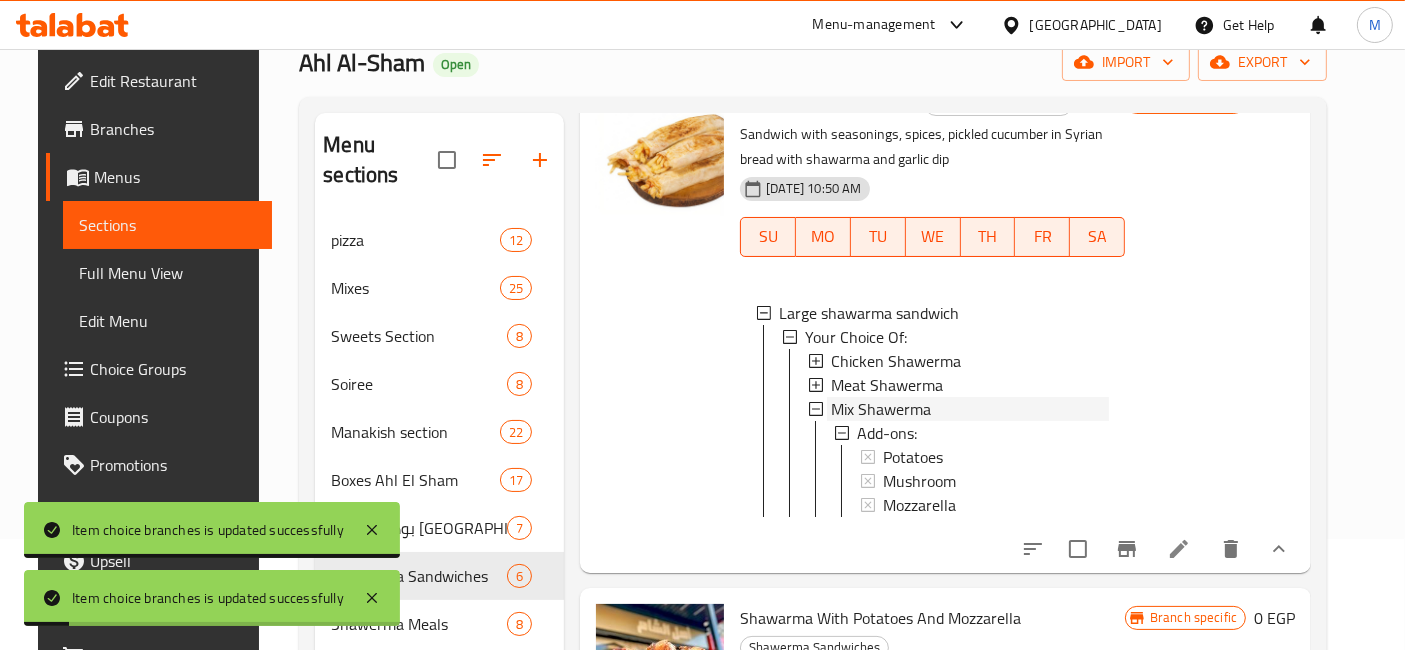click on "Mix Shawerma" at bounding box center (970, 409) 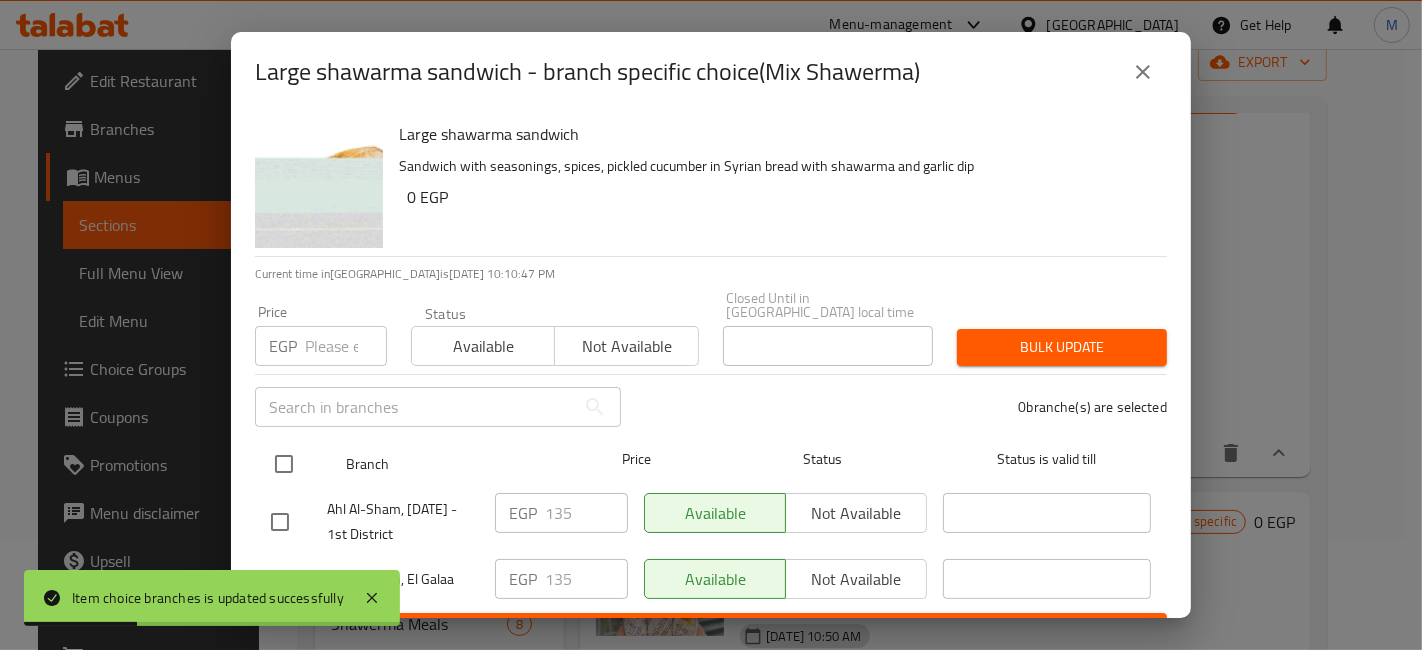 click at bounding box center (284, 464) 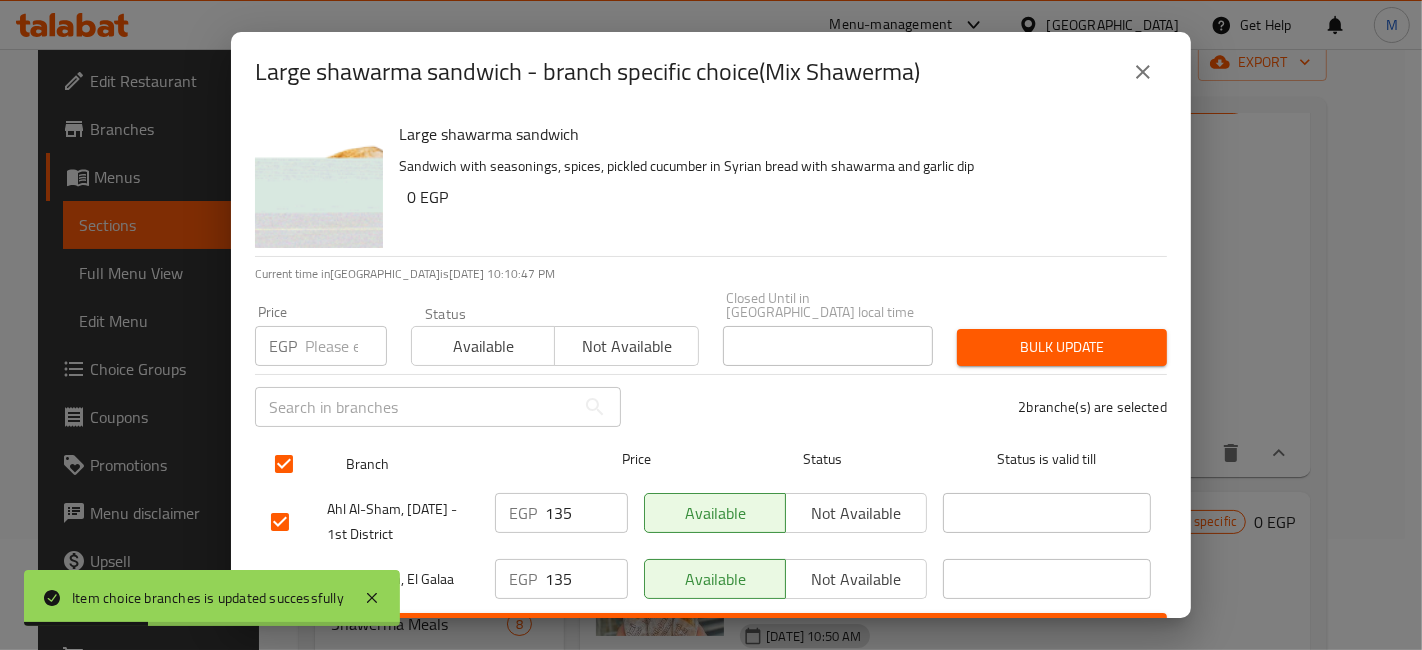 checkbox on "true" 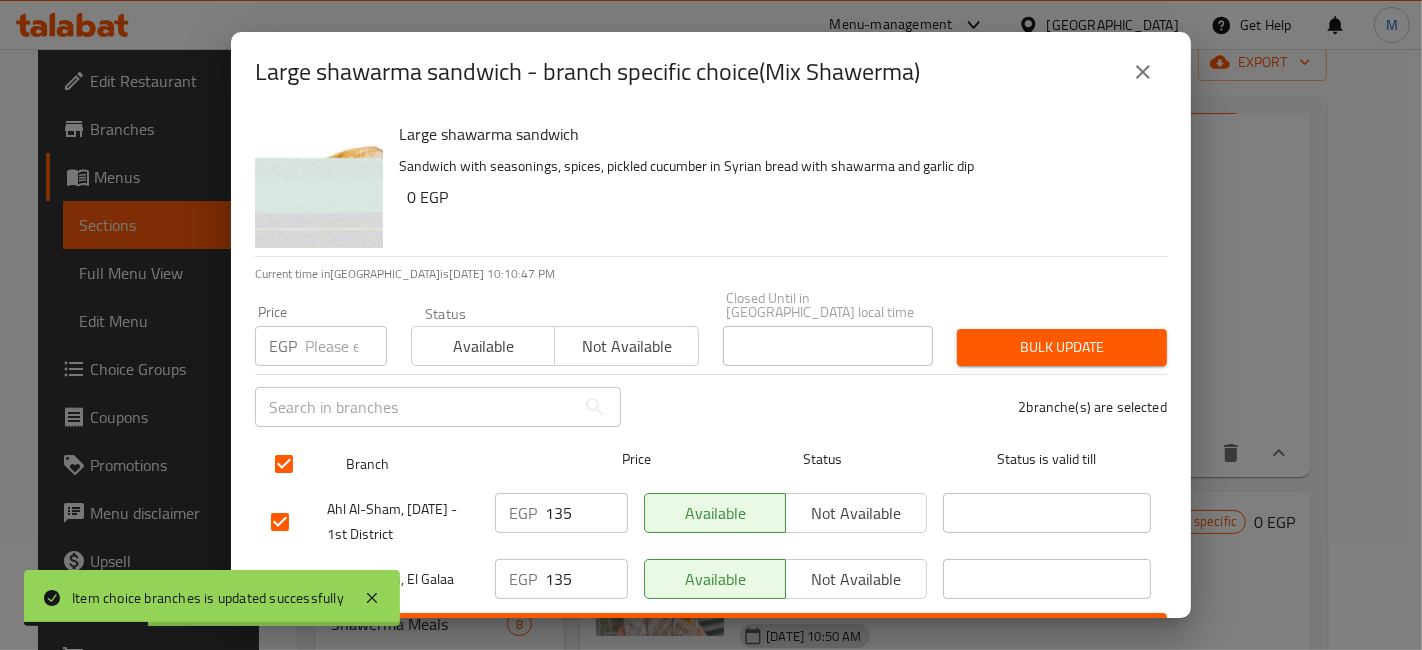 checkbox on "true" 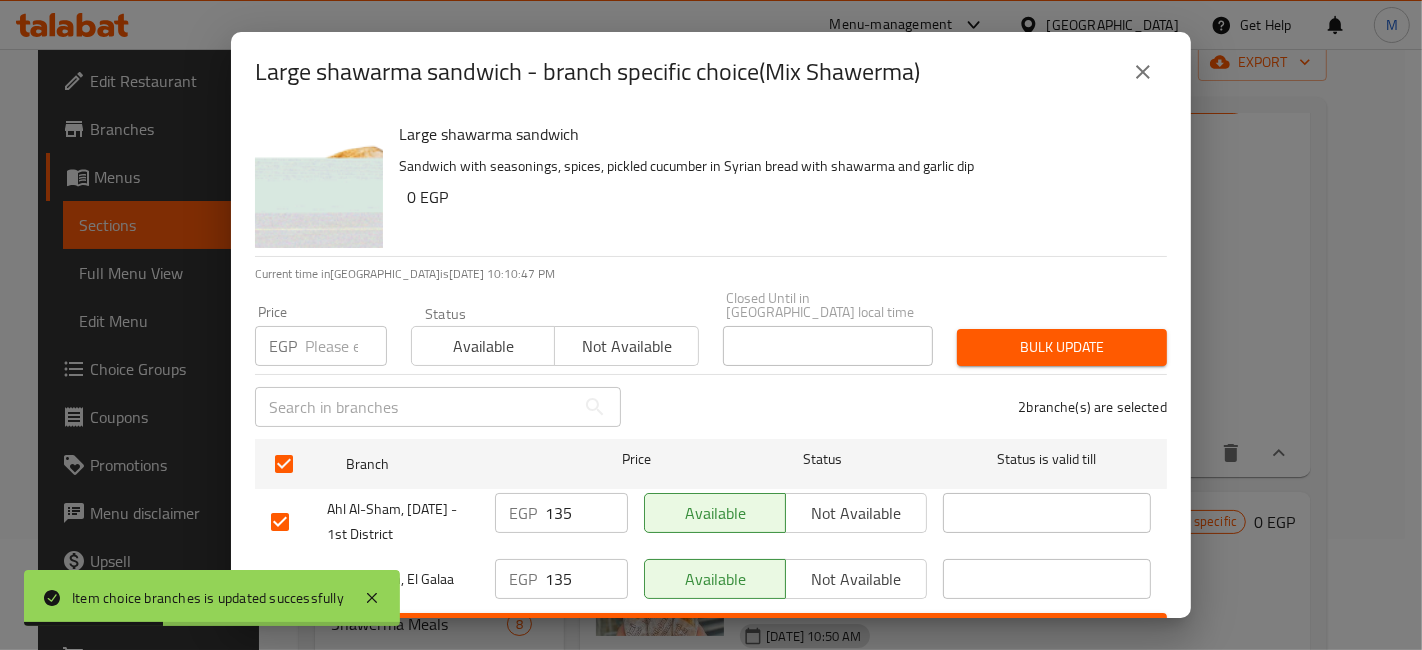 click at bounding box center [346, 346] 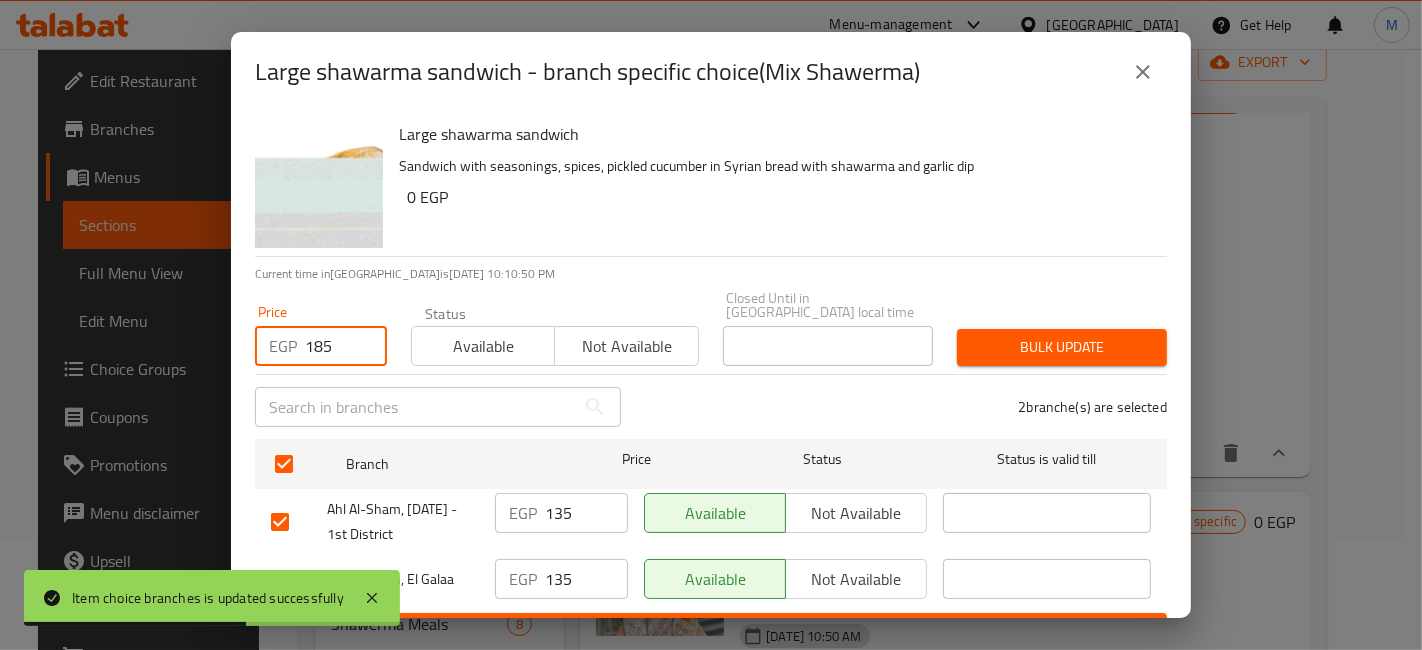 type on "185" 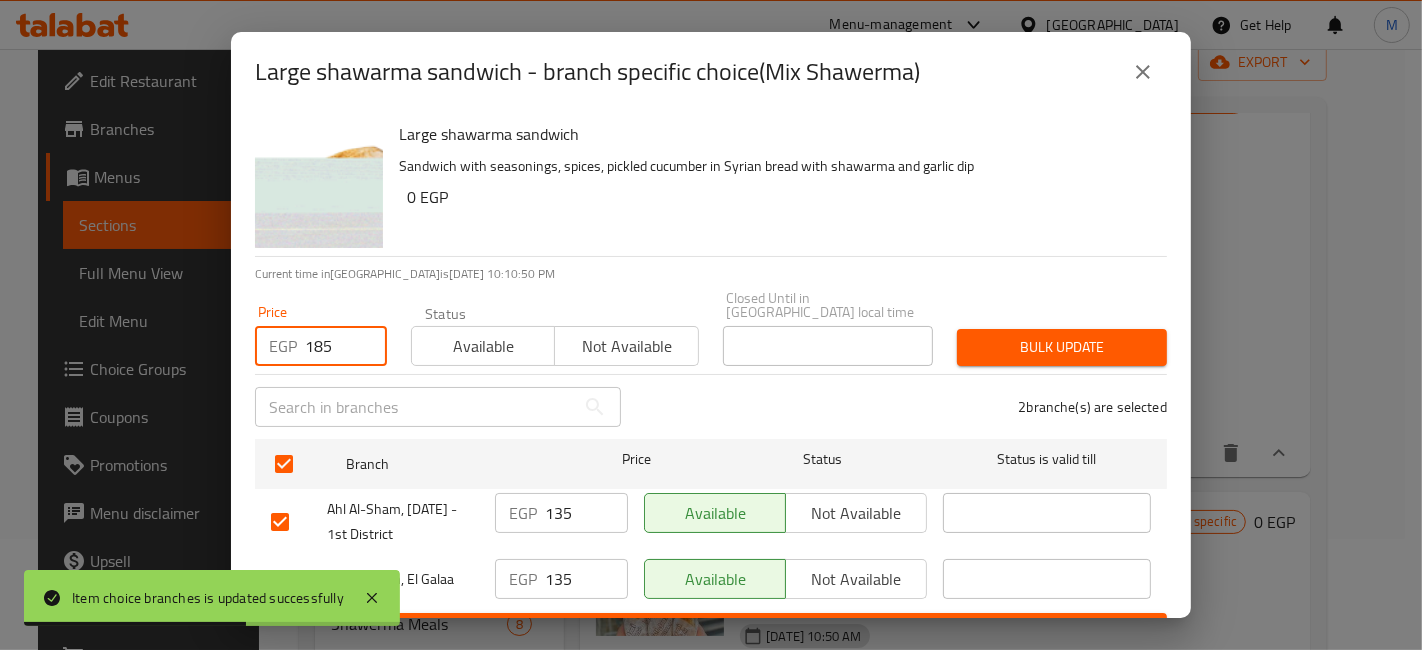 click on "Bulk update" at bounding box center [1062, 347] 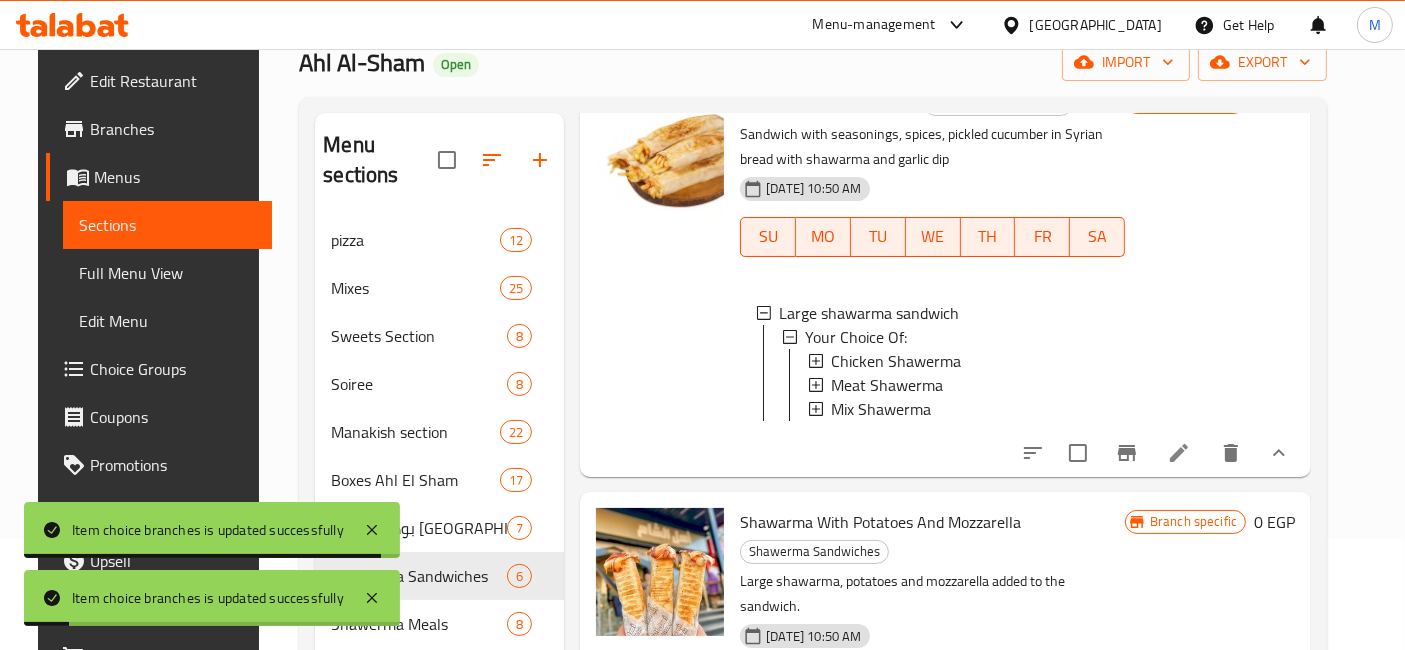 scroll, scrollTop: 2, scrollLeft: 0, axis: vertical 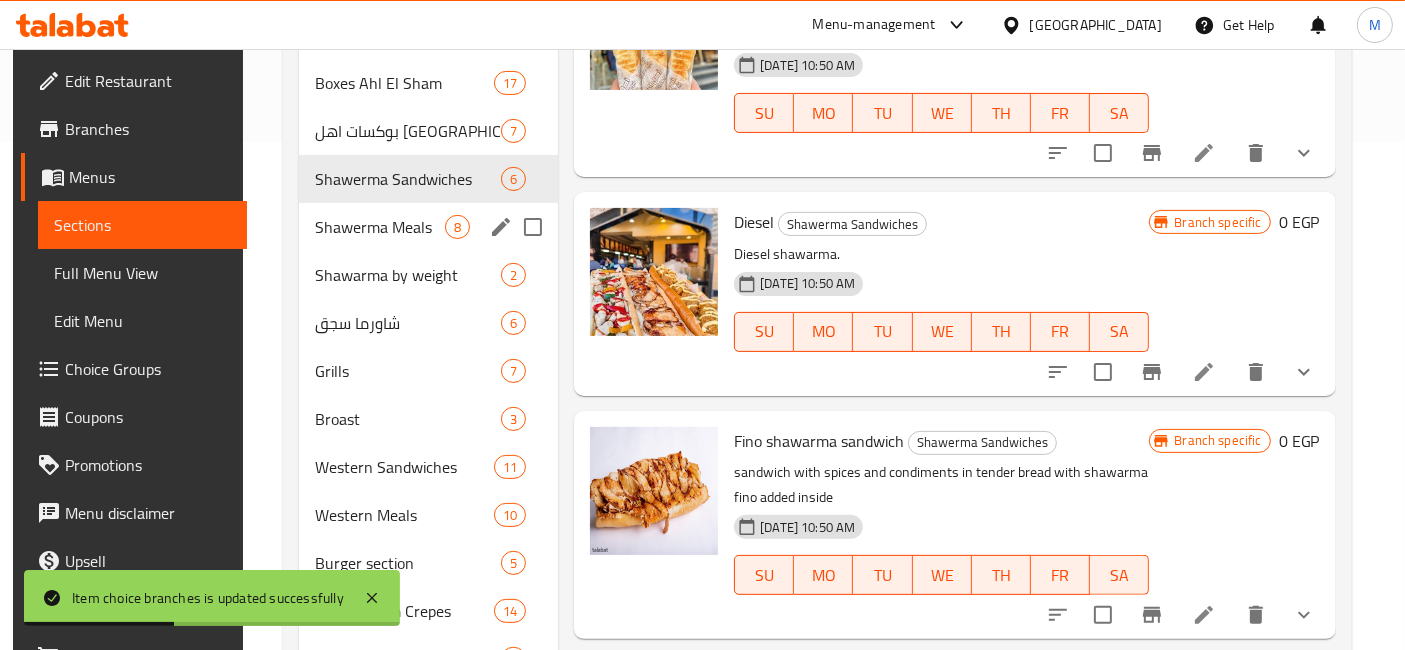 click on "Shawerma Meals" at bounding box center [380, 227] 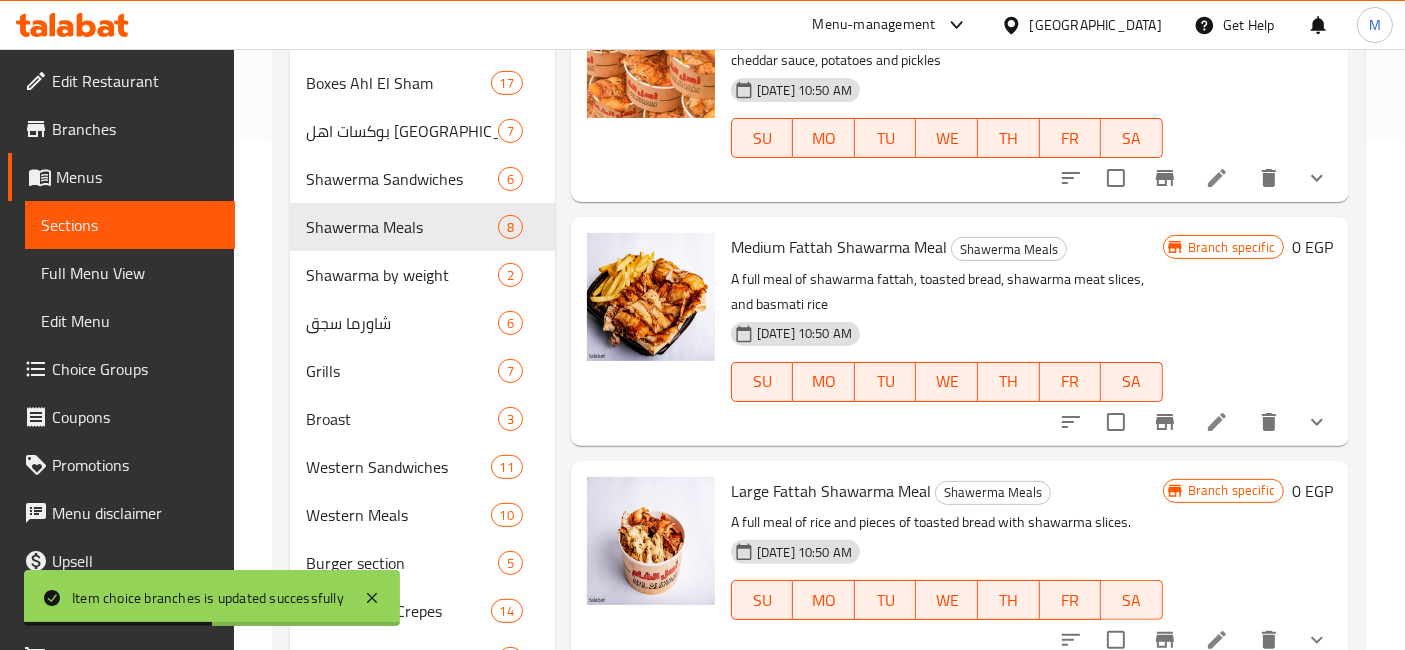 scroll, scrollTop: 0, scrollLeft: 0, axis: both 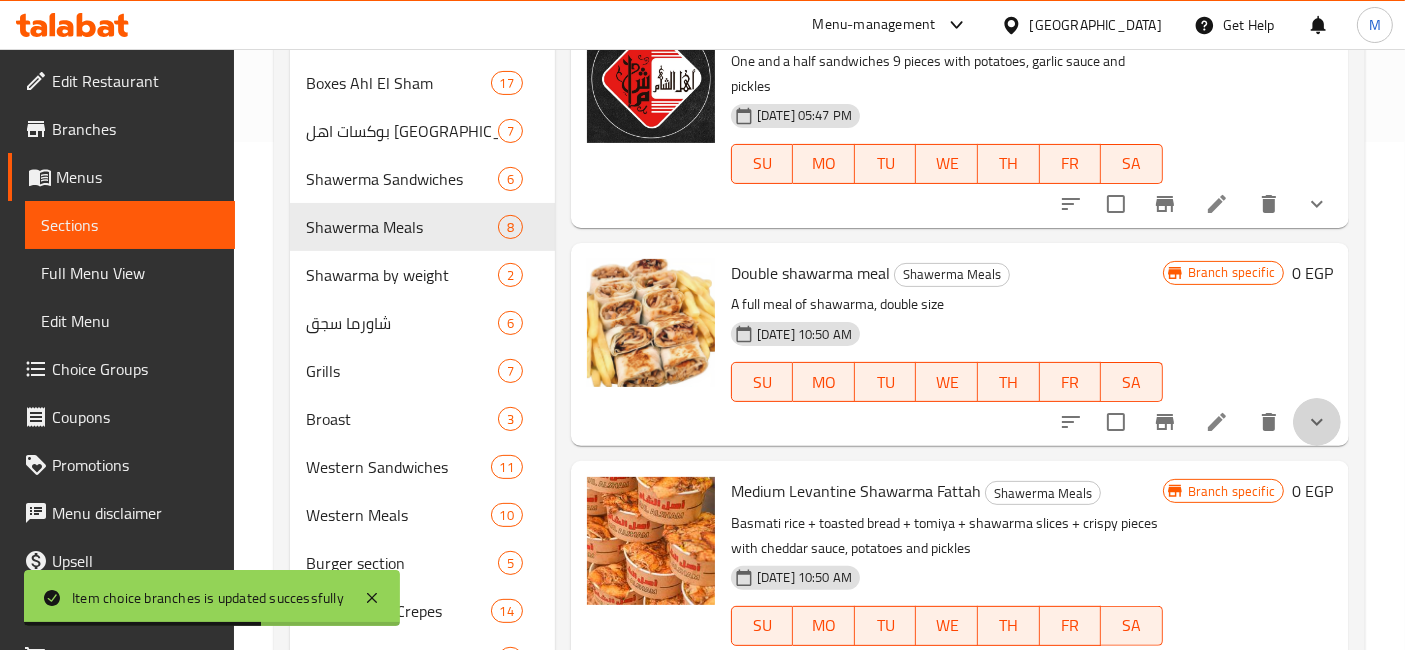 drag, startPoint x: 1317, startPoint y: 427, endPoint x: 1290, endPoint y: 412, distance: 30.88689 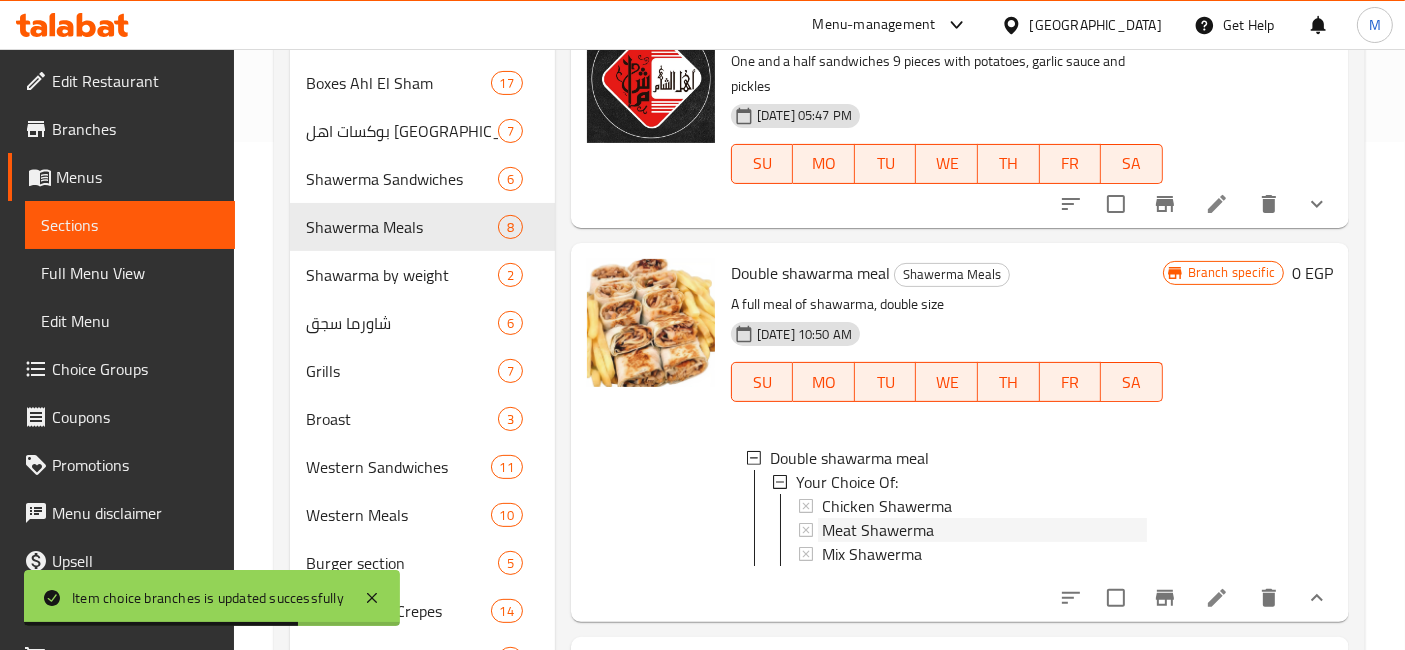 click on "Chicken Shawerma Meat Shawerma Mix Shawerma" at bounding box center (973, 530) 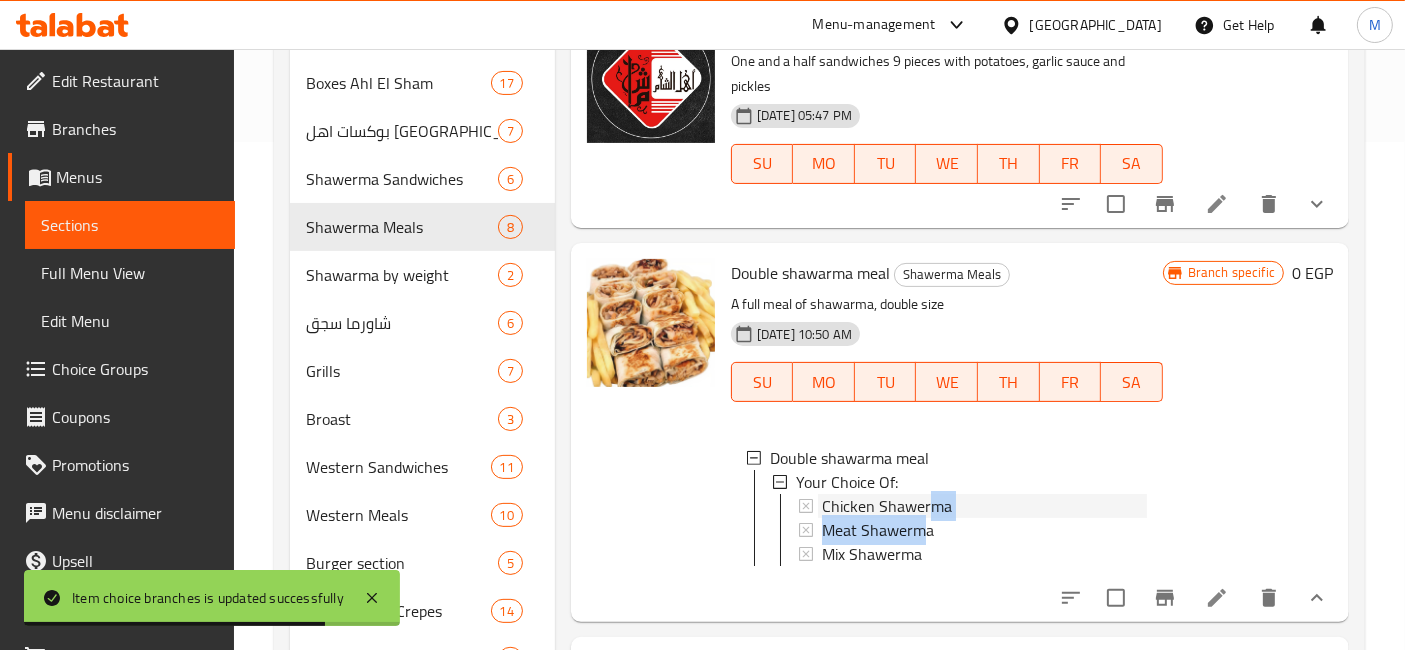 click on "Chicken Shawerma" at bounding box center [887, 506] 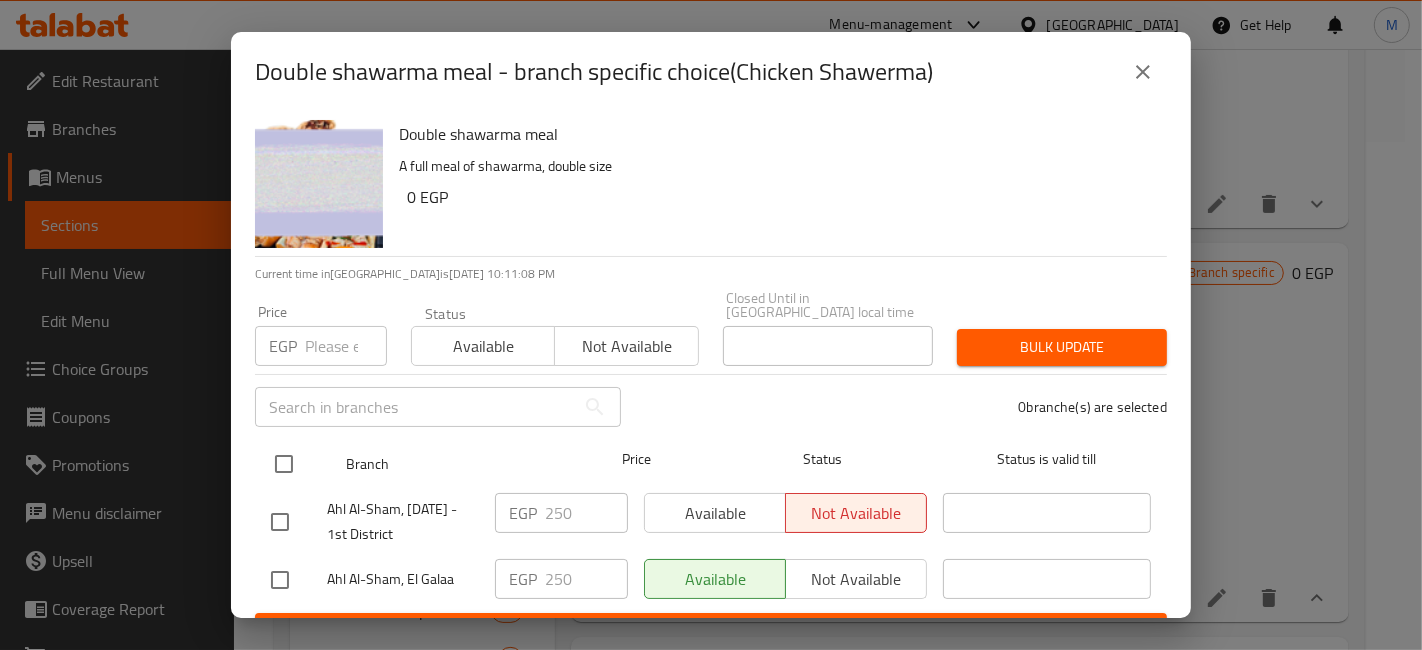 click at bounding box center (284, 464) 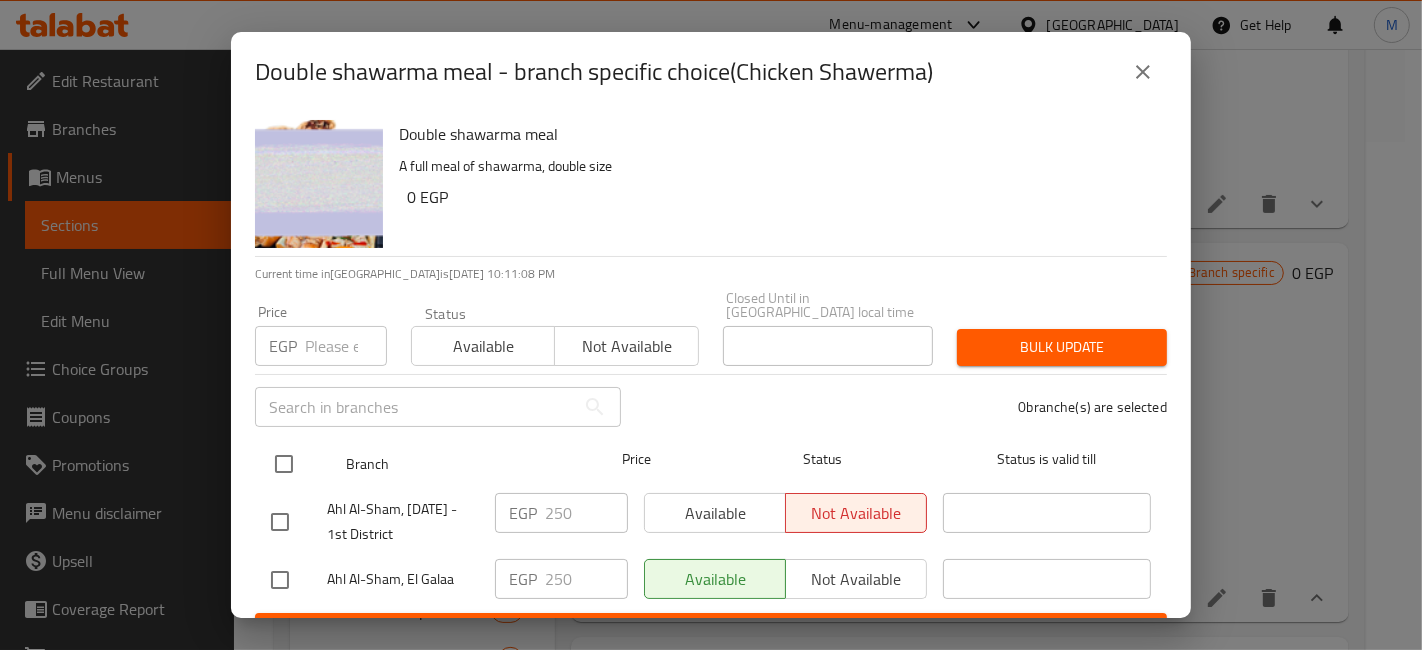 checkbox on "true" 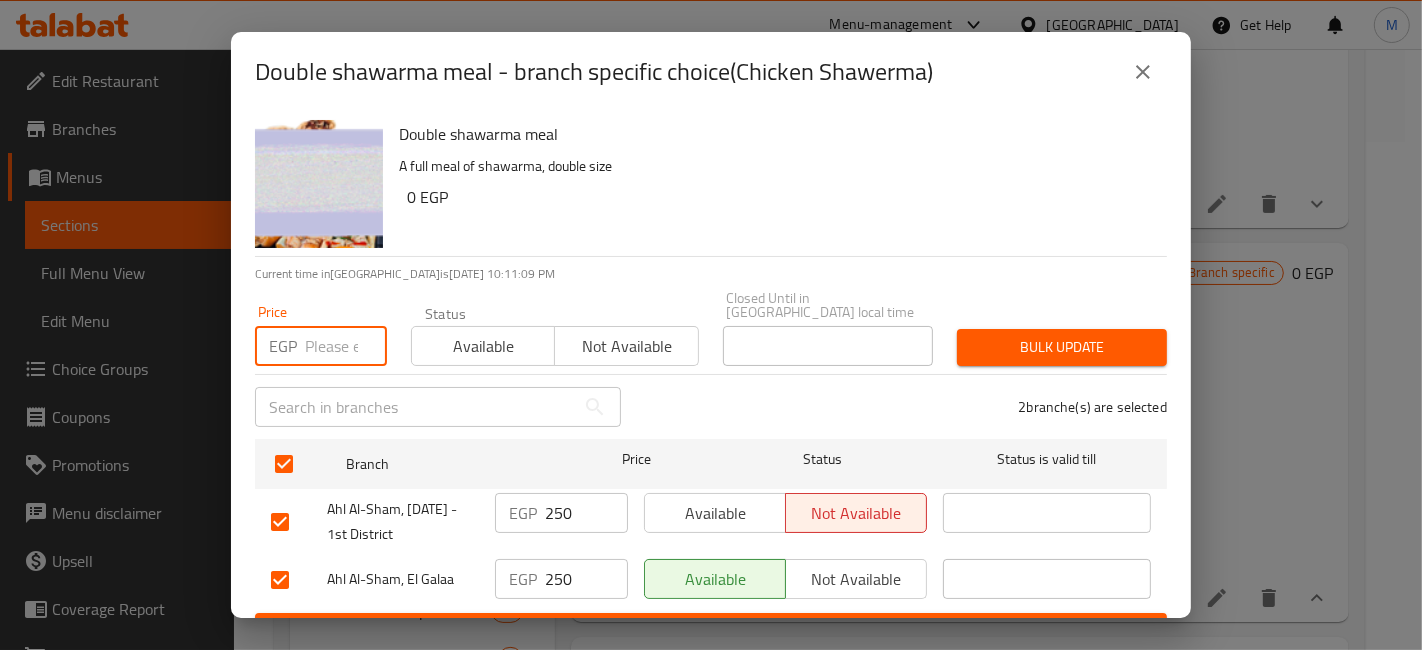 click at bounding box center [346, 346] 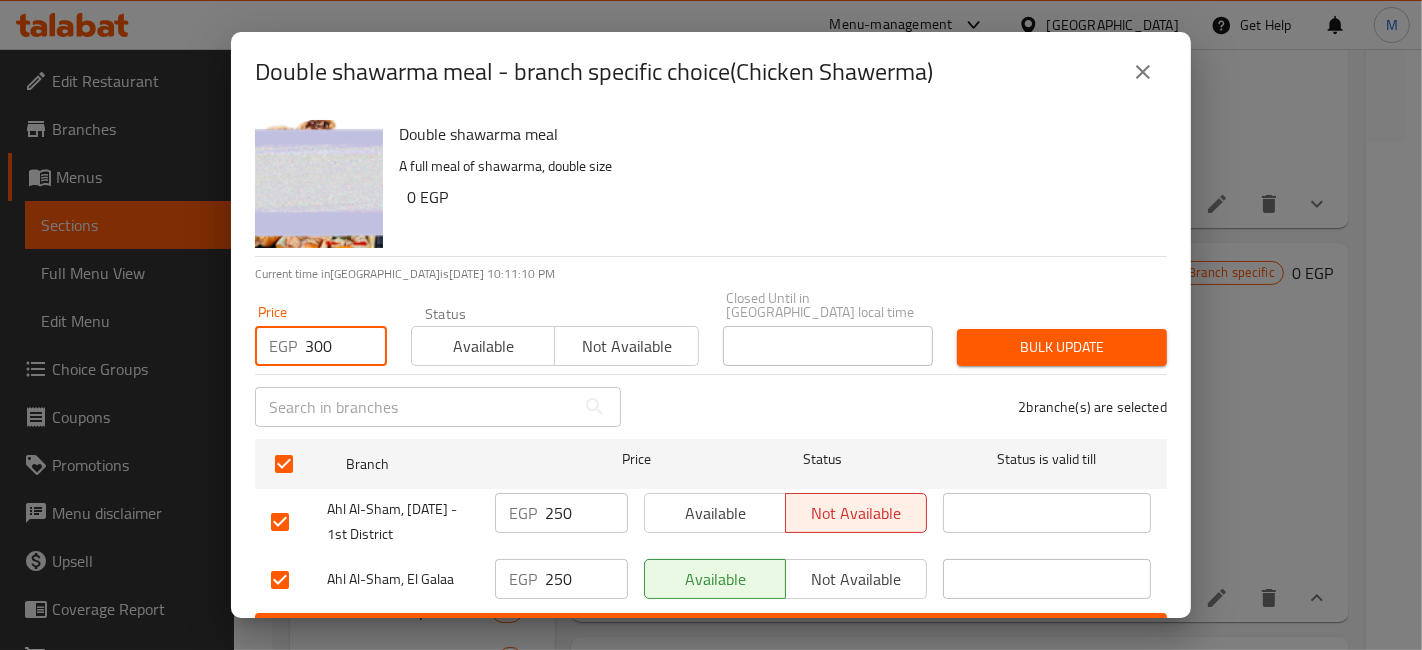 type on "300" 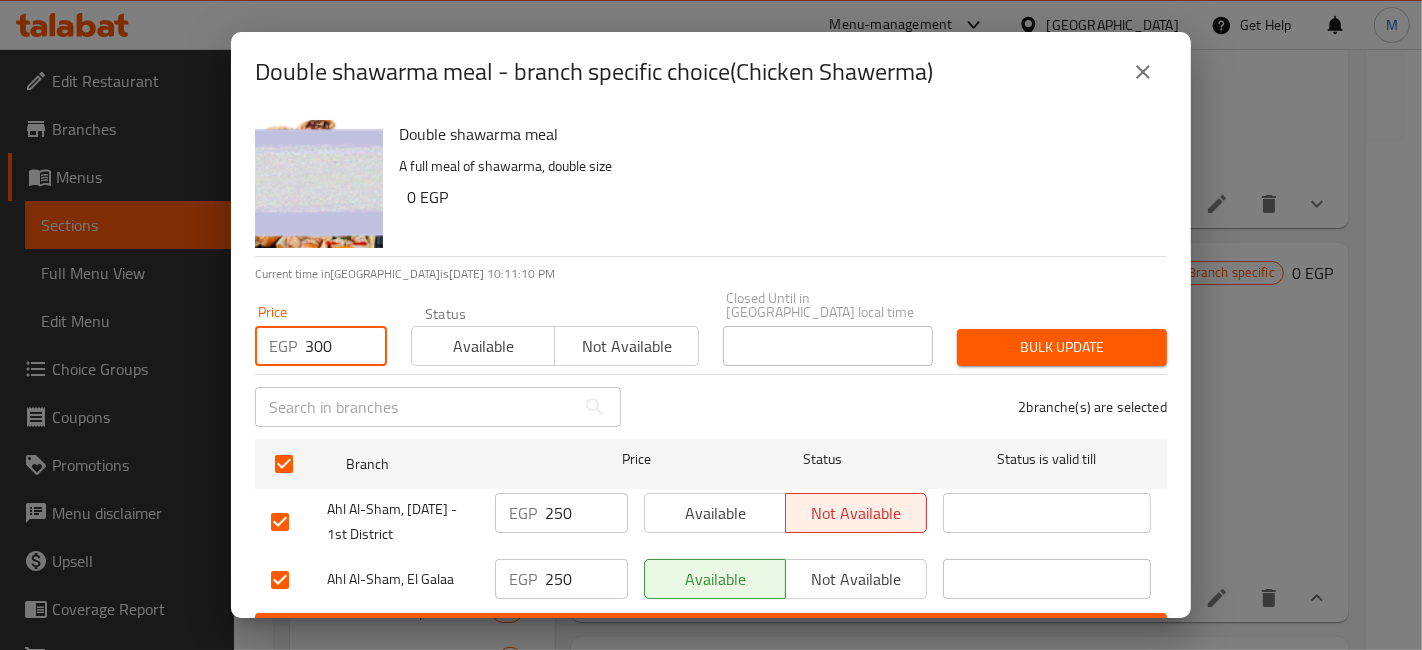 click on "Bulk update" at bounding box center [1062, 347] 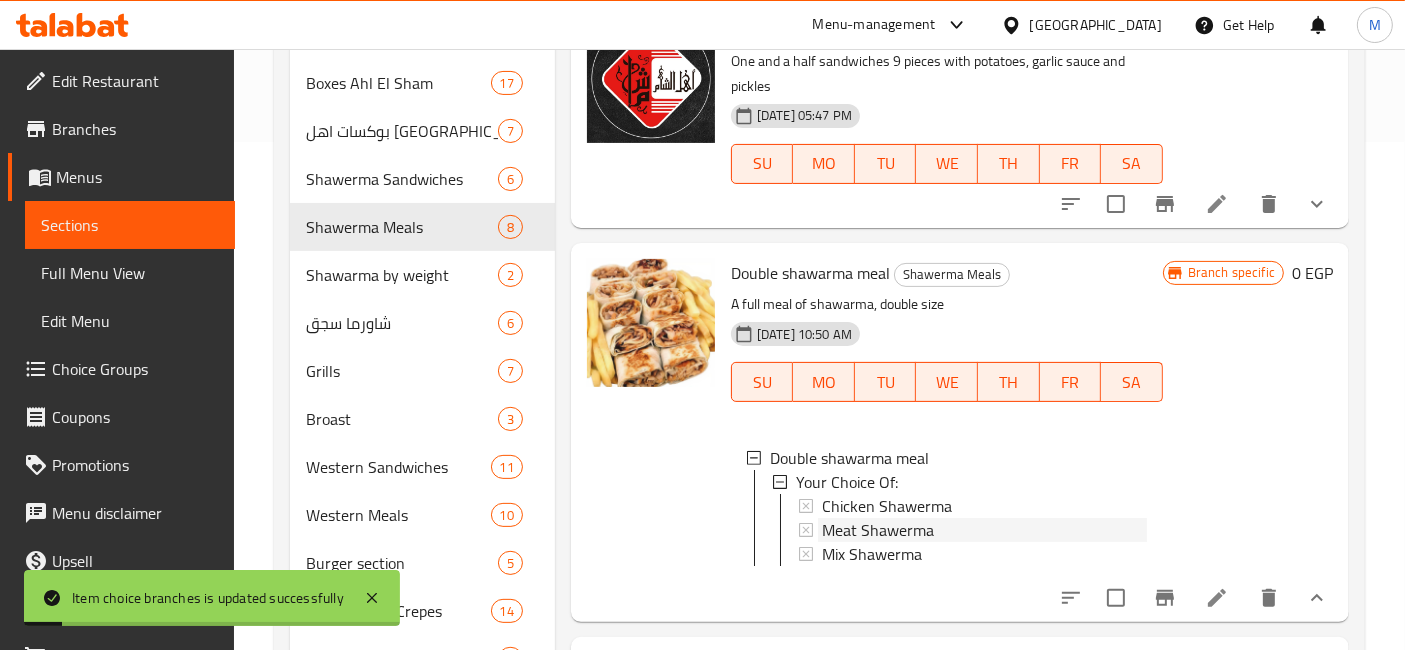 click on "Meat Shawerma" at bounding box center [878, 530] 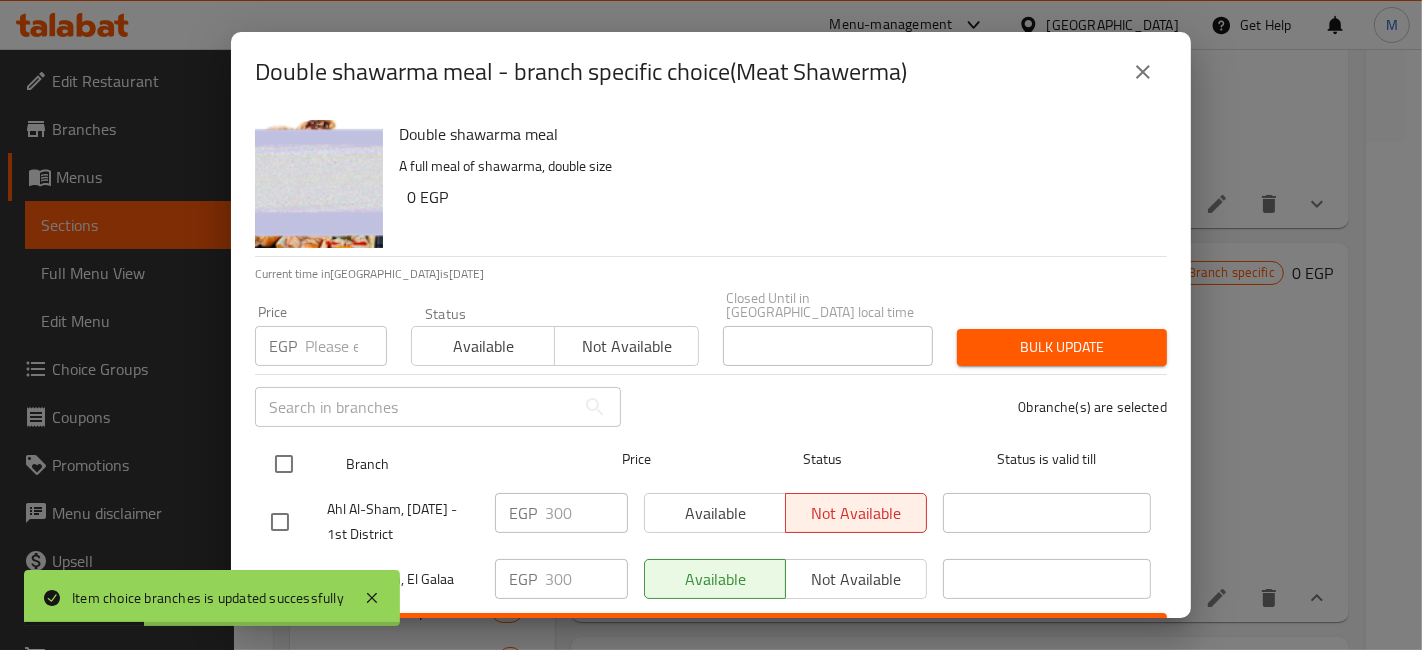 click at bounding box center (284, 464) 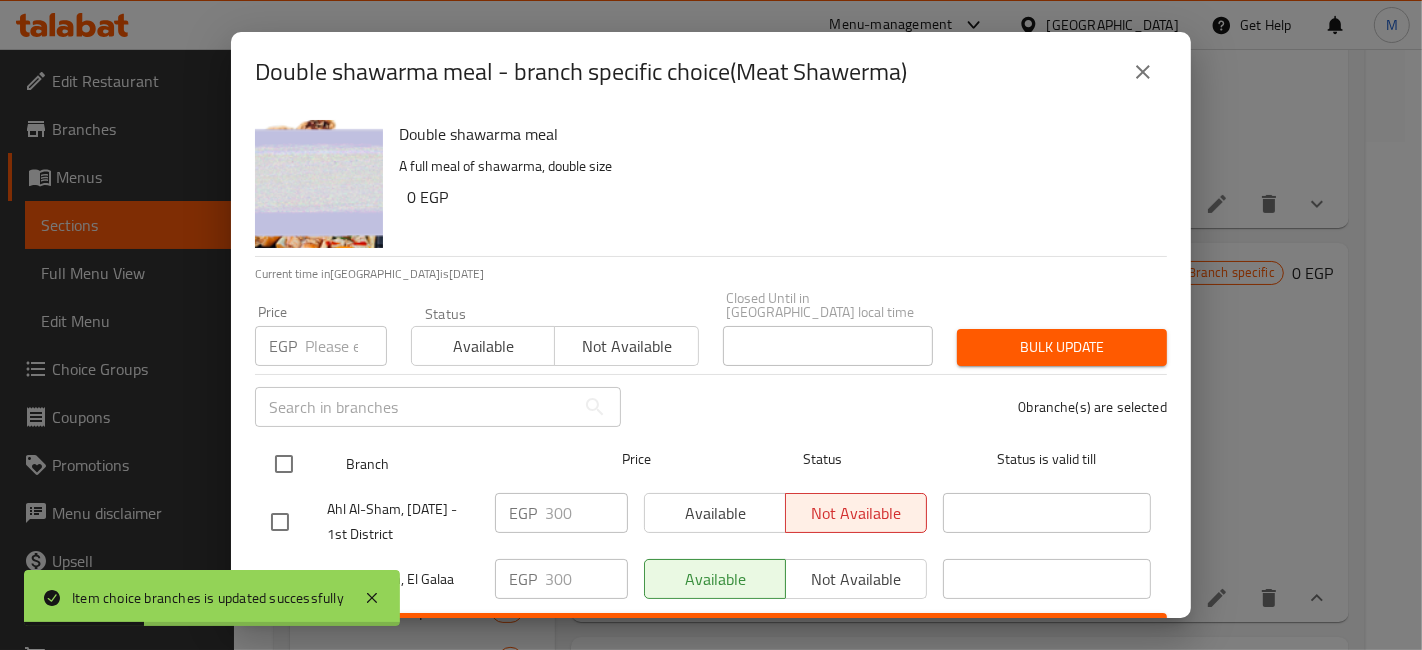 checkbox on "true" 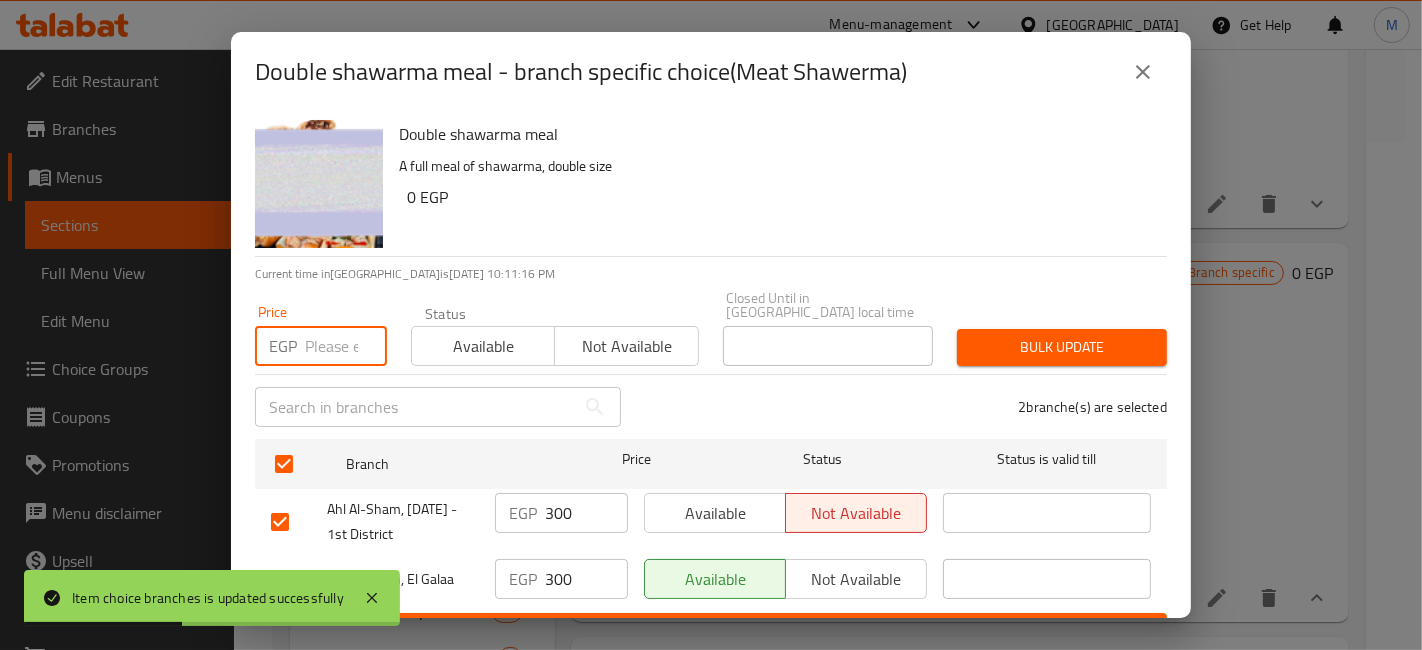 click at bounding box center [346, 346] 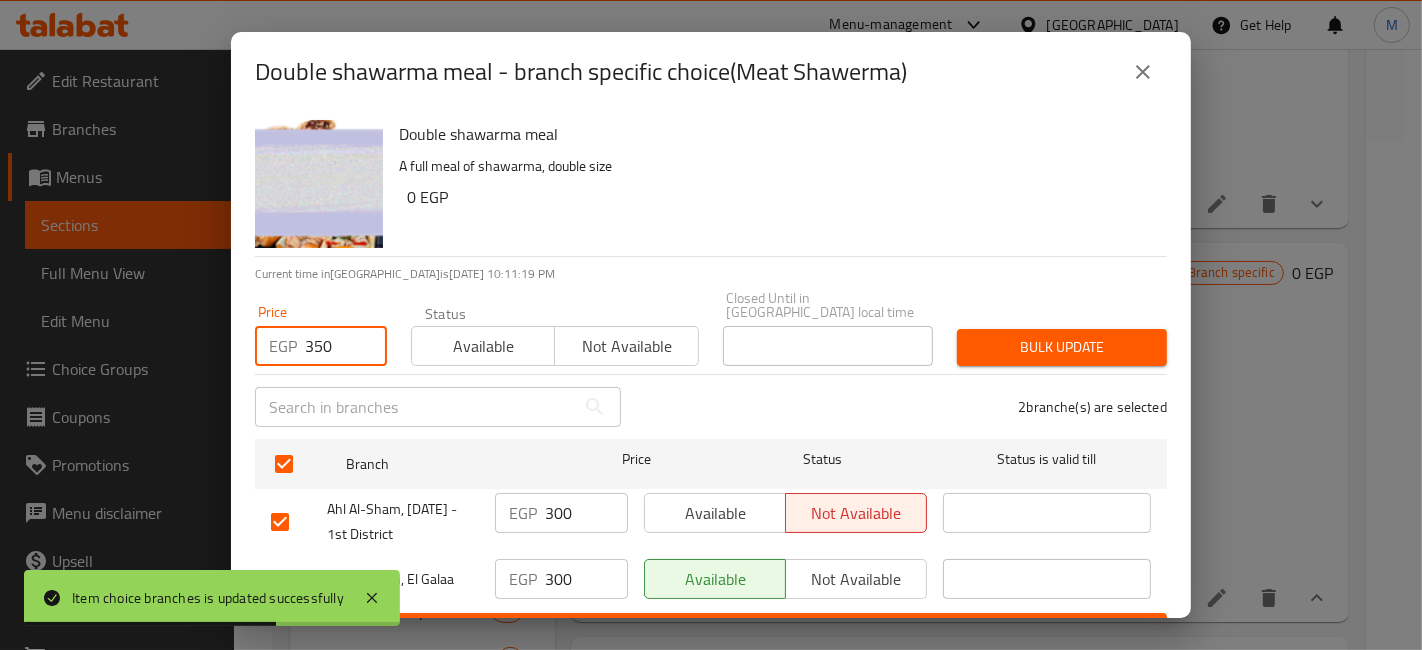 type on "350" 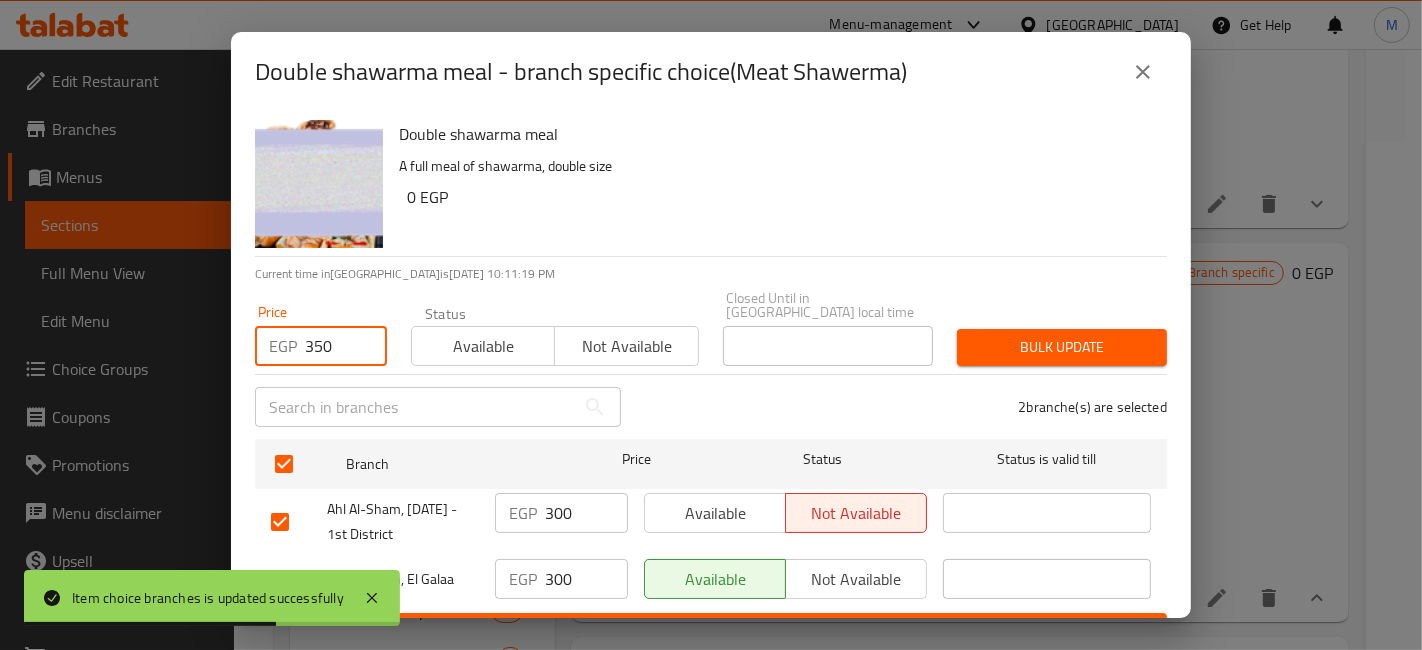 click on "Bulk update" at bounding box center (1062, 347) 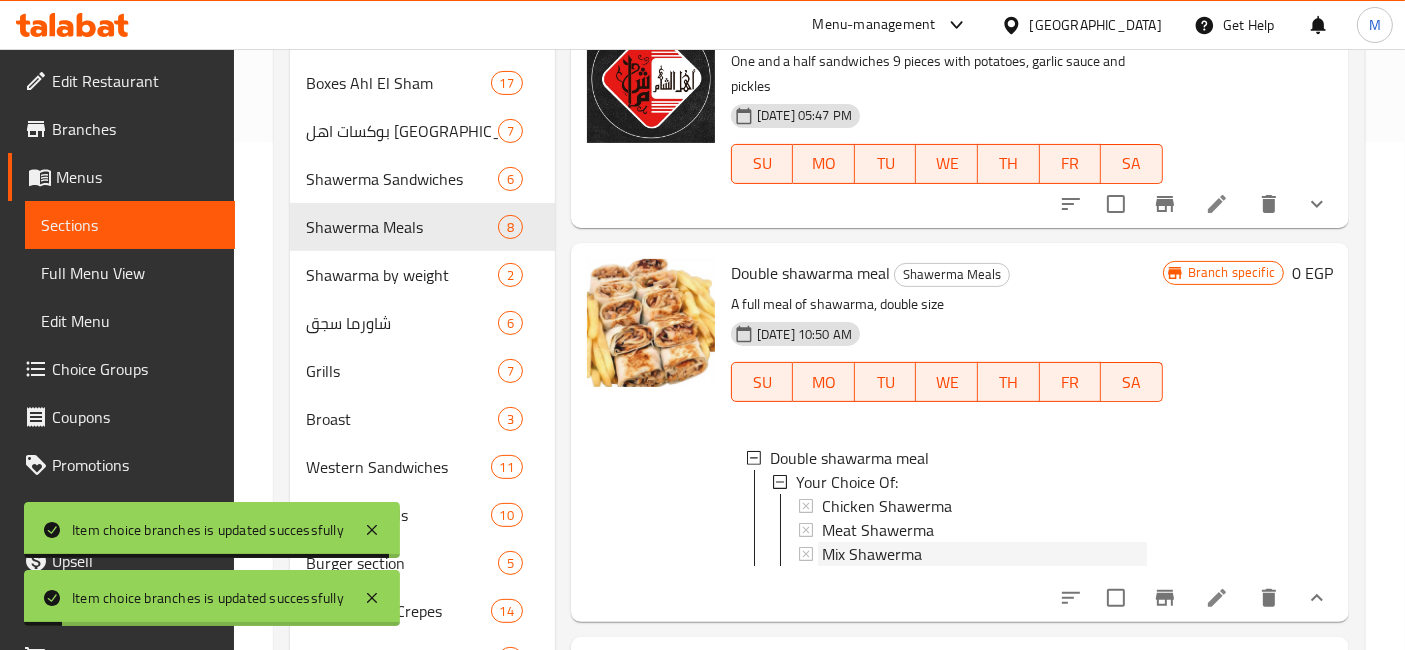 click on "Mix Shawerma" at bounding box center (872, 554) 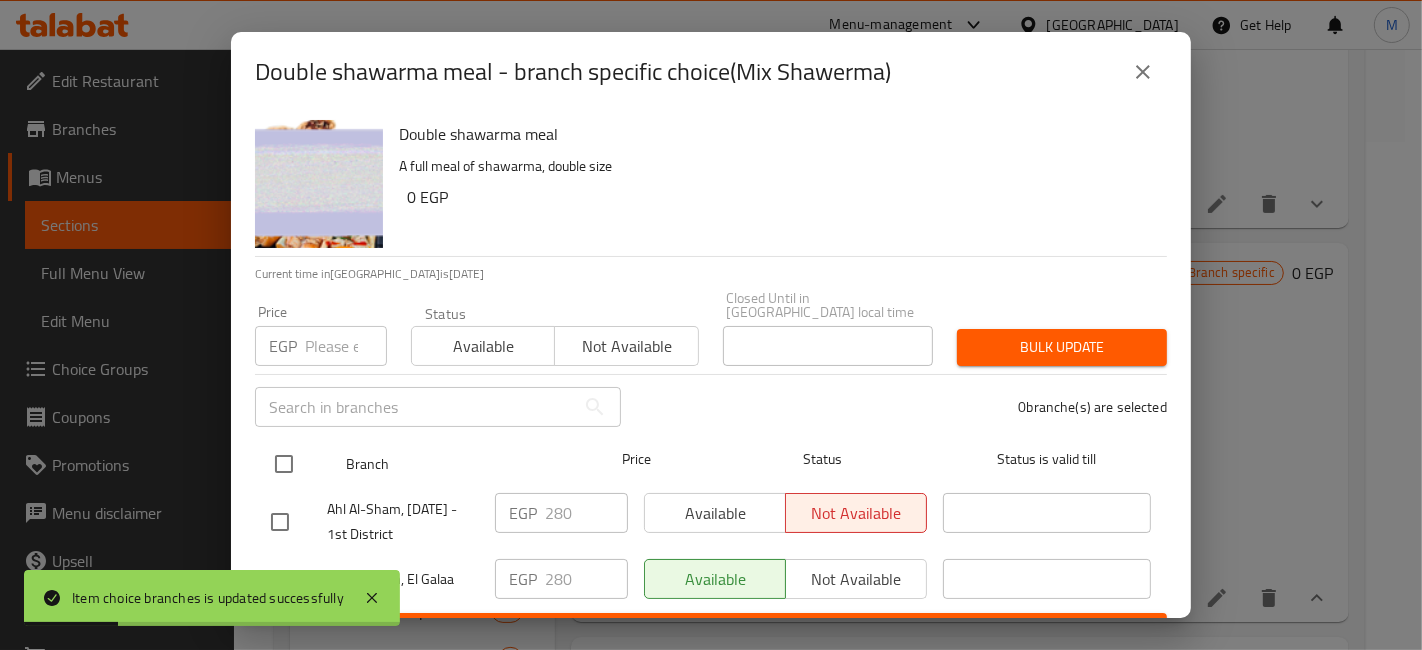 click at bounding box center (284, 464) 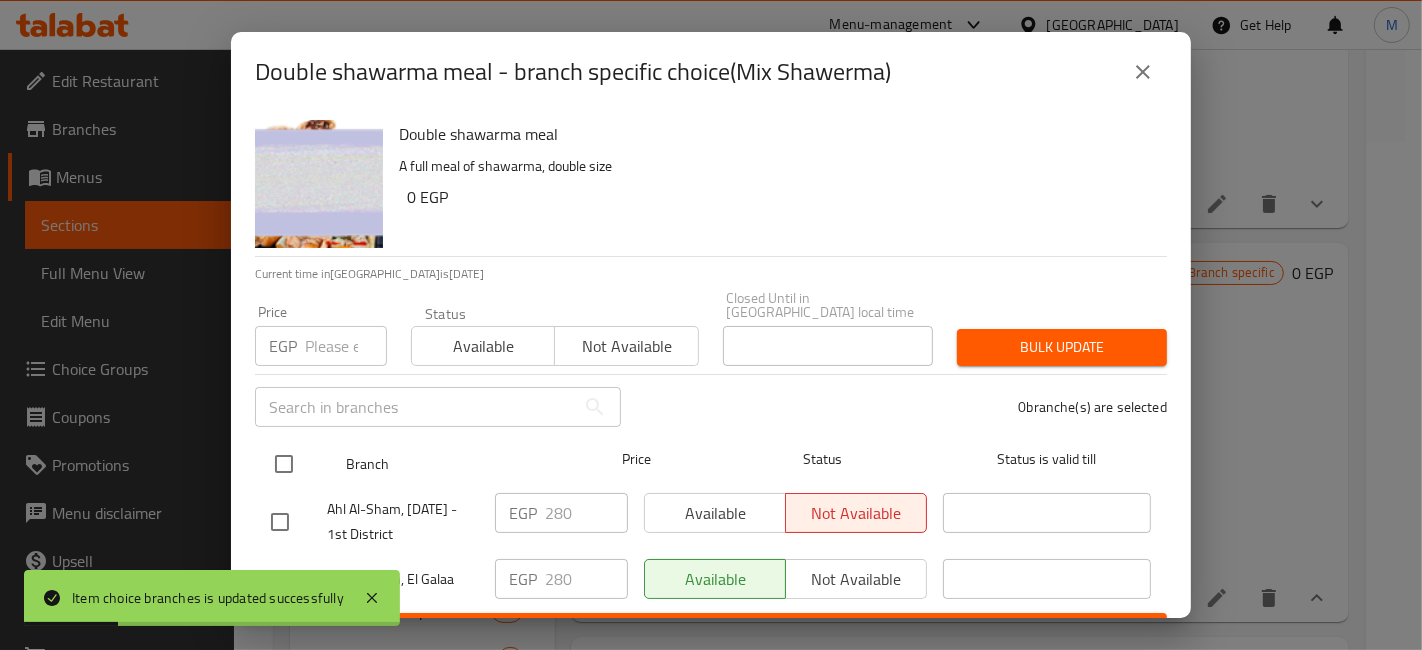 checkbox on "true" 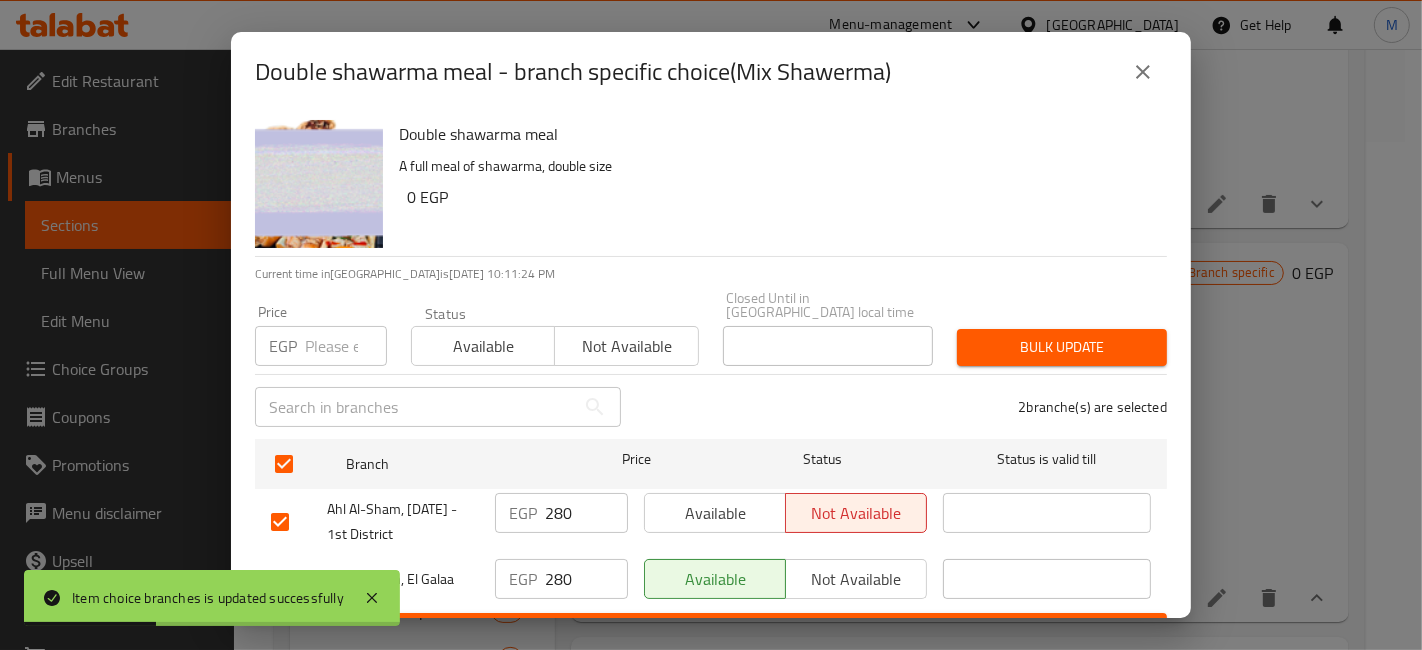 click at bounding box center (346, 346) 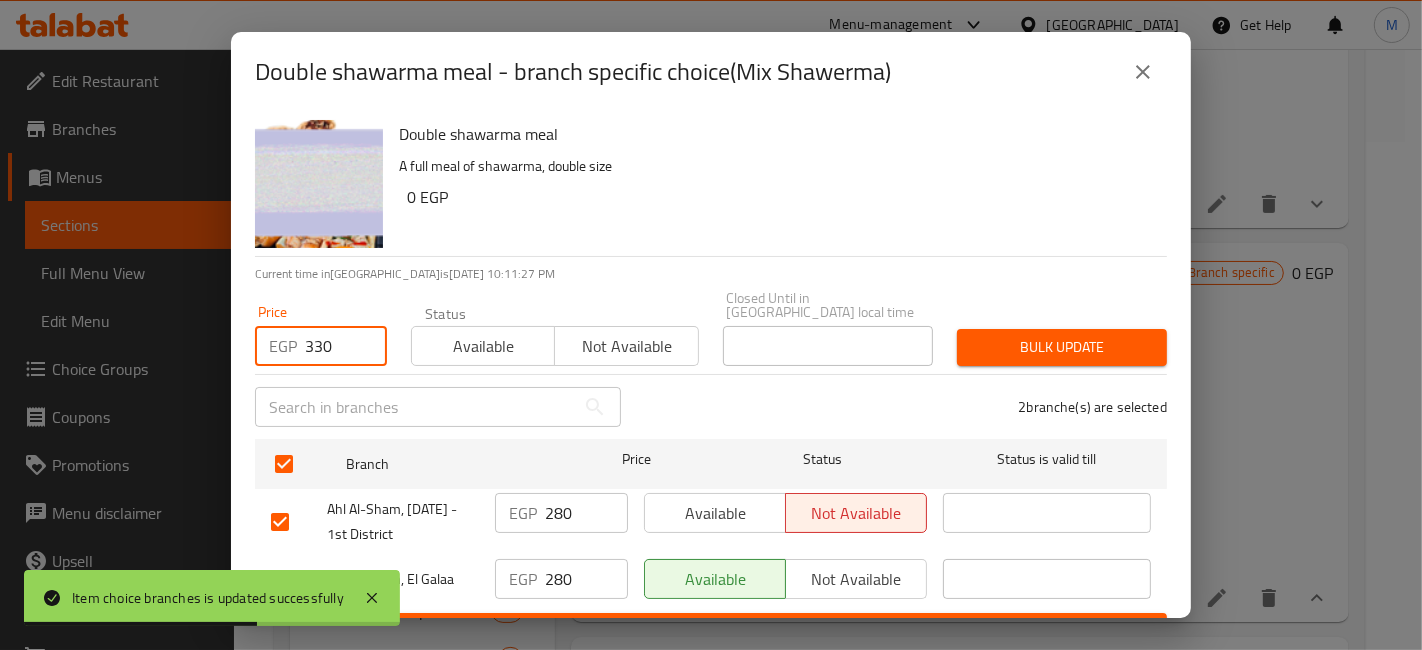 type on "330" 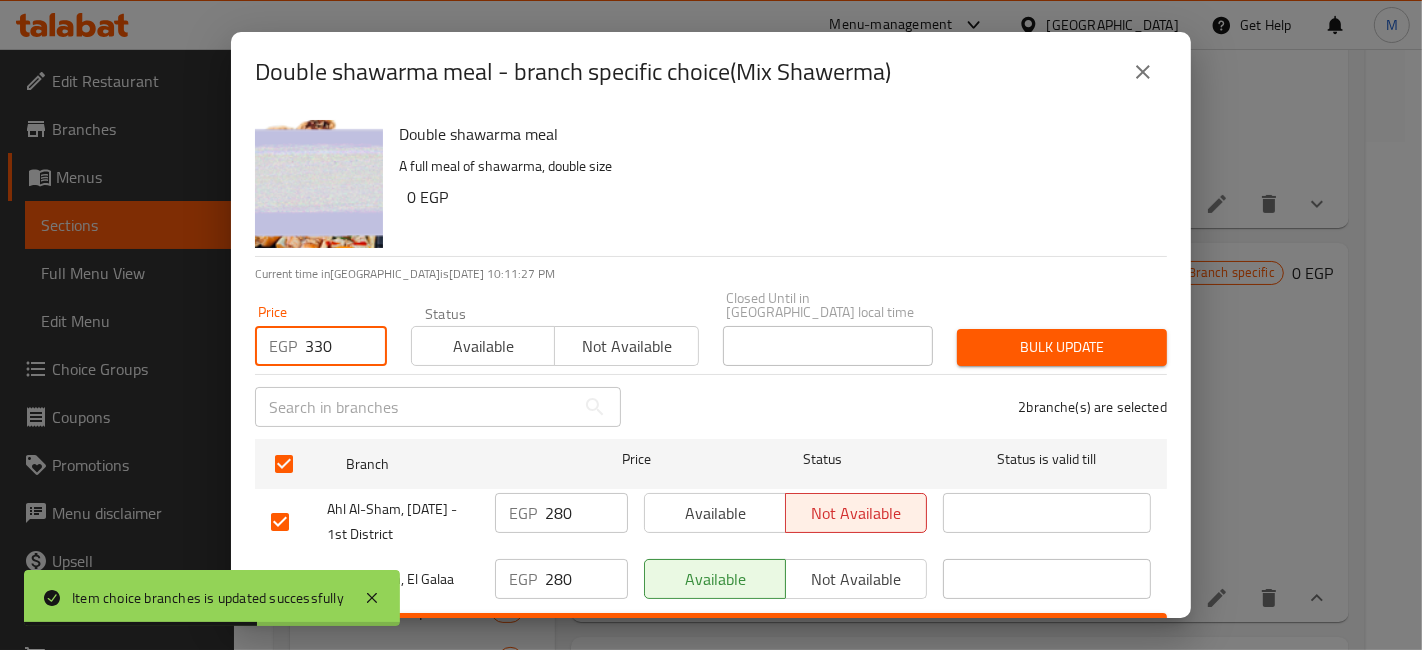 click on "Bulk update" at bounding box center (1062, 347) 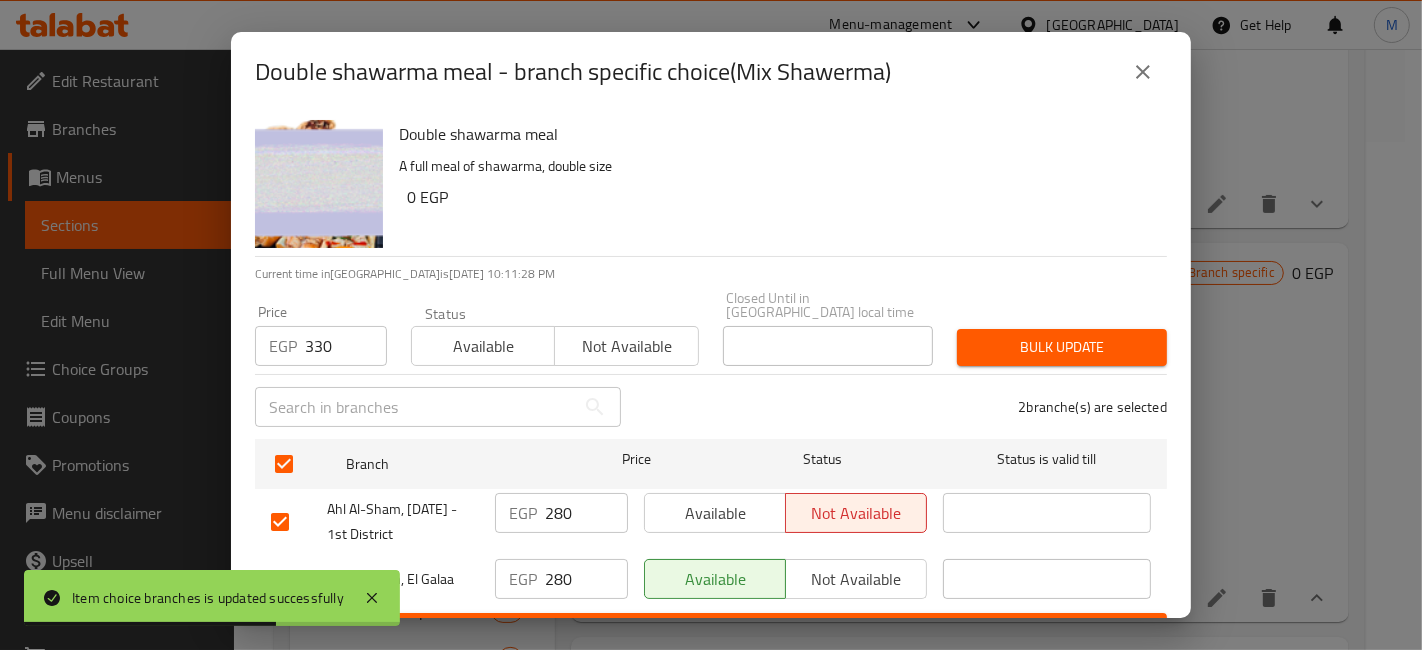 click on "Bulk update" at bounding box center [1062, 347] 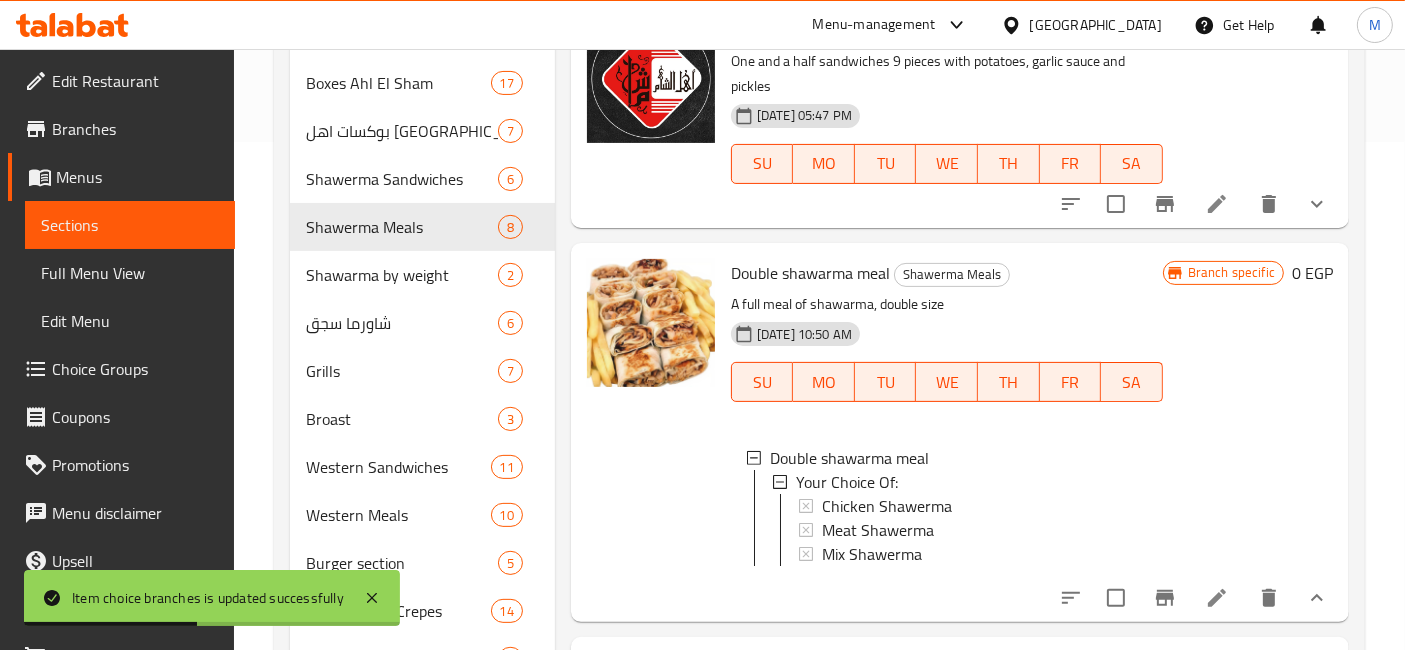 click at bounding box center (72, 25) 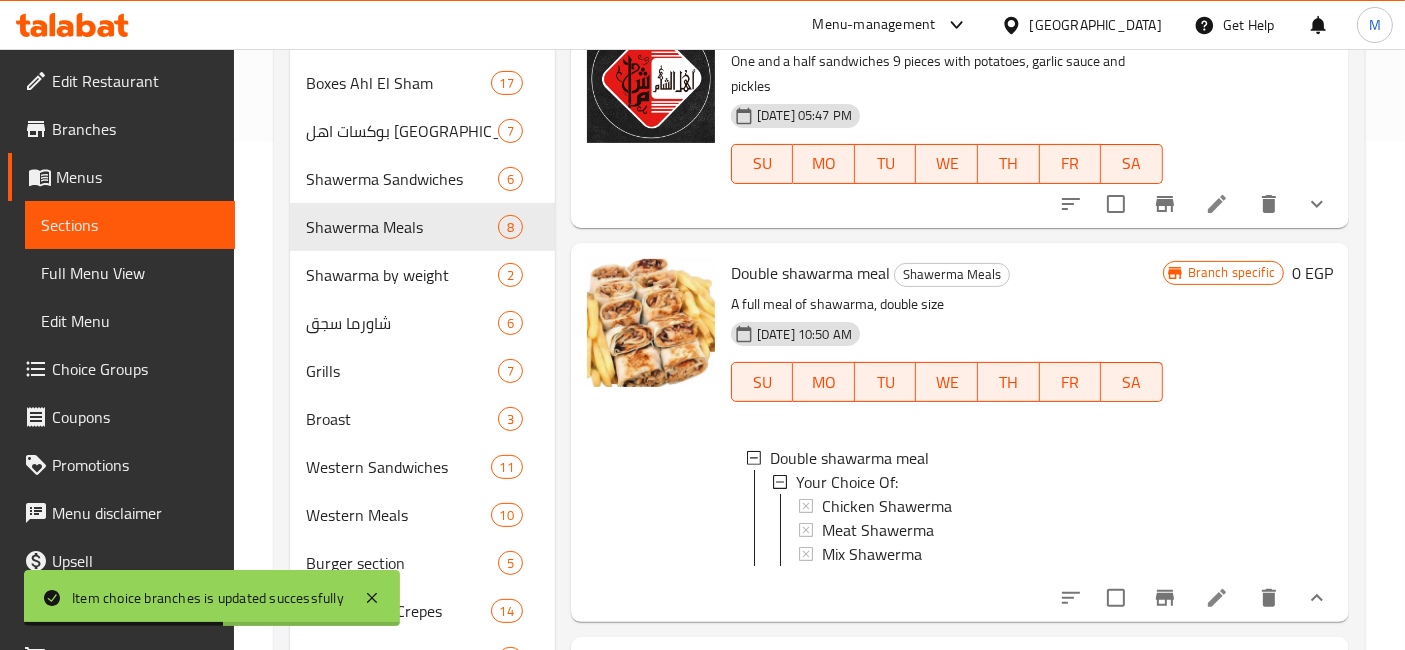 click at bounding box center (72, 25) 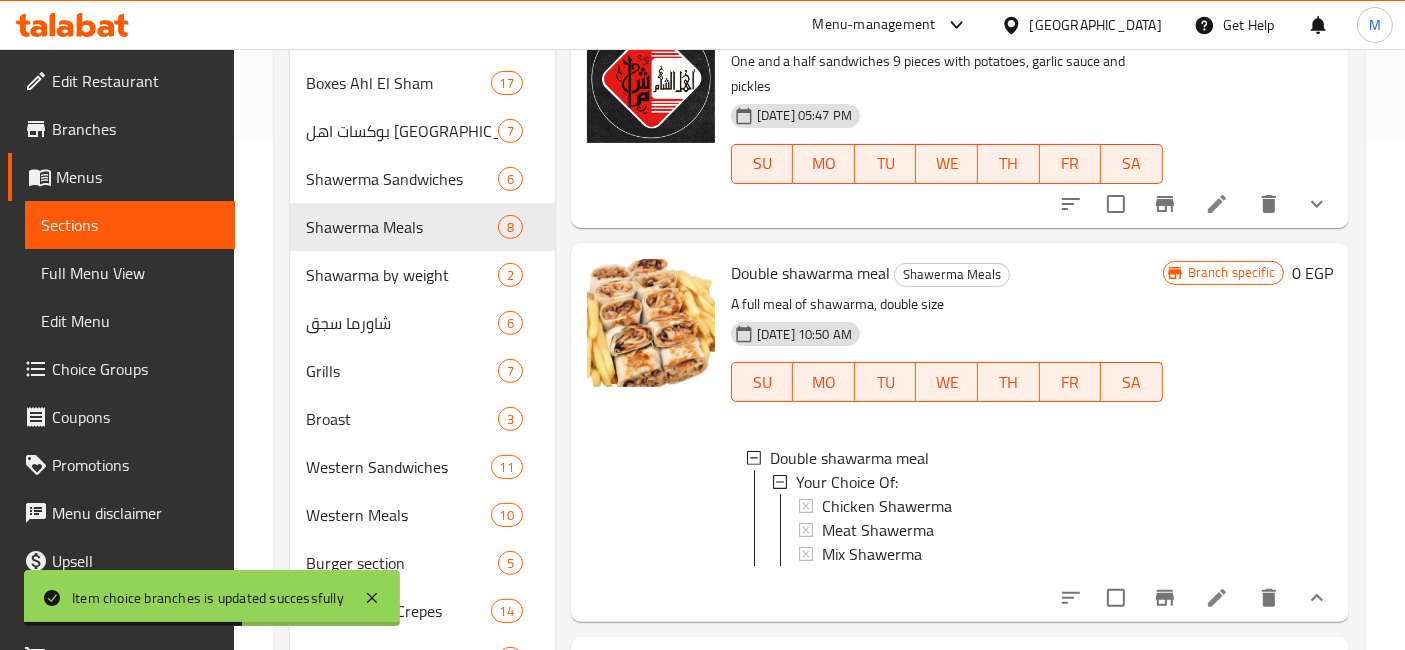 click 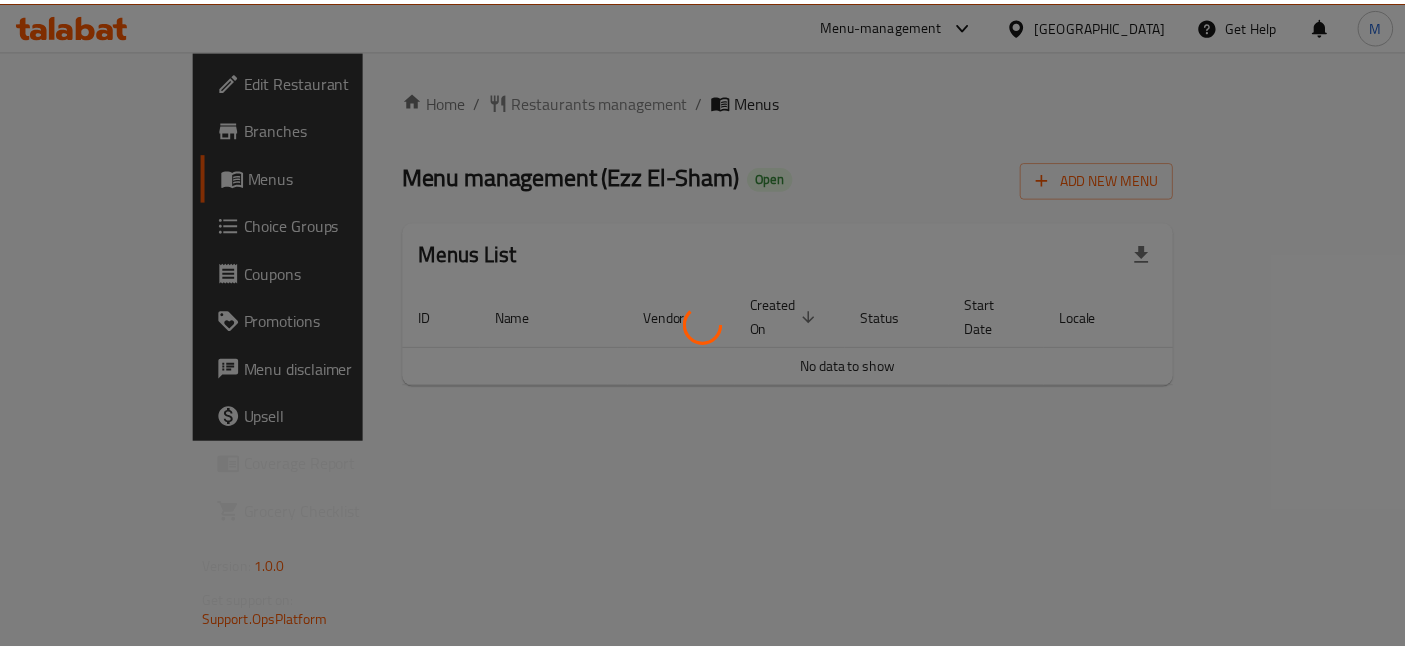 scroll, scrollTop: 0, scrollLeft: 0, axis: both 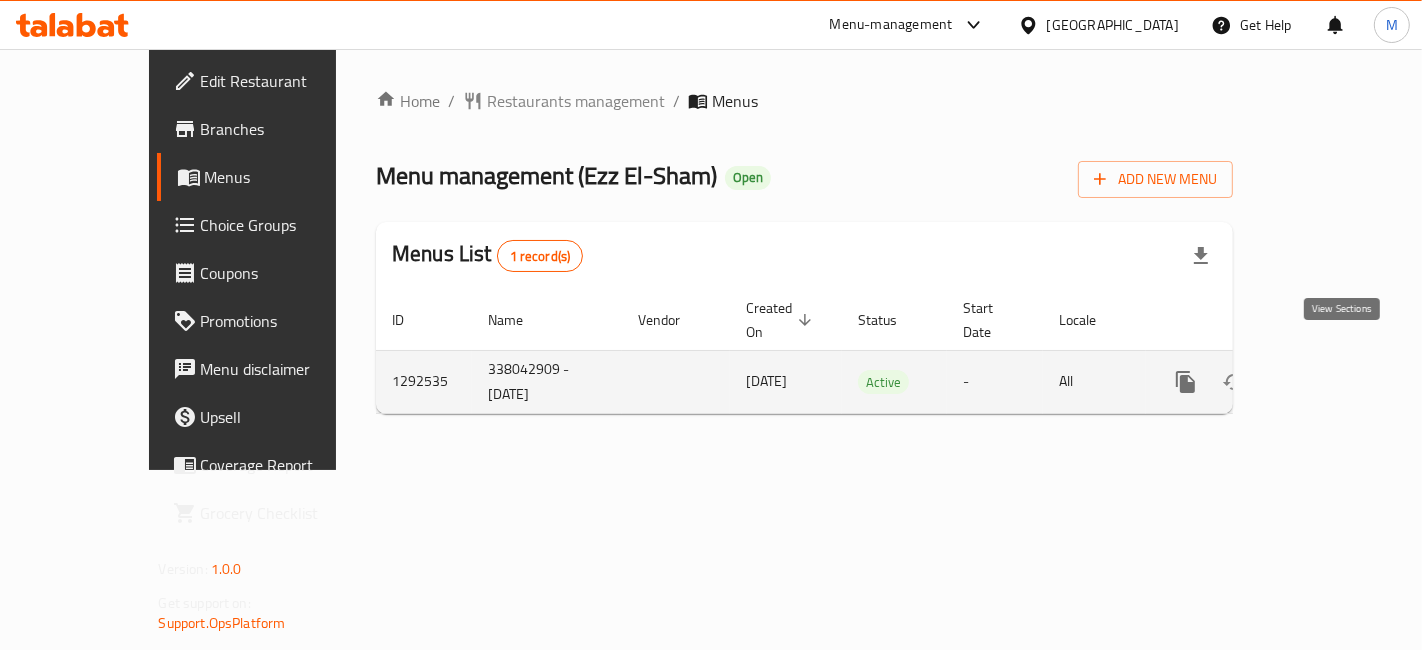 click 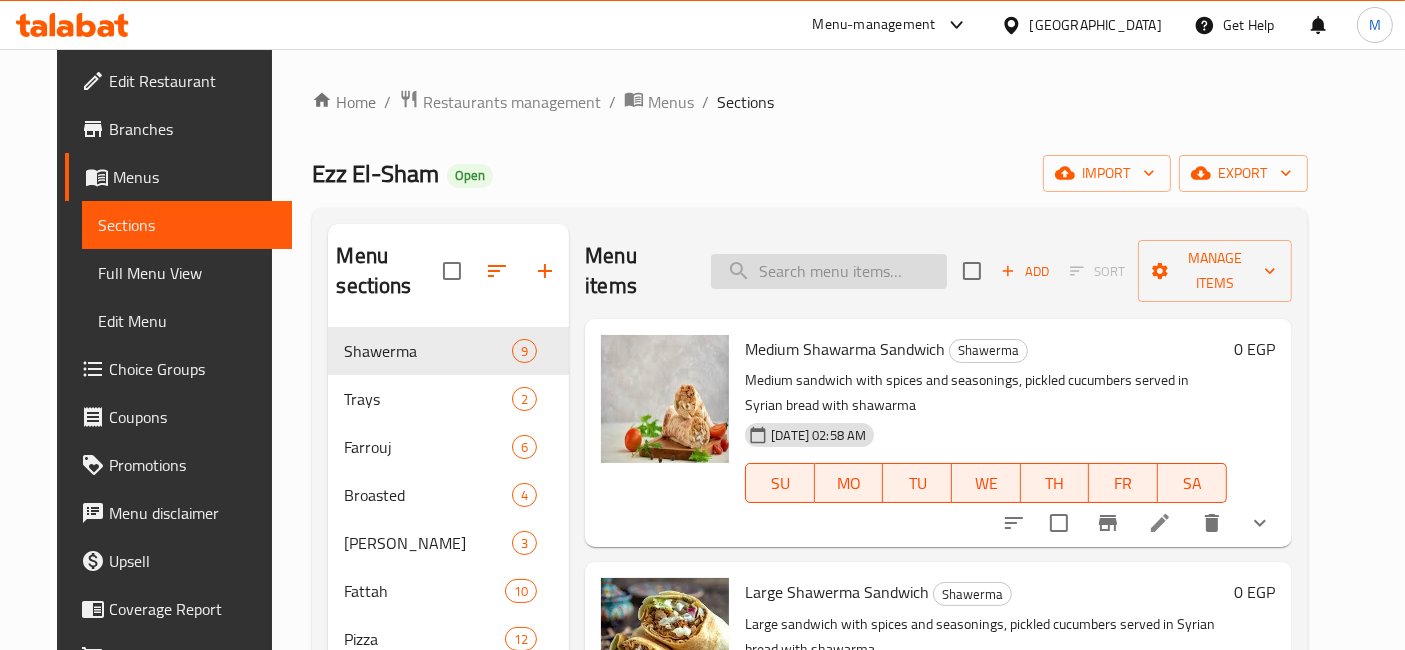 click at bounding box center [829, 271] 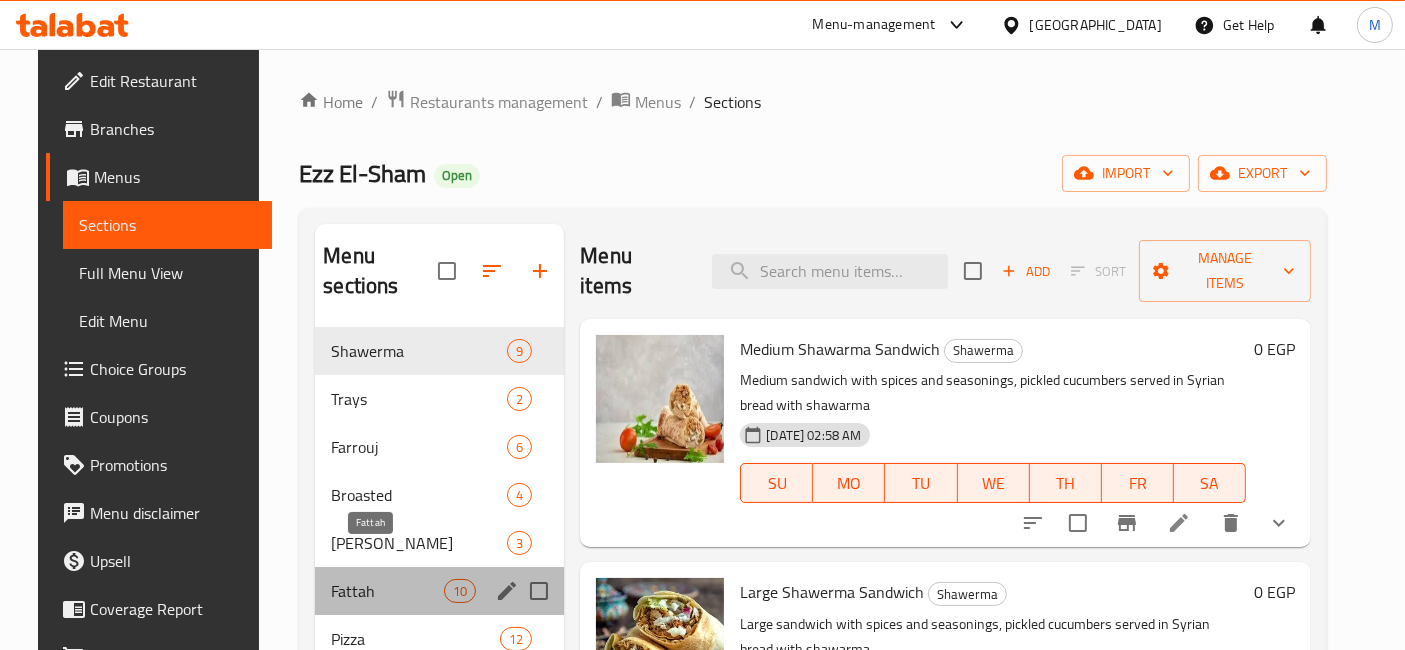 click on "Fattah" at bounding box center [387, 591] 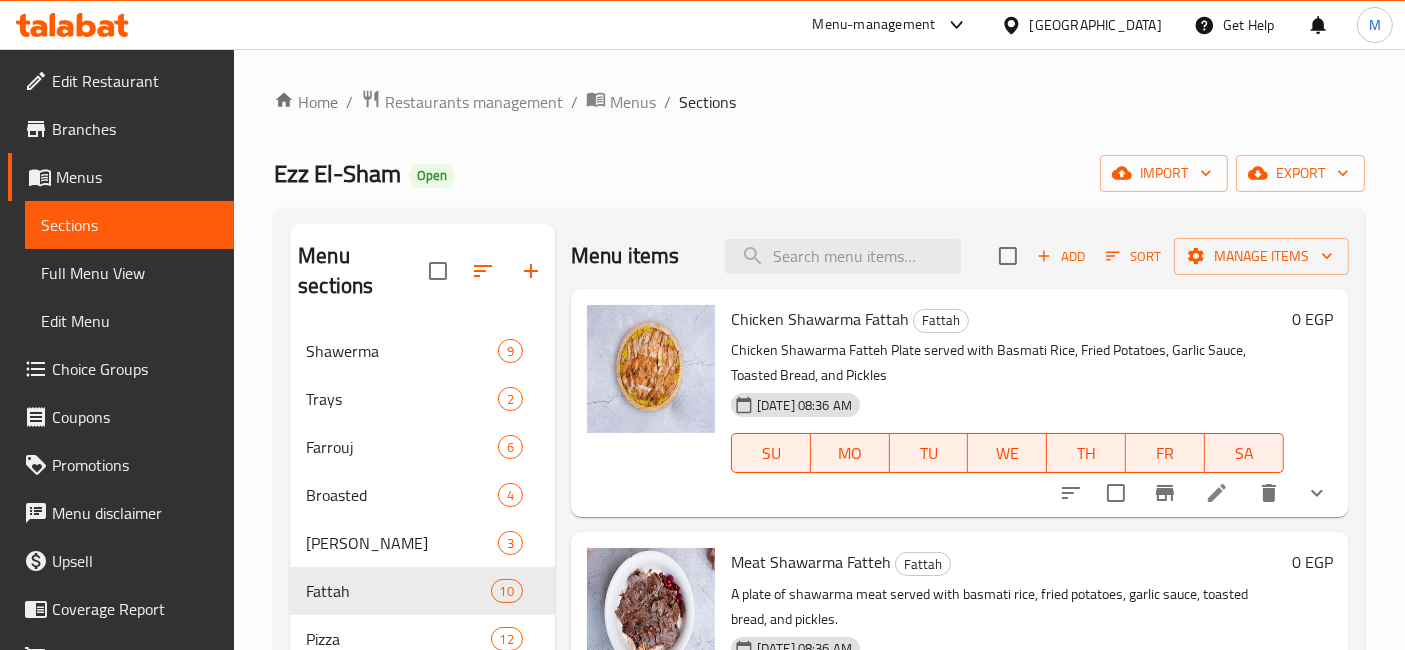 scroll, scrollTop: 222, scrollLeft: 0, axis: vertical 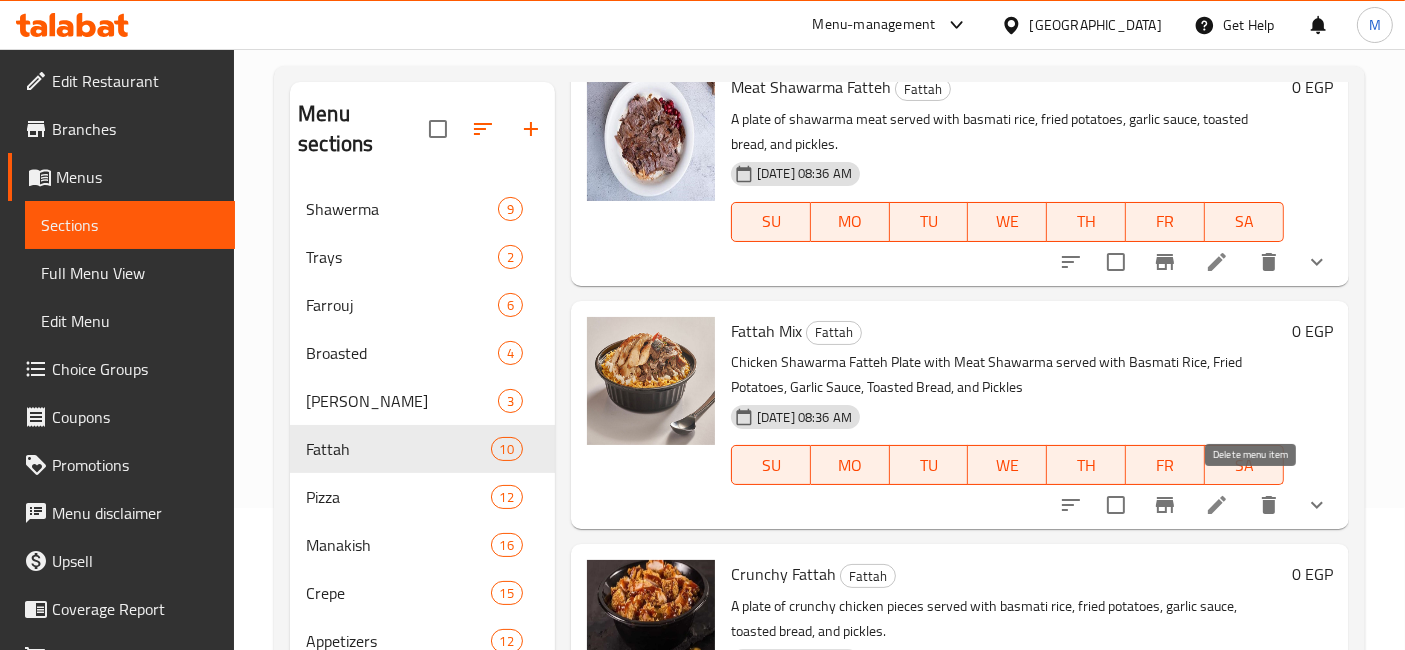 click 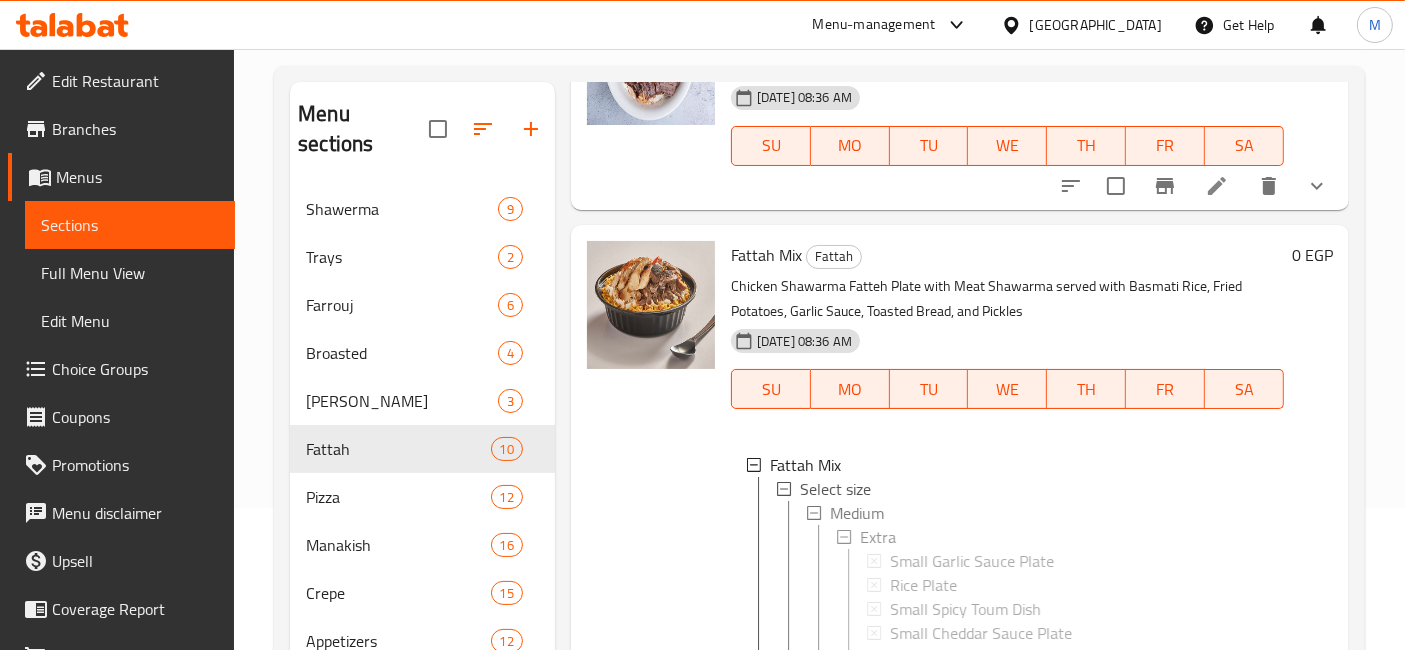 scroll, scrollTop: 444, scrollLeft: 0, axis: vertical 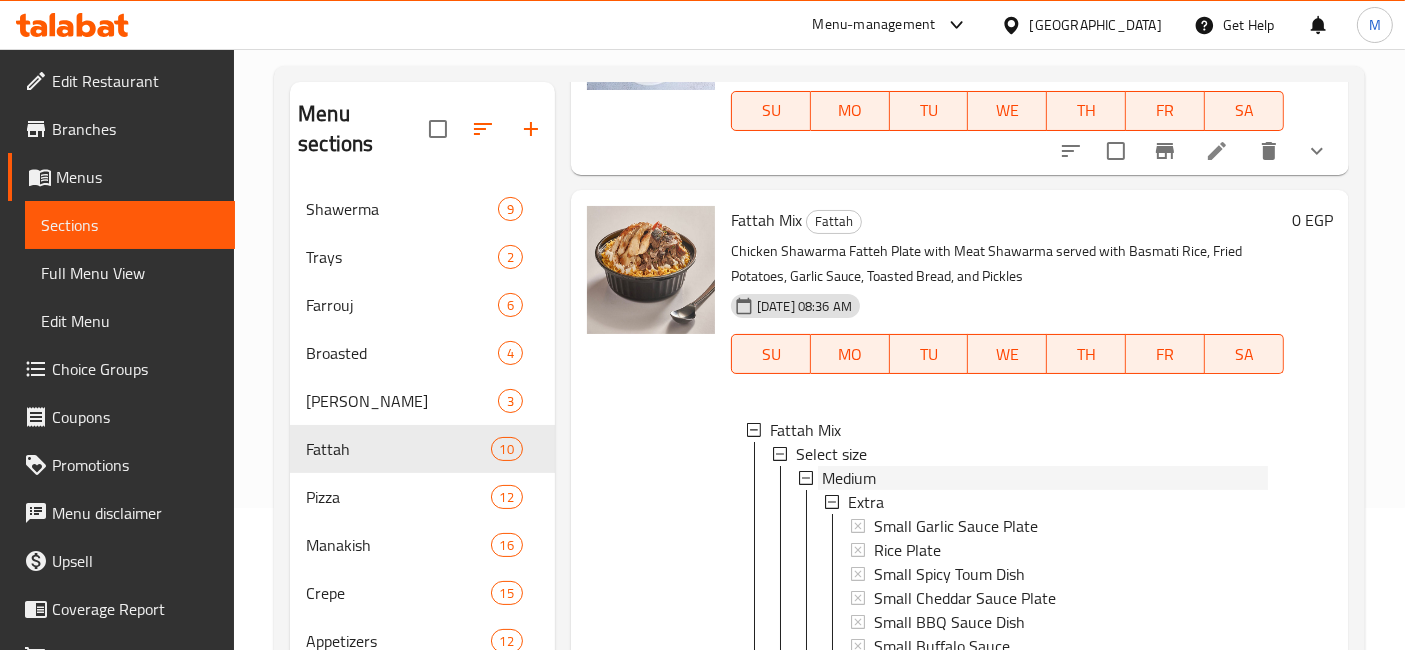 click on "Medium" at bounding box center [1045, 478] 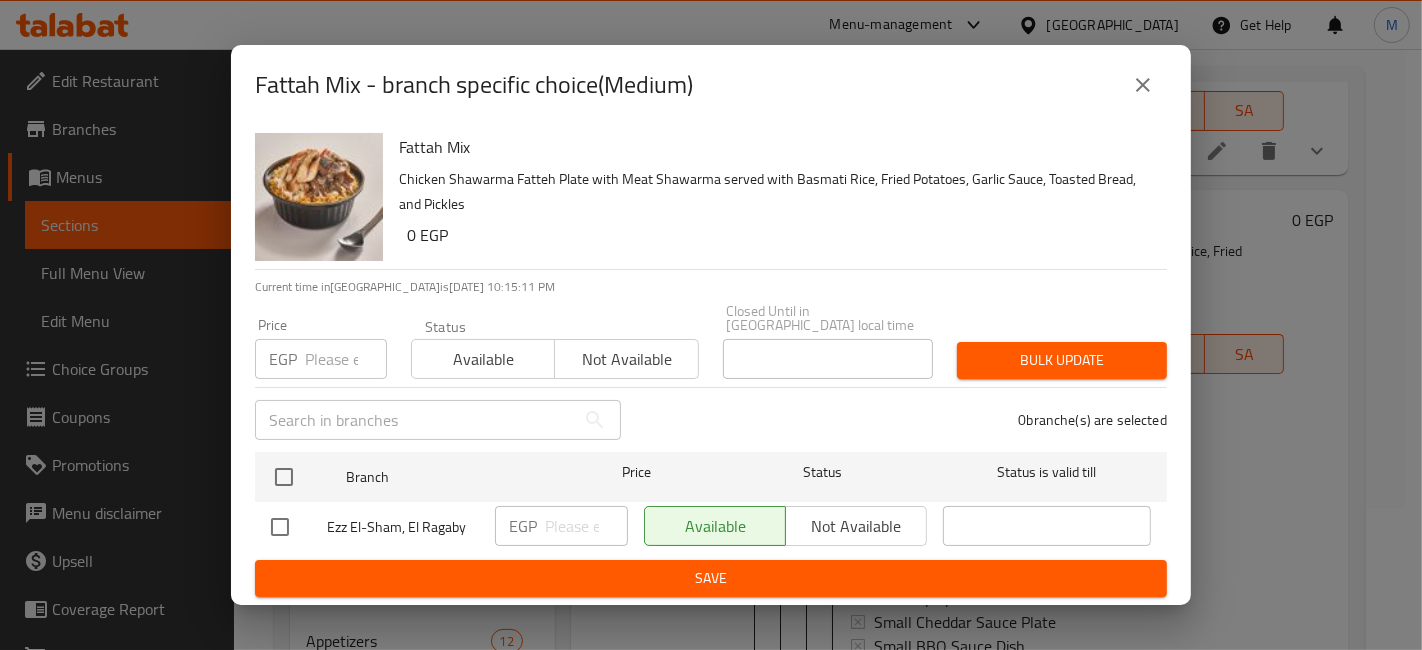 click 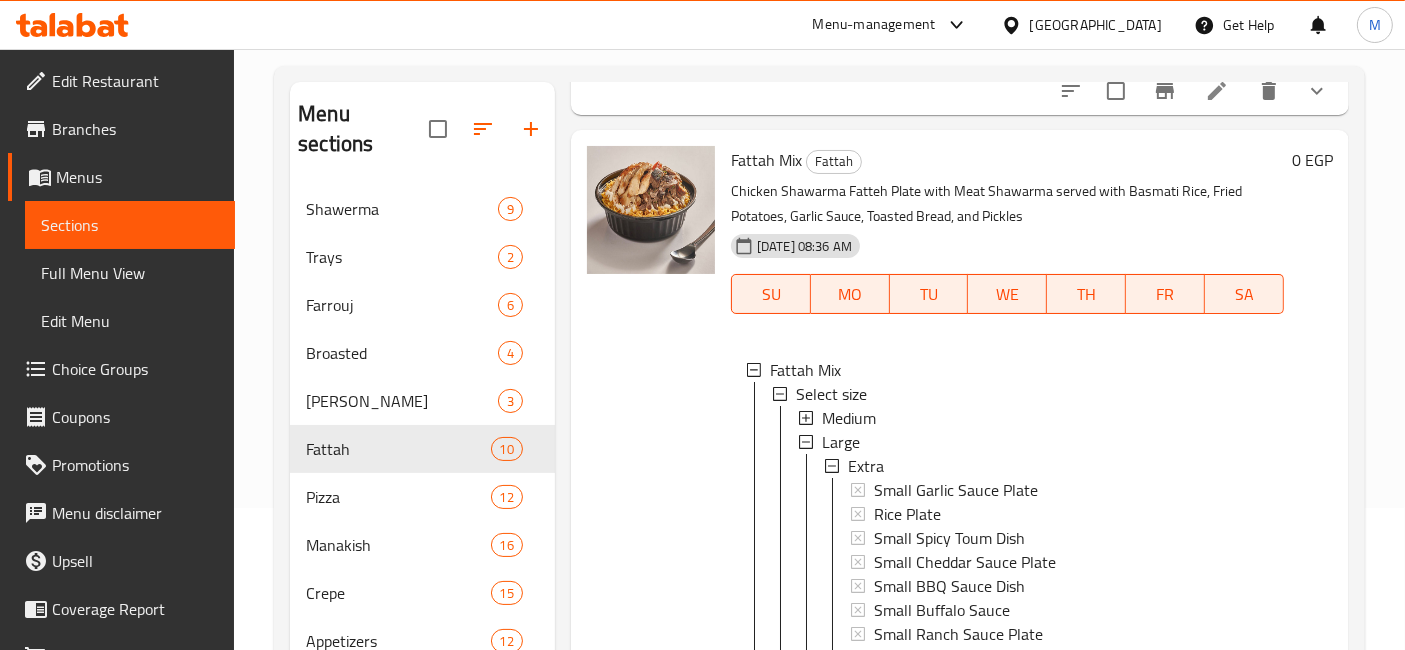 scroll, scrollTop: 555, scrollLeft: 0, axis: vertical 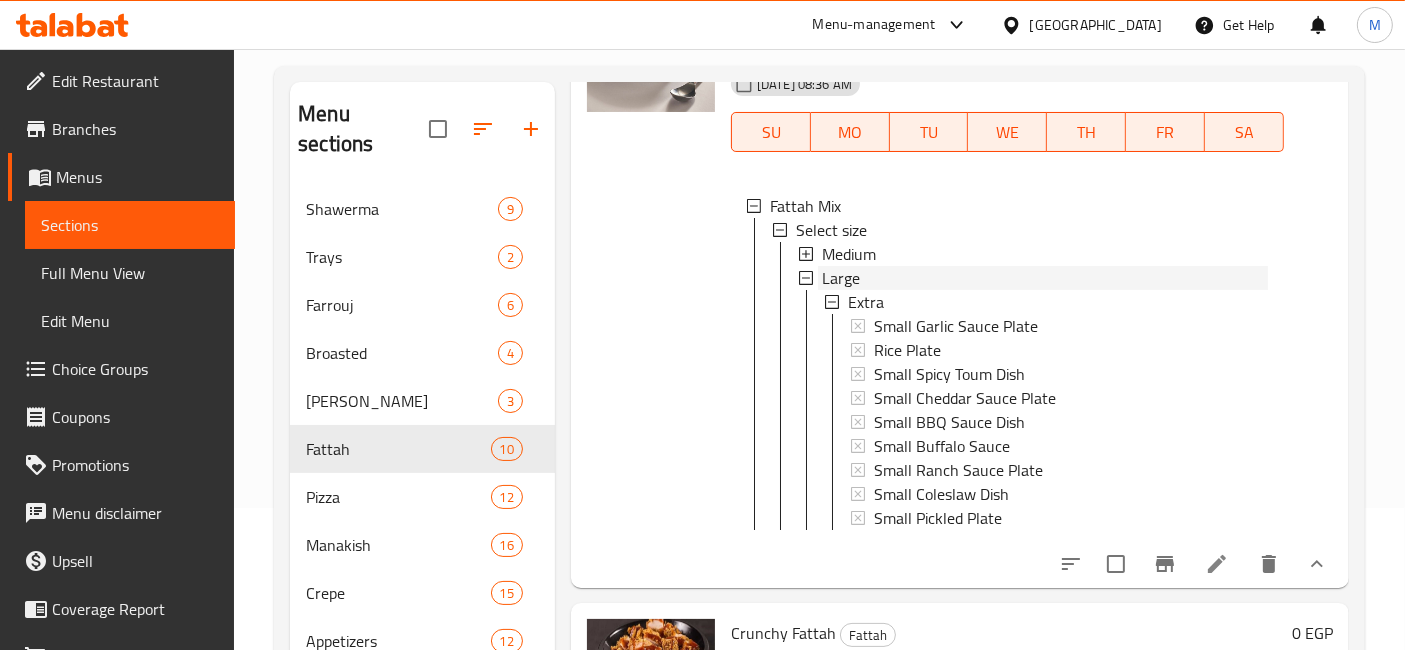 click on "Large" at bounding box center (841, 278) 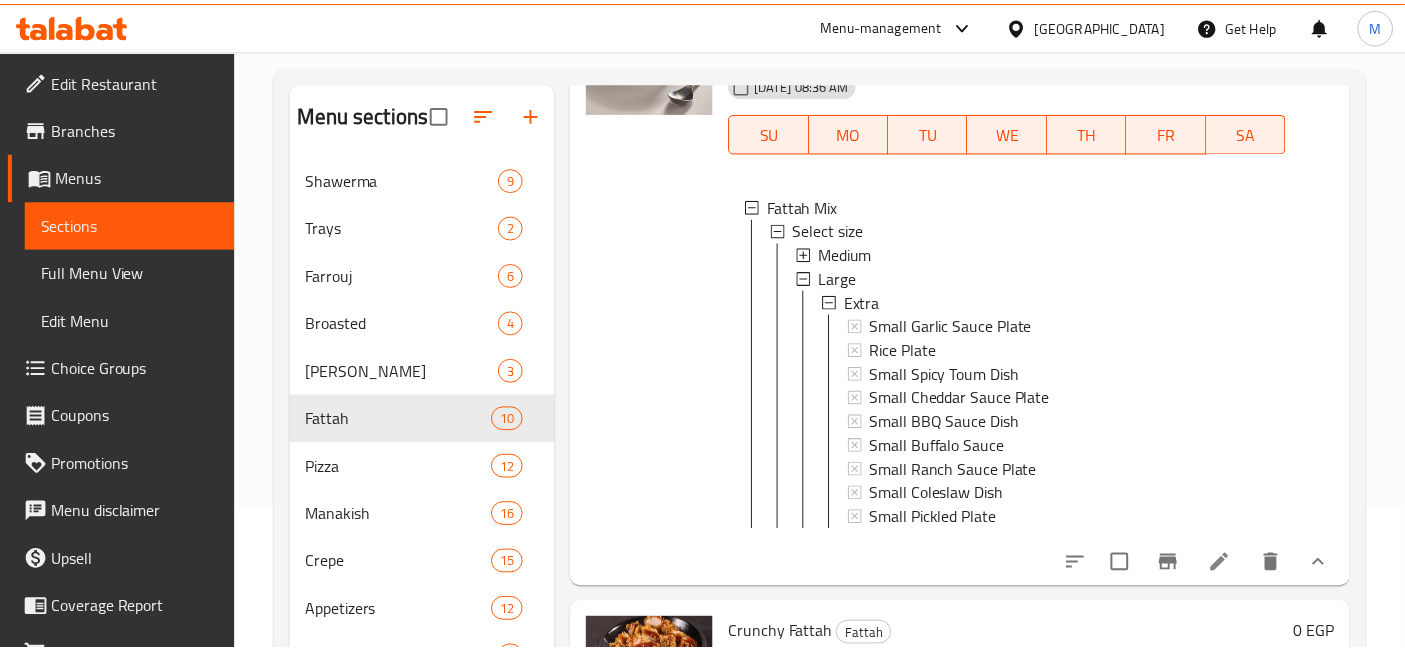 scroll, scrollTop: 0, scrollLeft: 0, axis: both 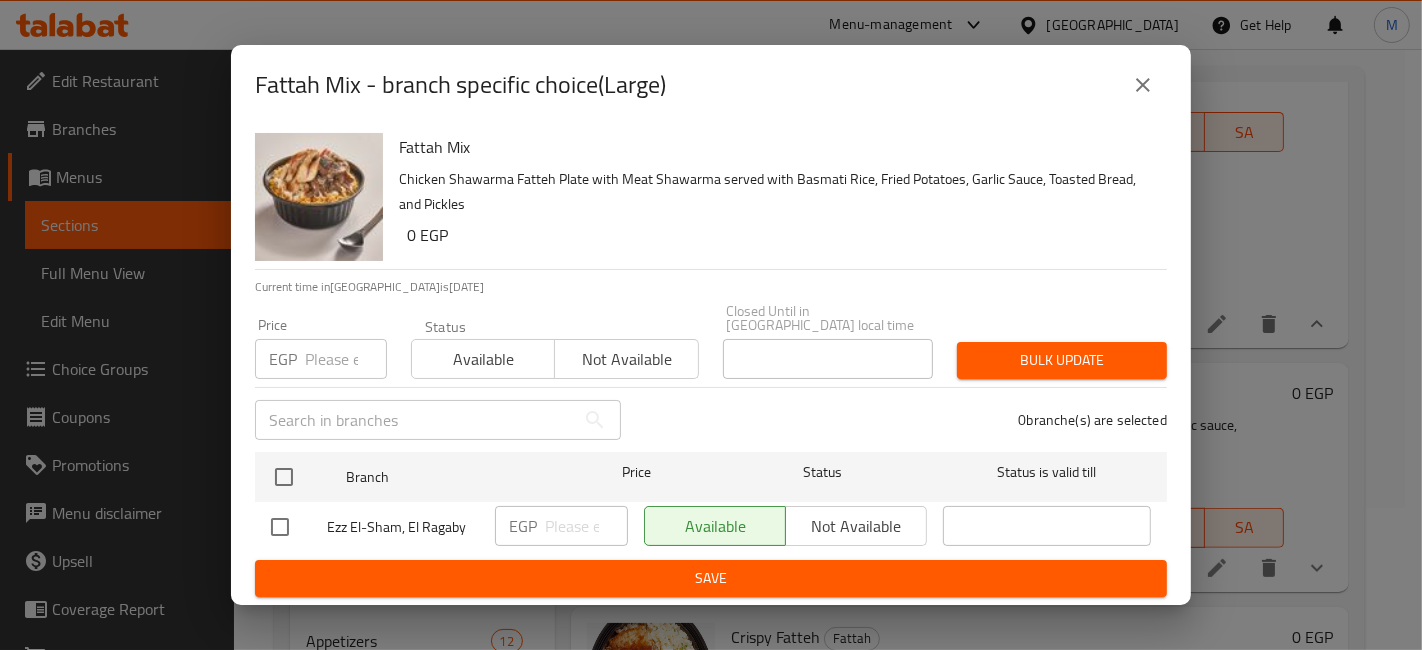 type 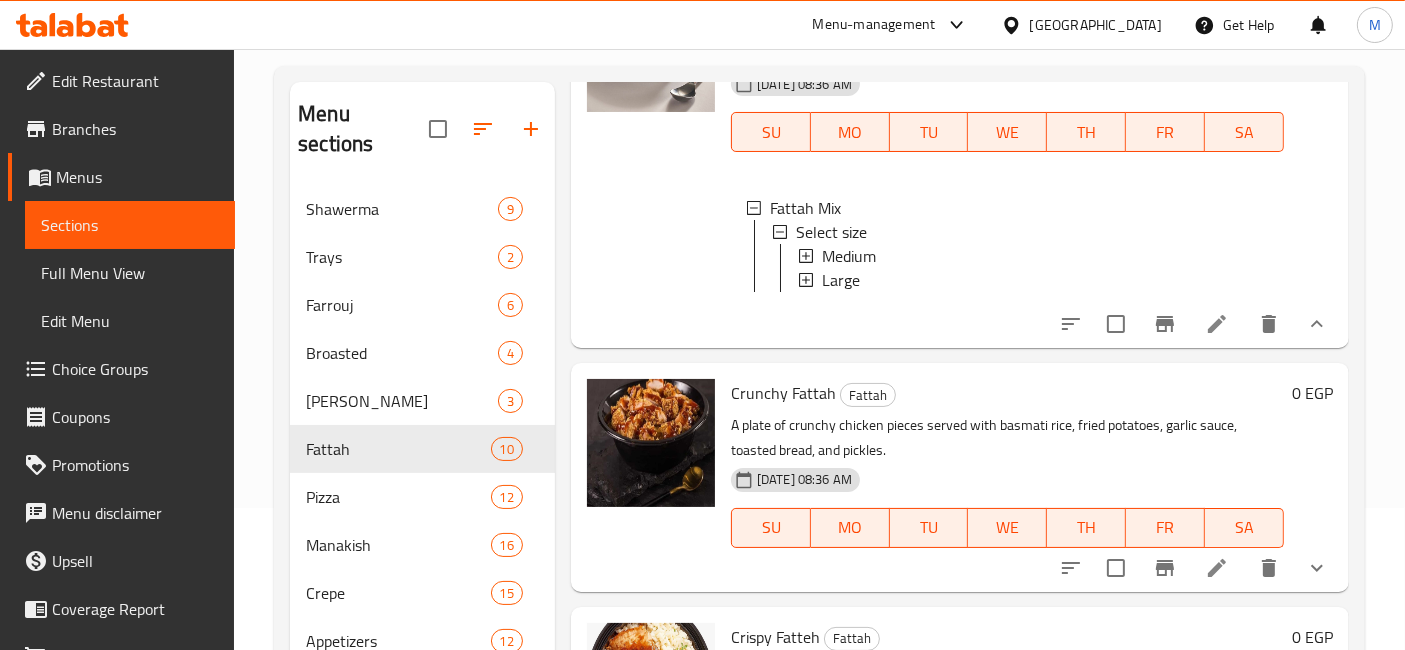 scroll, scrollTop: 555, scrollLeft: 0, axis: vertical 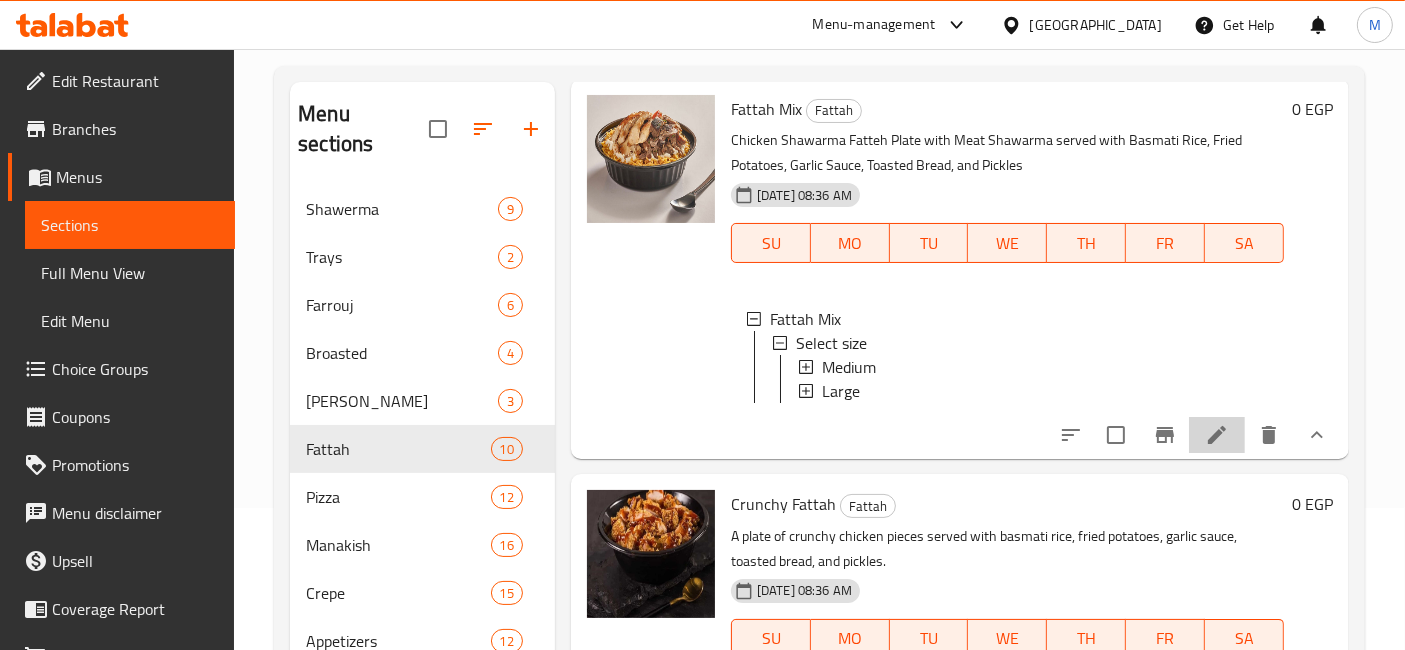 click at bounding box center [1217, 435] 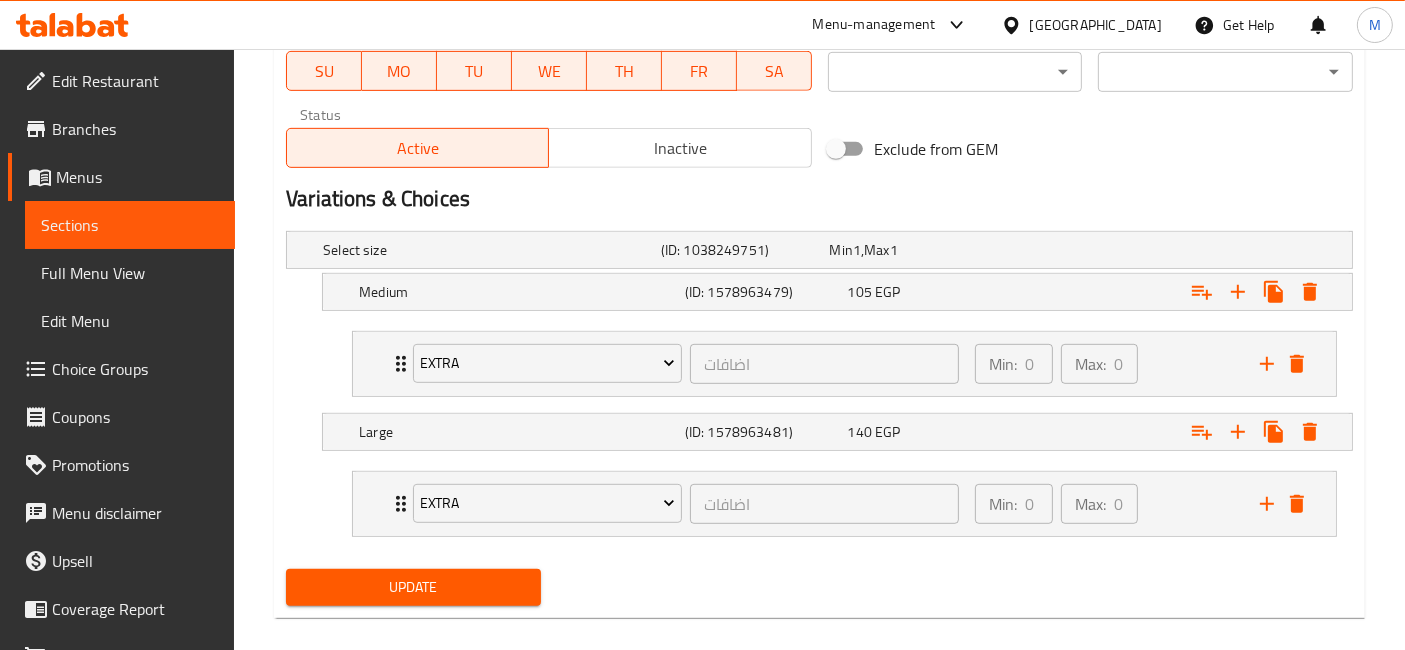 scroll, scrollTop: 997, scrollLeft: 0, axis: vertical 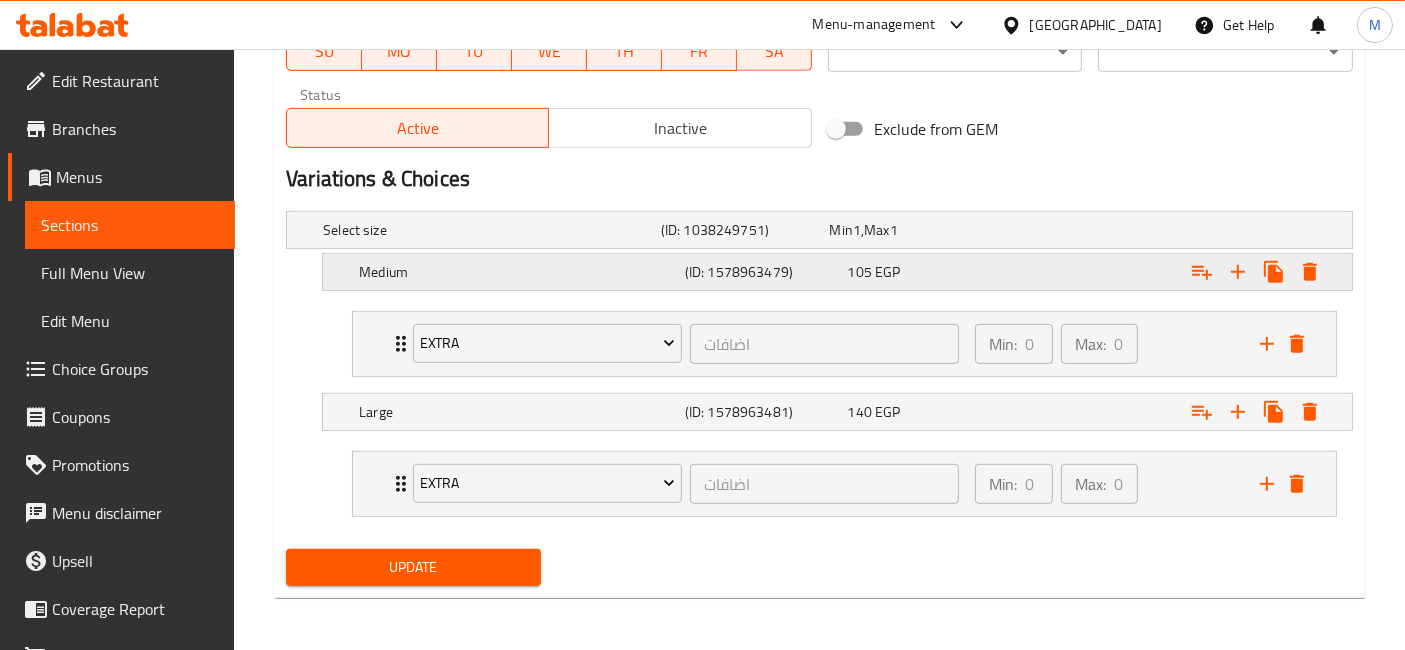 click on "(ID: 1578963479)" at bounding box center (741, 230) 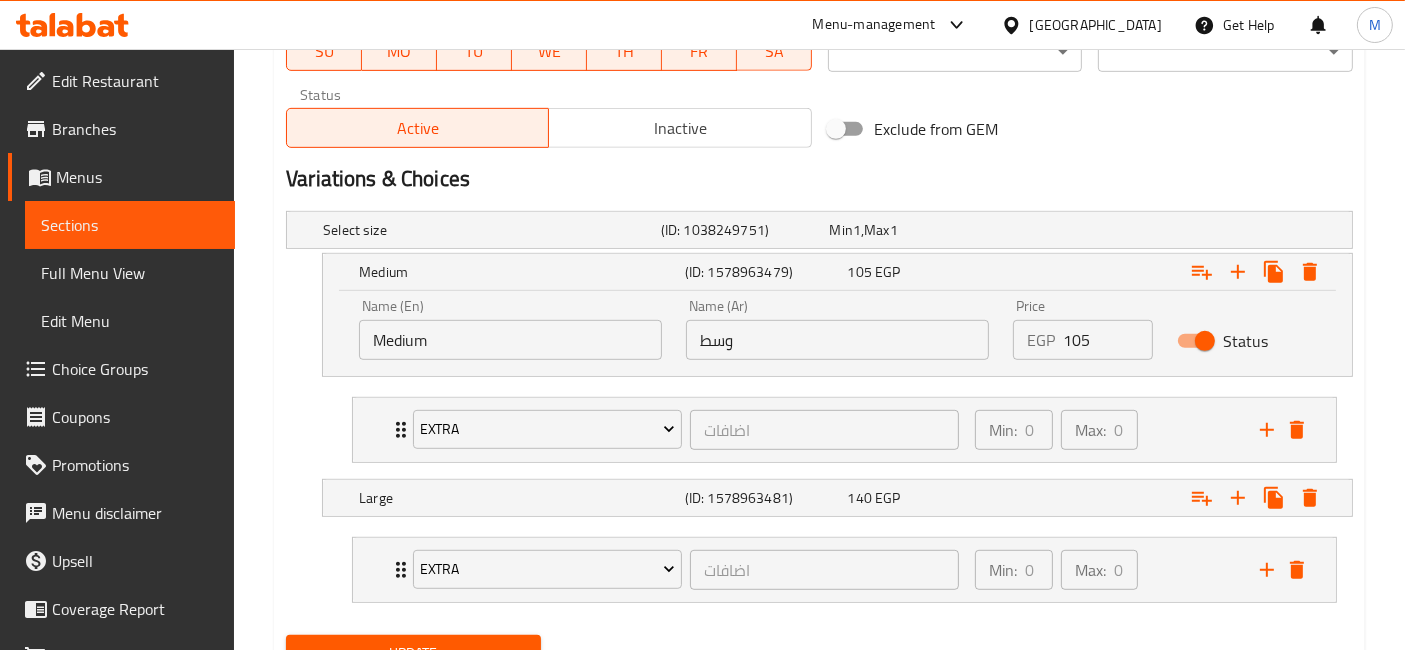 click on "105" at bounding box center (1107, 340) 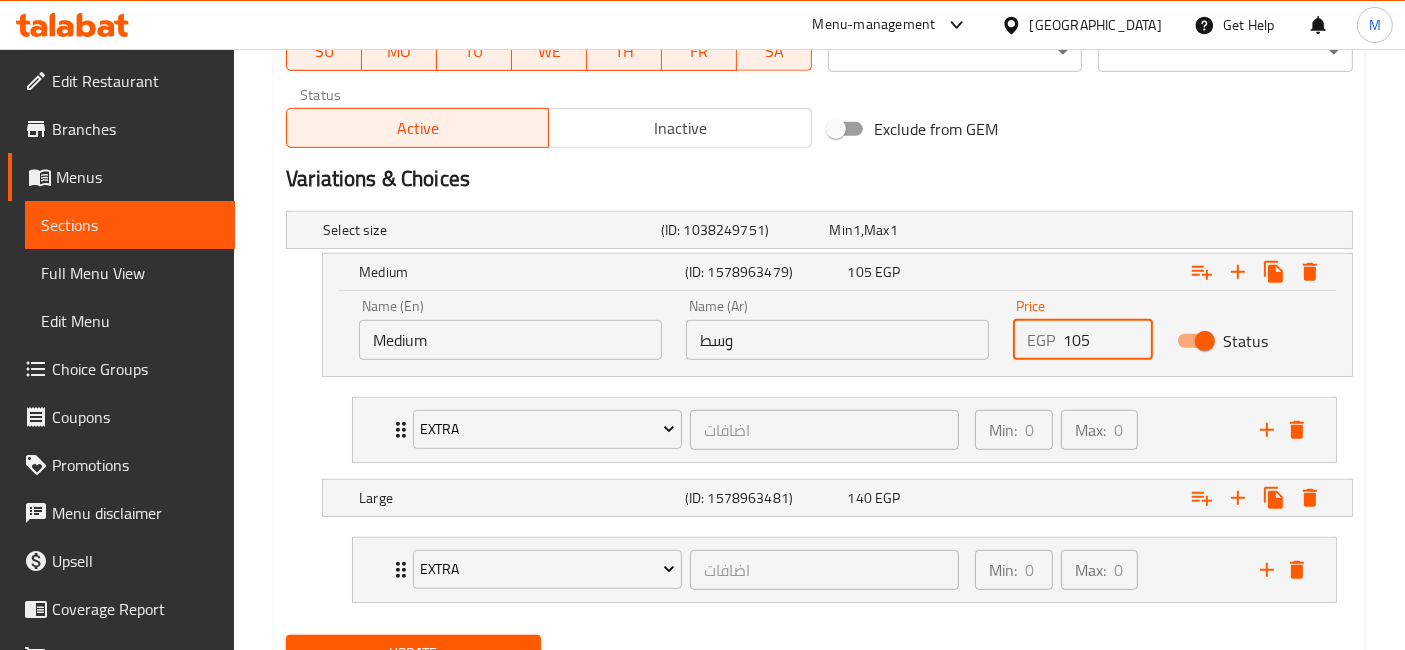click on "105" at bounding box center (1107, 340) 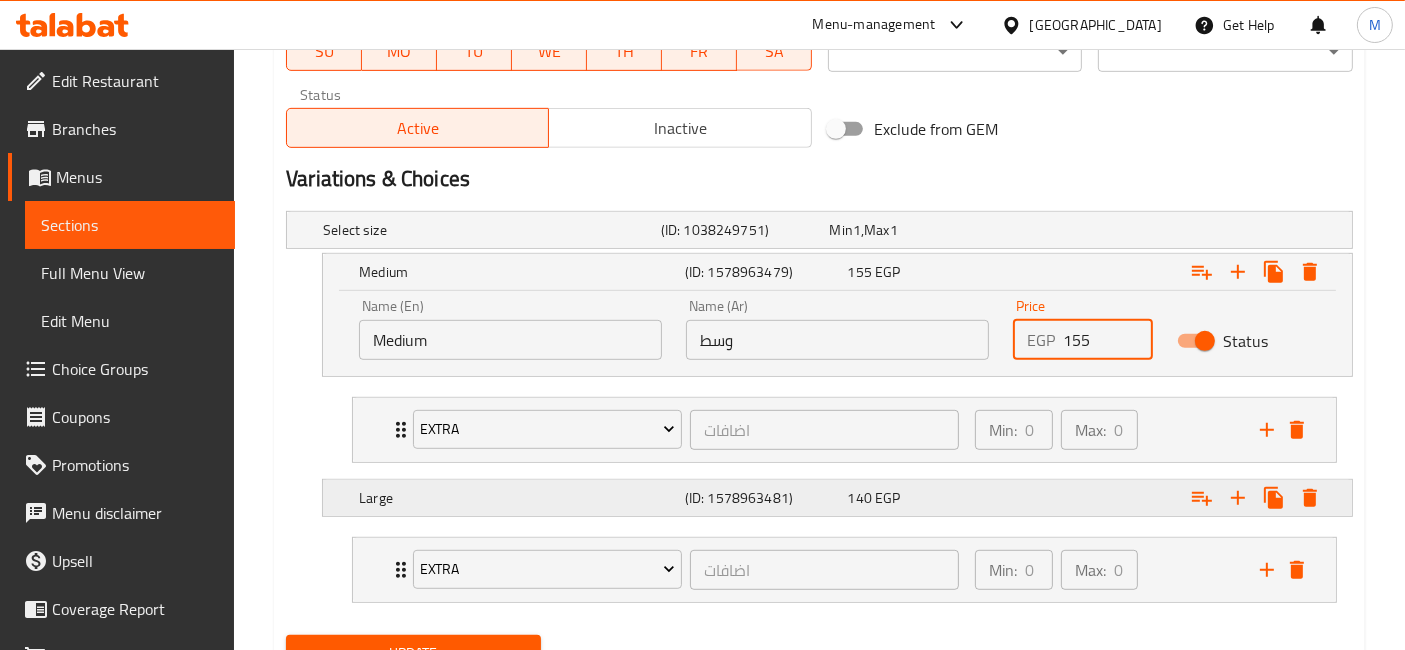 type on "155" 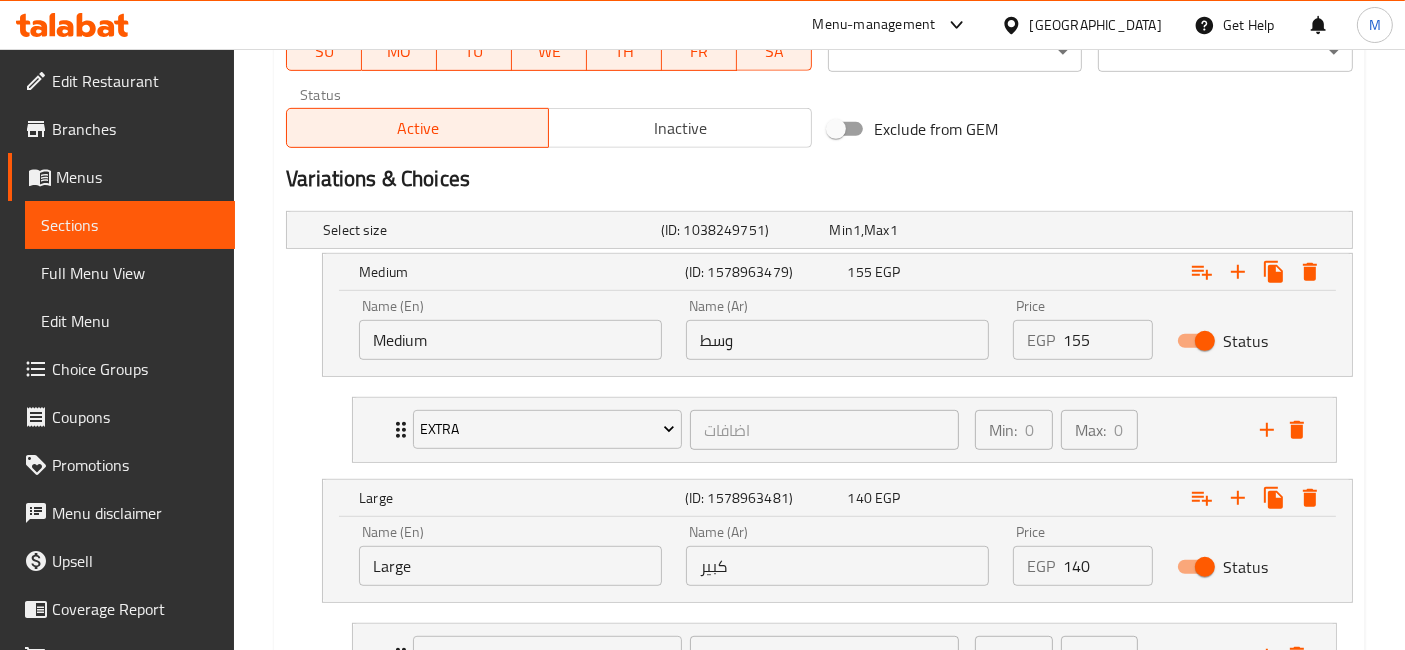 click on "140" at bounding box center (1107, 566) 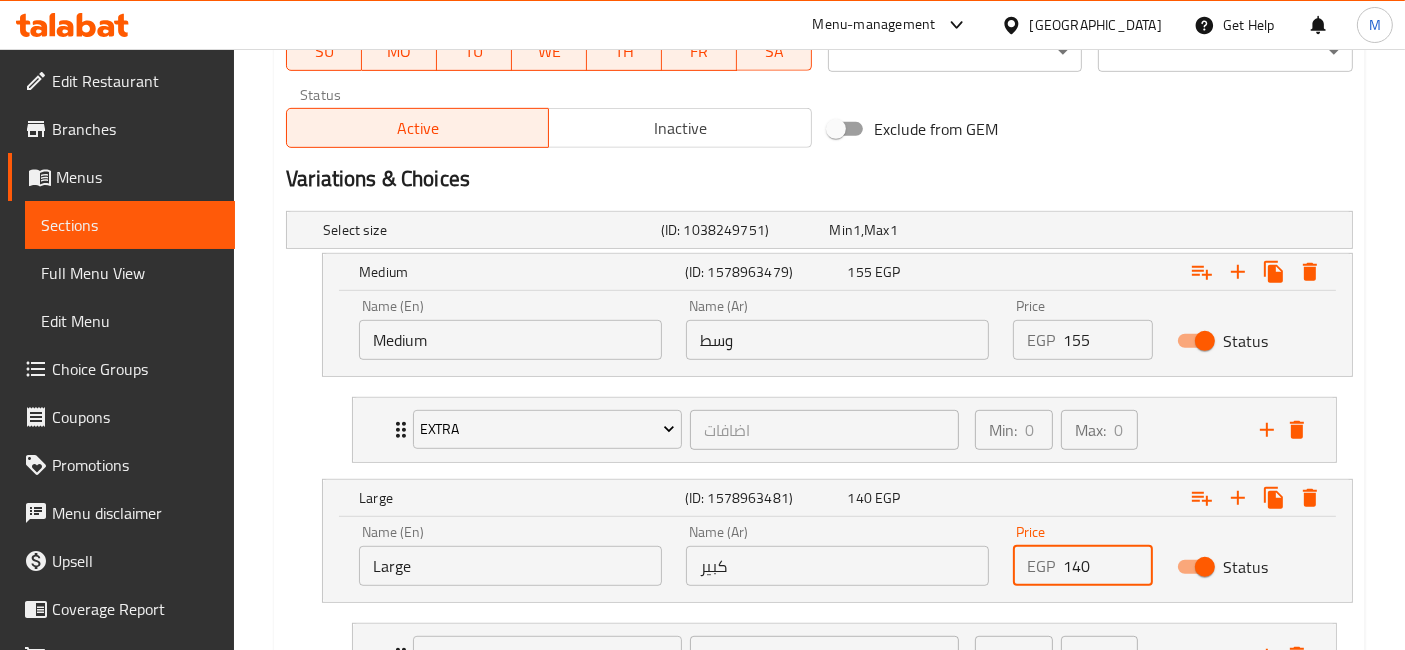 click on "140" at bounding box center (1107, 566) 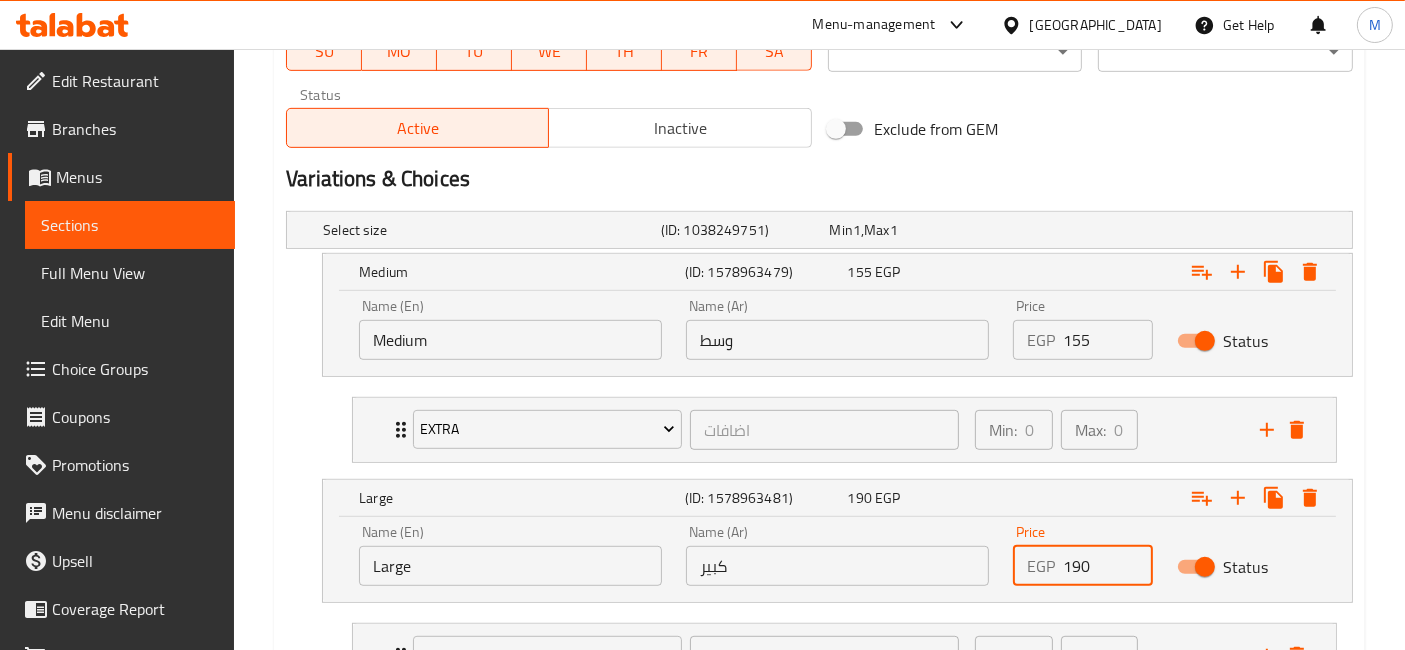 type on "190" 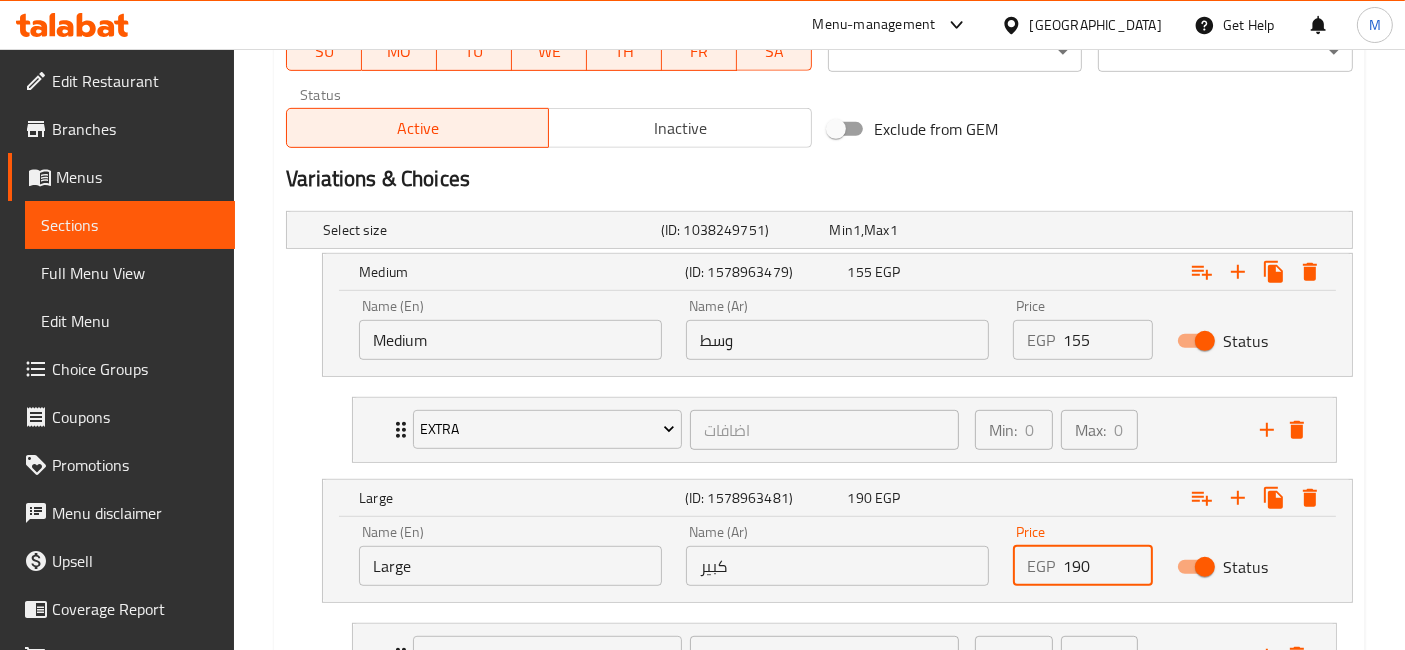 click on "Update" at bounding box center [413, 739] 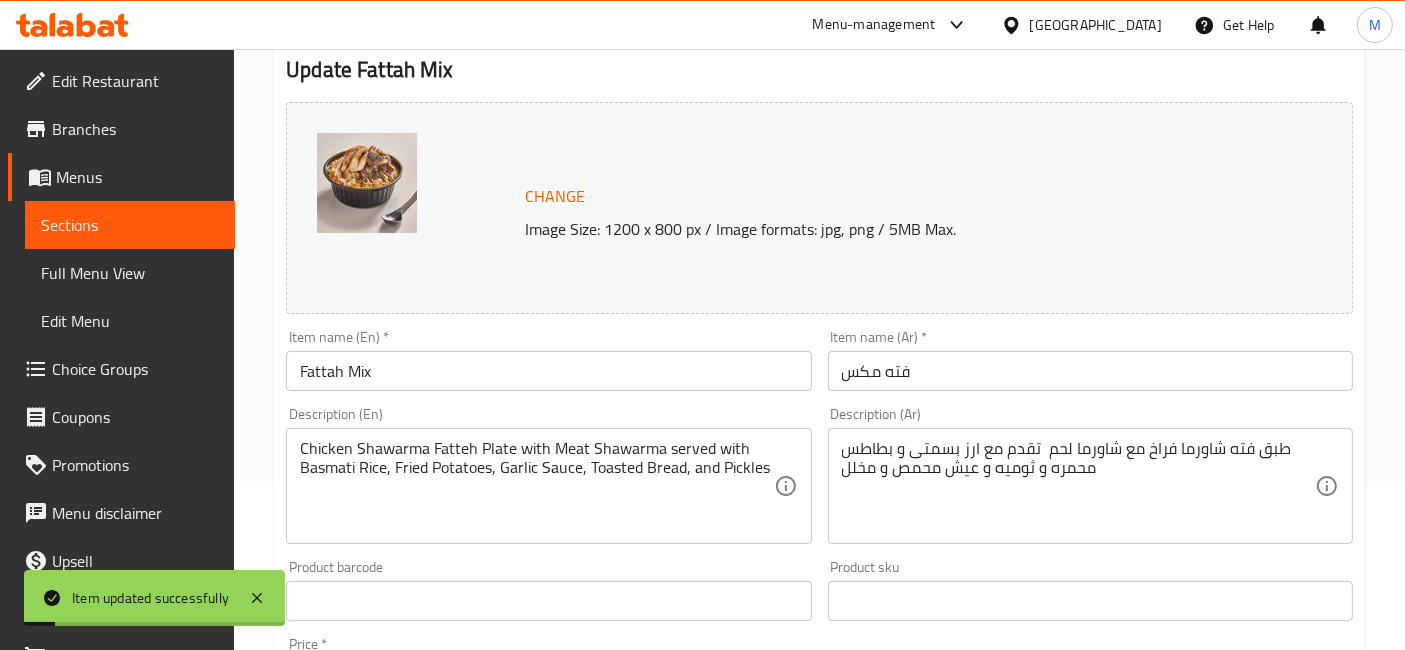 scroll, scrollTop: 0, scrollLeft: 0, axis: both 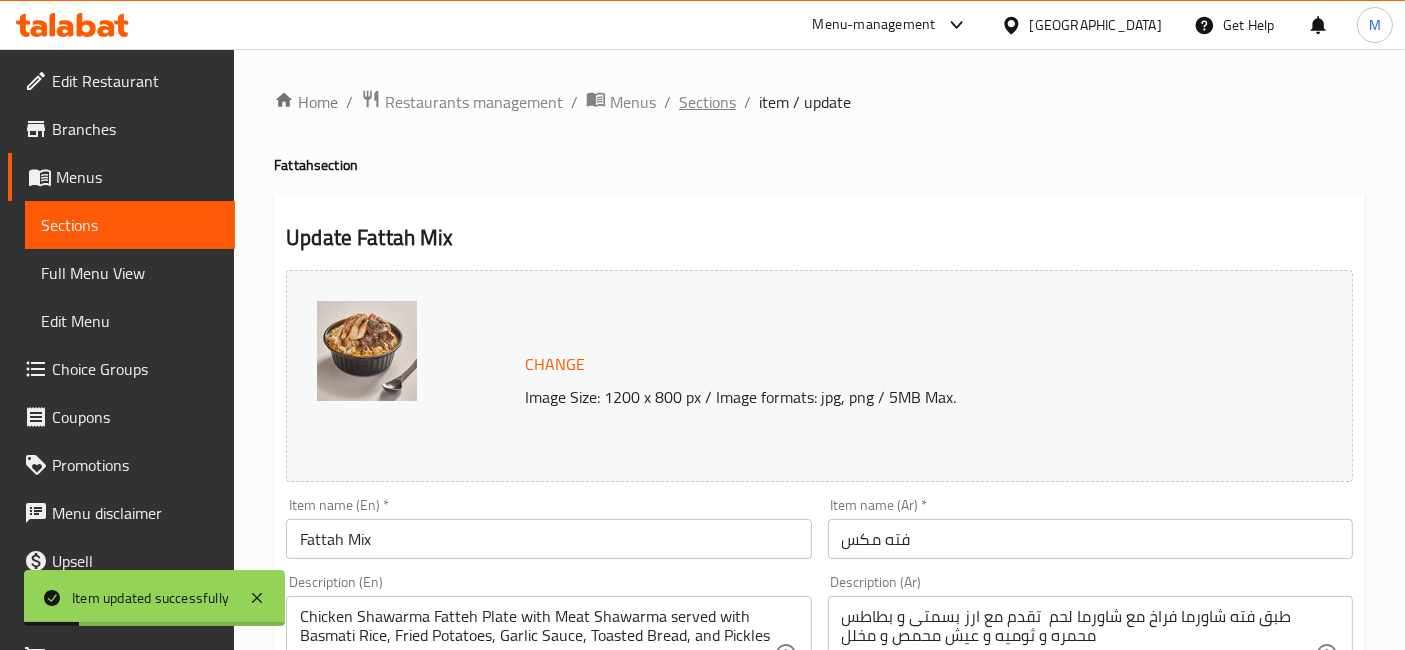 click on "Sections" at bounding box center [707, 102] 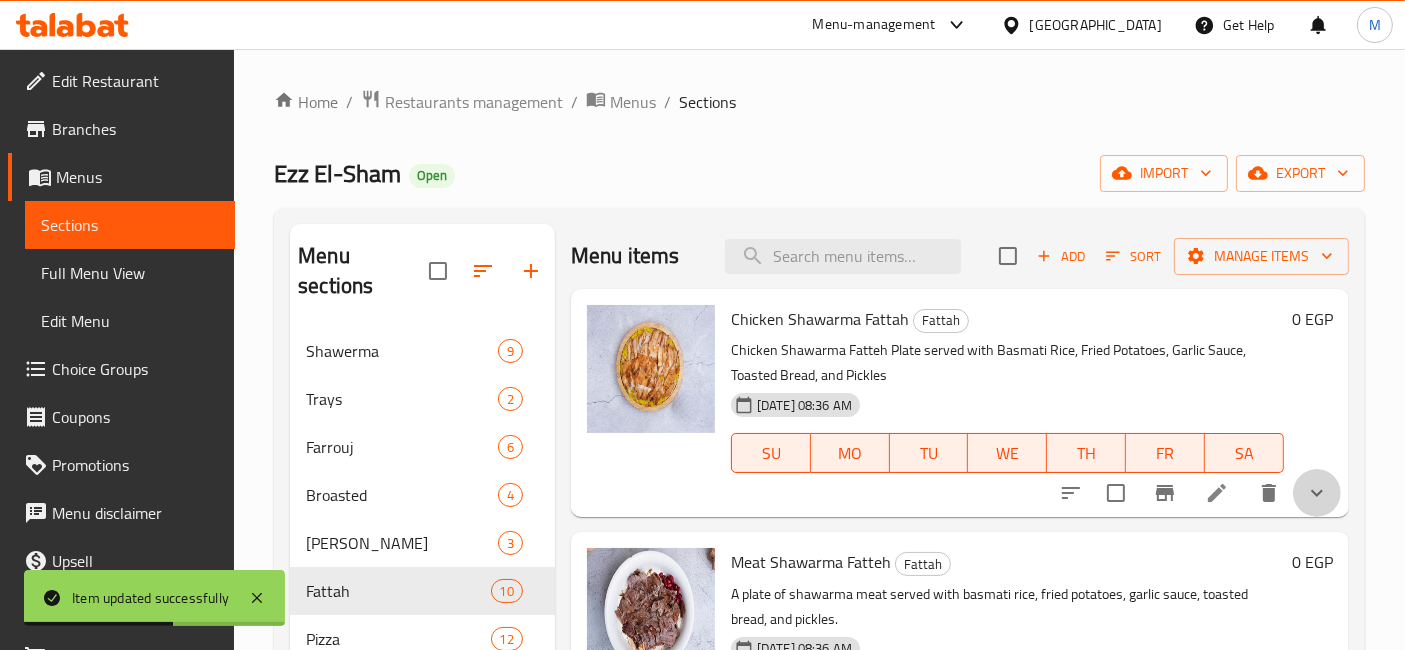 click 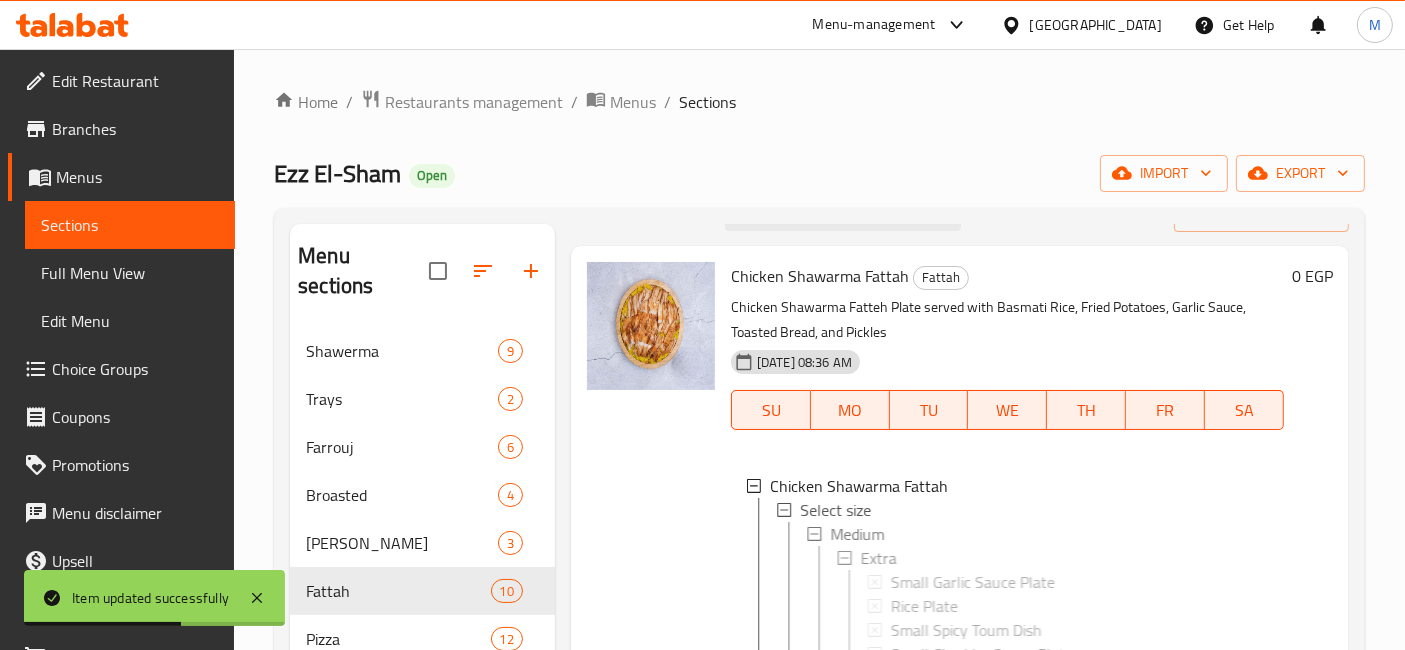 scroll, scrollTop: 111, scrollLeft: 0, axis: vertical 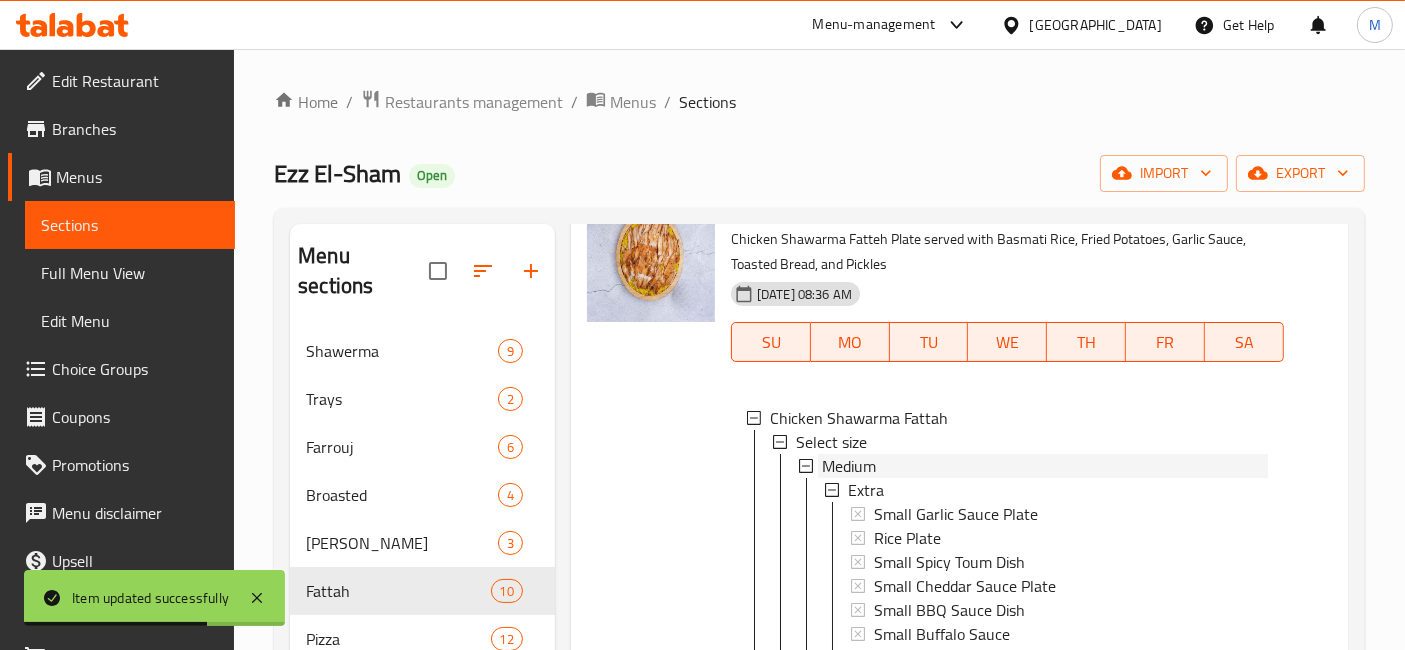click on "Medium" at bounding box center [1045, 466] 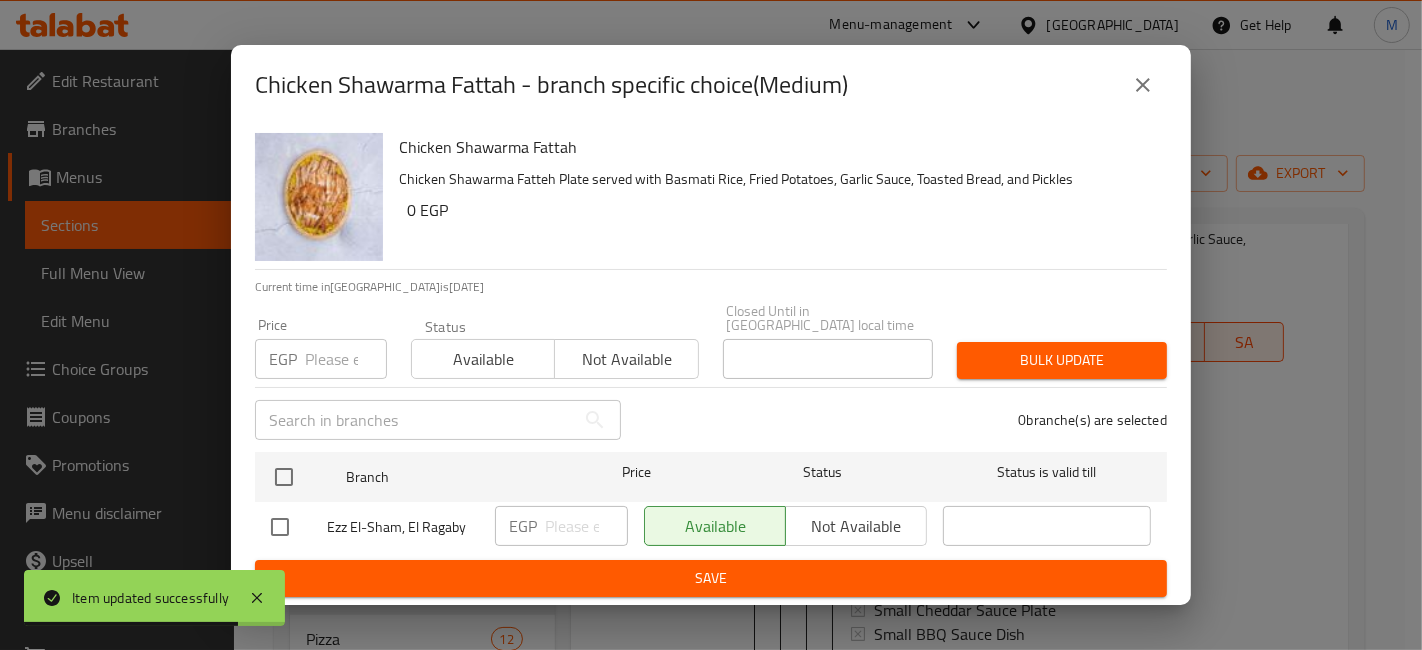 type 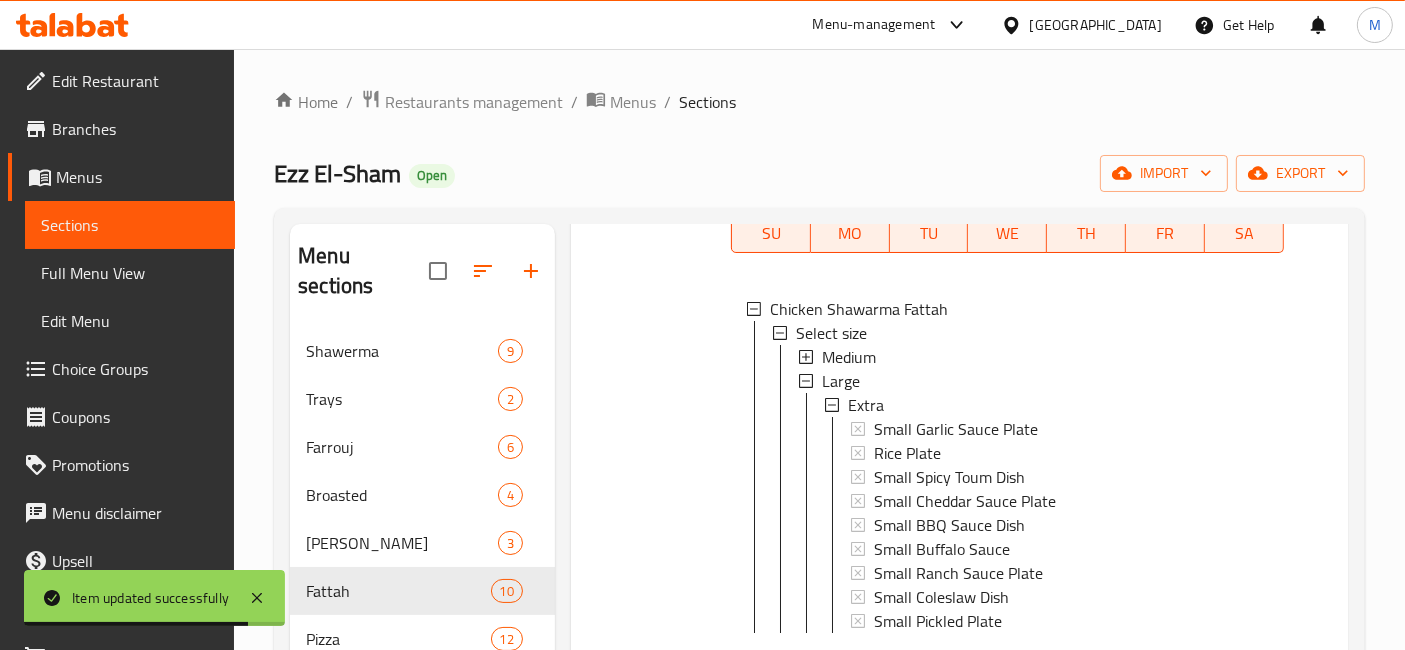 scroll, scrollTop: 333, scrollLeft: 0, axis: vertical 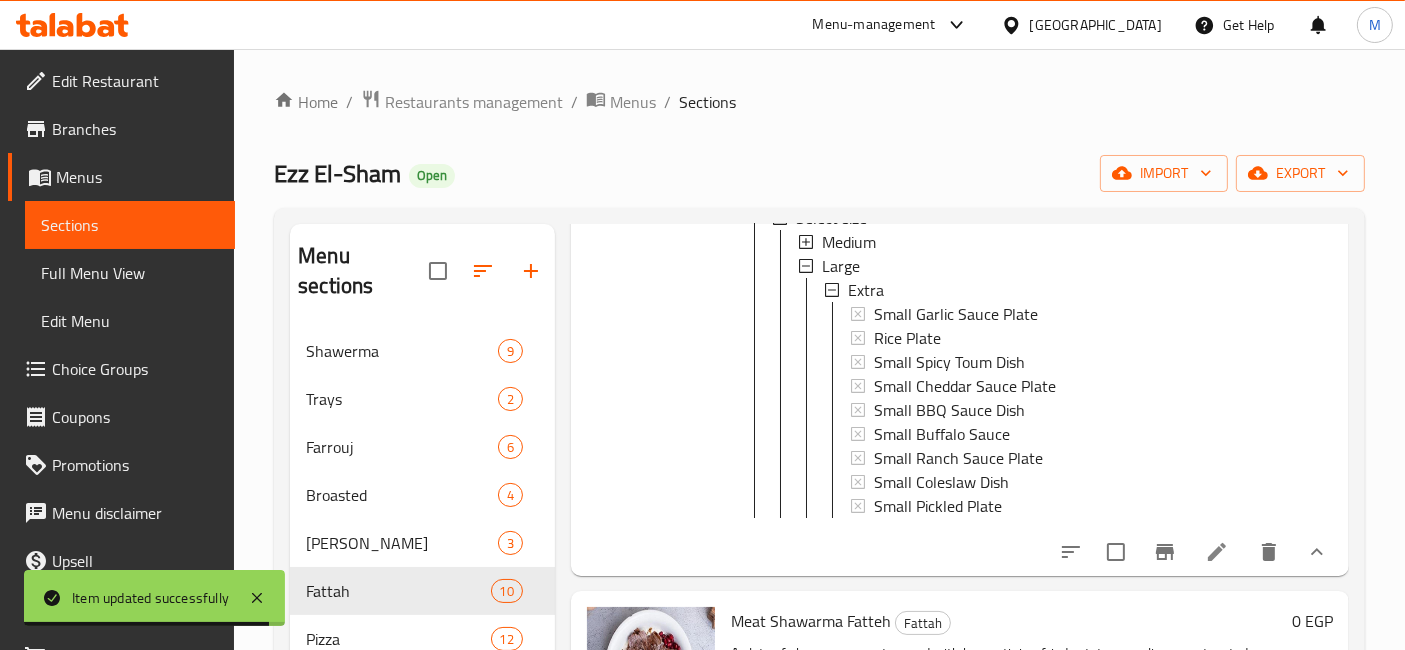 click at bounding box center (1217, 552) 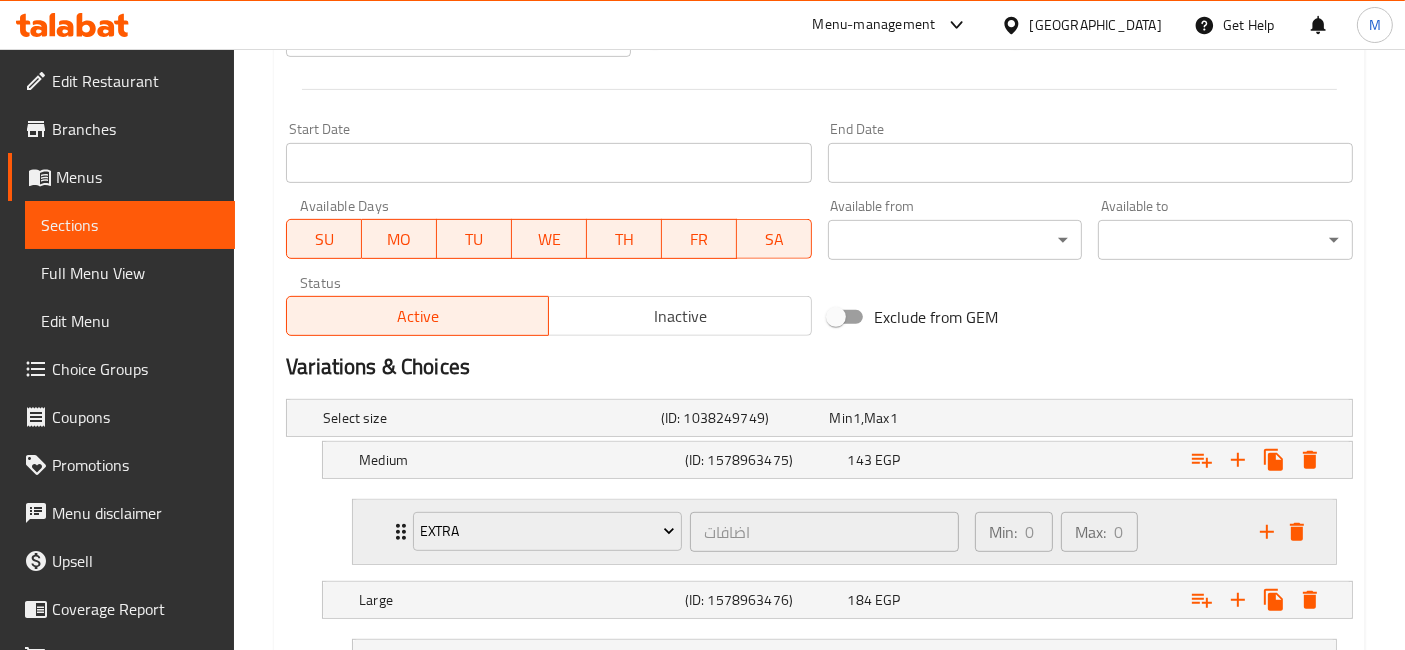 scroll, scrollTop: 888, scrollLeft: 0, axis: vertical 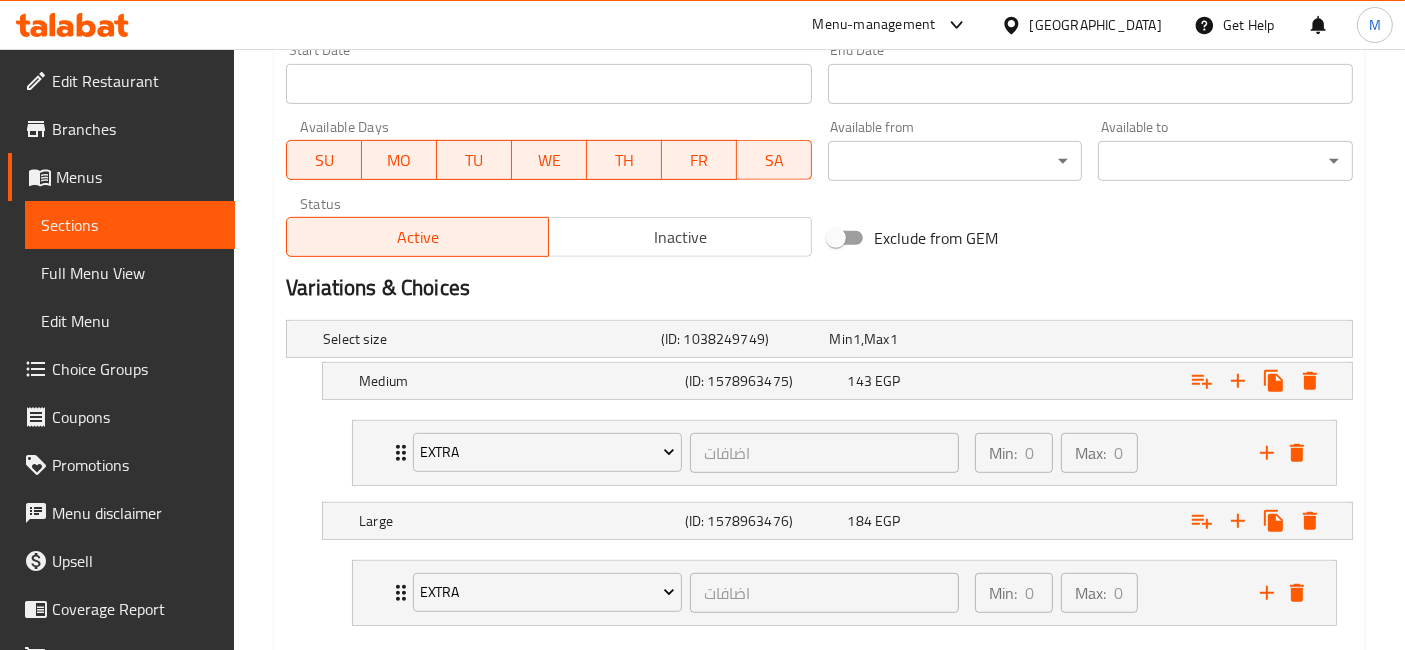 click on "Change Image Size: 1200 x 800 px / Image formats: jpg, png / 5MB Max. Item name (En)   * Chicken Shawarma Fattah Item name (En)  * Item name (Ar)   * فته شاورما فراخ Item name (Ar)  * Description (En) Chicken Shawarma Fatteh Plate served with Basmati Rice, Fried Potatoes, Garlic Sauce, Toasted Bread, and Pickles Description (En) Description (Ar) طبق فته شاورما فراخ تقدم مع ارز بسمتى و بطاطس محمره و ثوميه و عيش محمص و مخلل Description (Ar) Product barcode Product barcode Product sku Product sku Price   * EGP 0 Price  * Price on selection Free item Start Date Start Date End Date End Date Available Days SU MO TU WE TH FR SA Available from ​ ​ Available to ​ ​ Status Active Inactive Exclude from GEM" at bounding box center [819, -181] 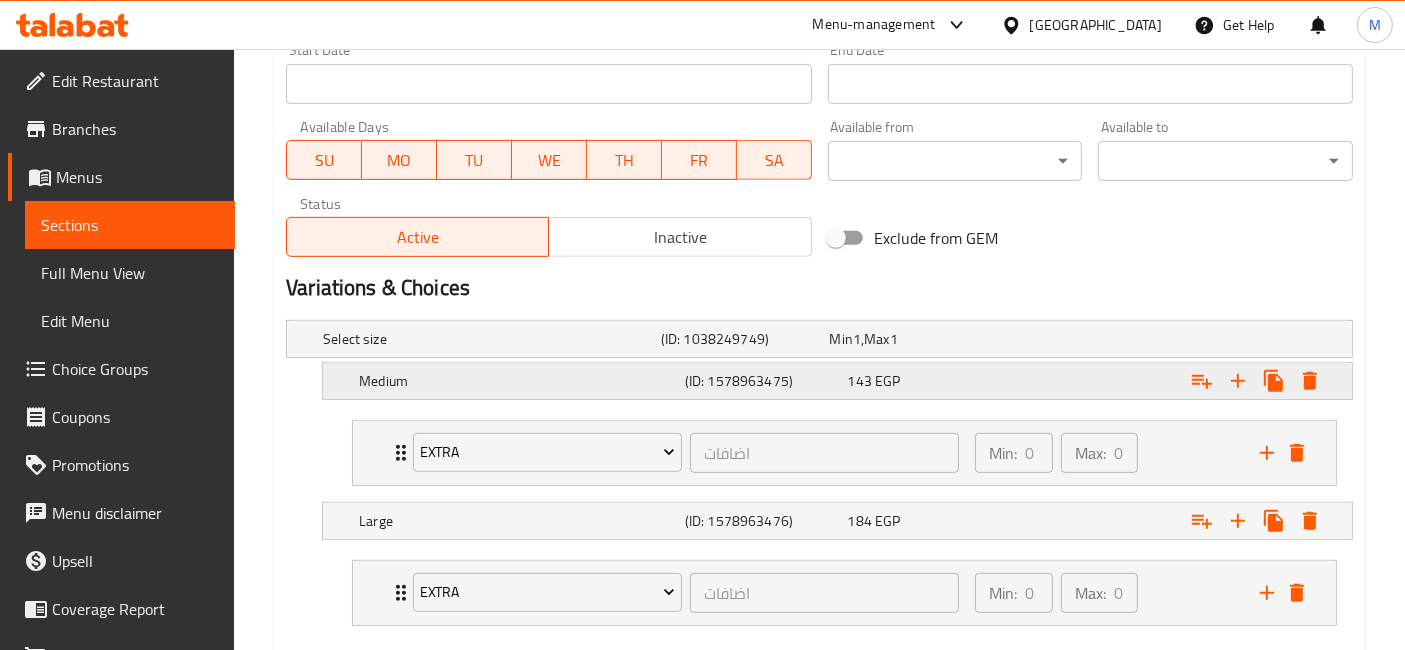 click on "143   EGP" at bounding box center [910, 339] 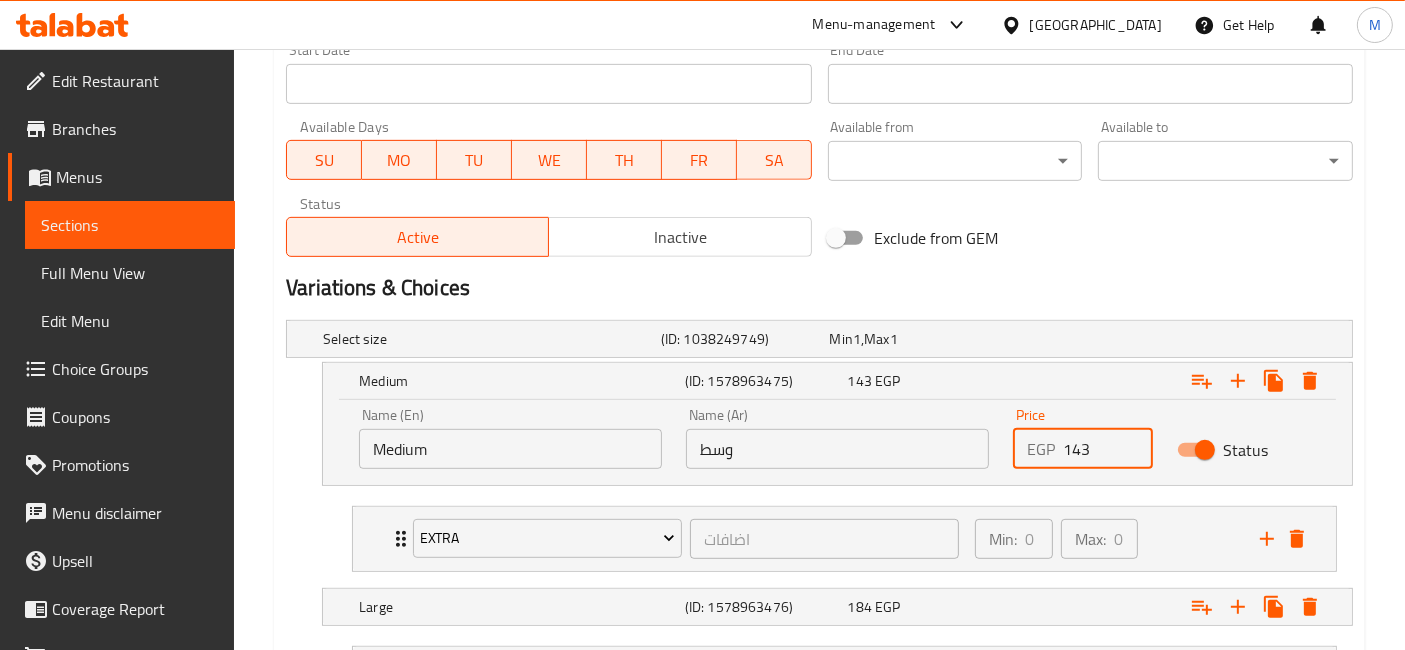 click on "143" at bounding box center [1107, 449] 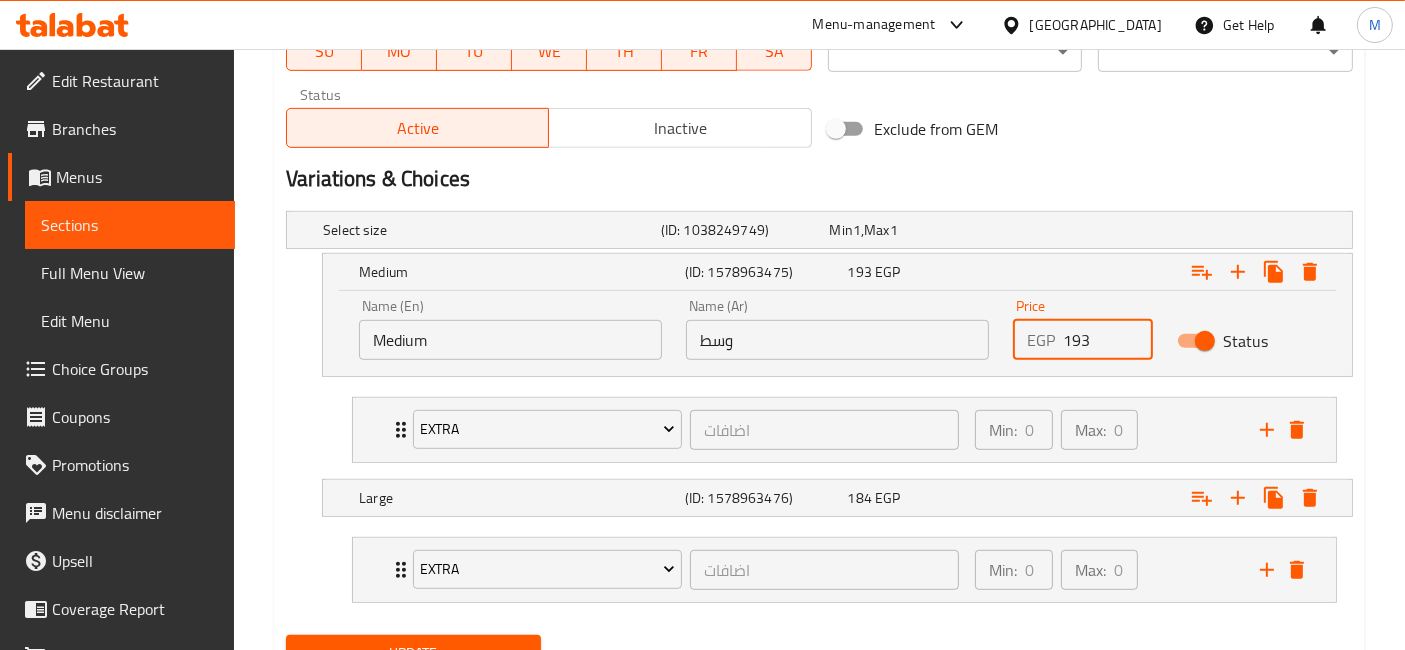 scroll, scrollTop: 1082, scrollLeft: 0, axis: vertical 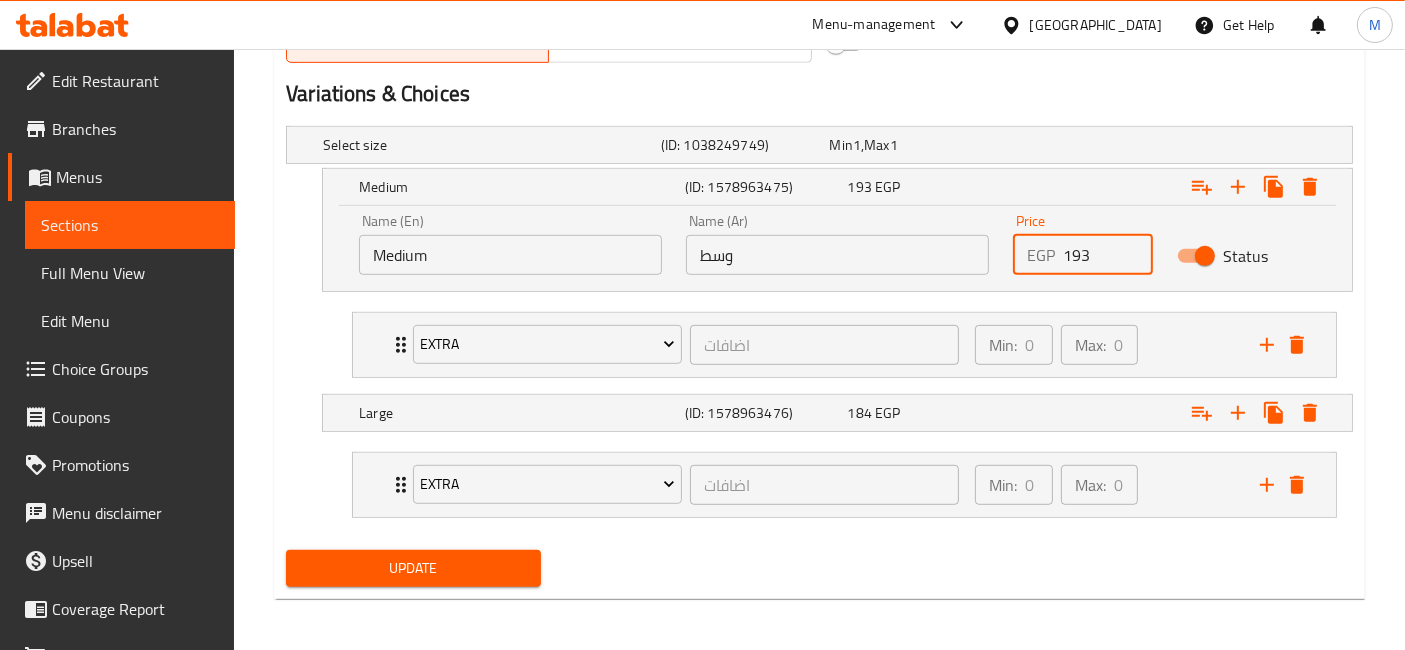type on "193" 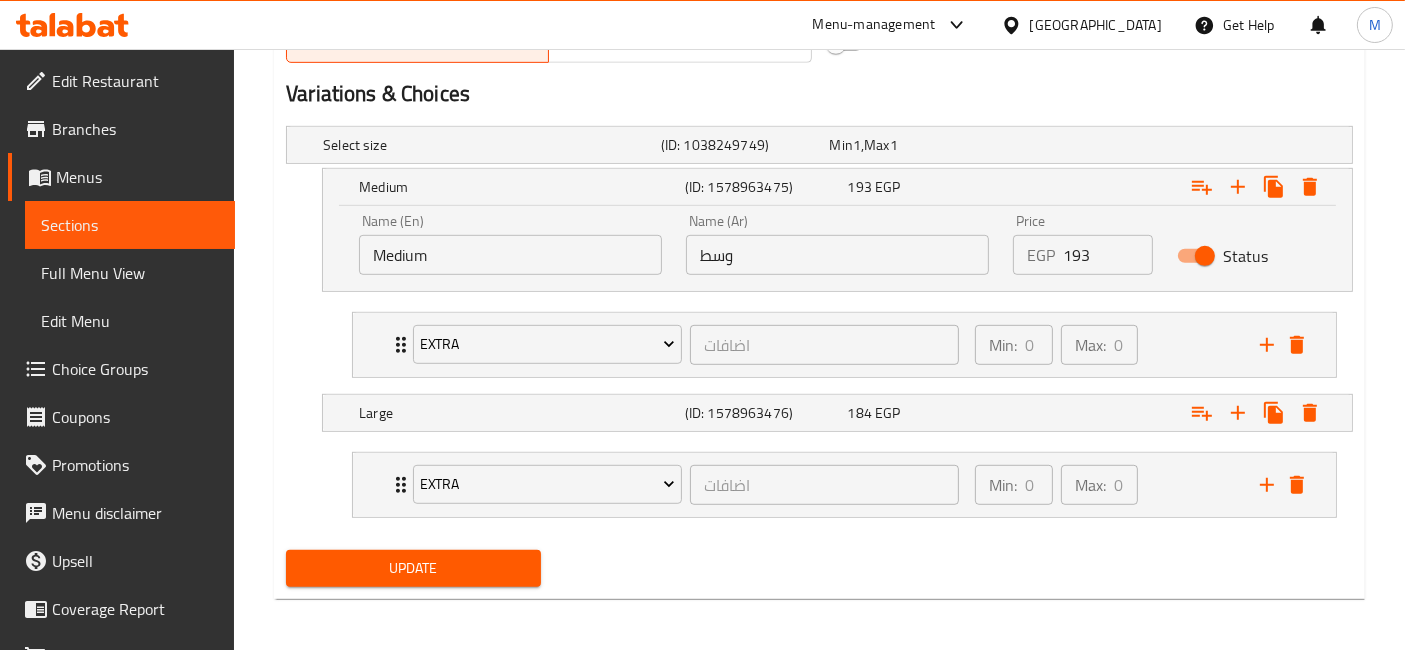click on "Home / Restaurants management / Menus / Sections / item / update Fattah  section Update Chicken Shawarma Fattah Change Image Size: 1200 x 800 px / Image formats: jpg, png / 5MB Max. Item name (En)   * Chicken Shawarma Fattah Item name (En)  * Item name (Ar)   * فته شاورما فراخ Item name (Ar)  * Description (En) Chicken Shawarma Fatteh Plate served with Basmati Rice, Fried Potatoes, Garlic Sauce, Toasted Bread, and Pickles Description (En) Description (Ar) طبق فته شاورما فراخ تقدم مع ارز بسمتى و بطاطس محمره و ثوميه و عيش محمص و مخلل Description (Ar) Product barcode Product barcode Product sku Product sku Price   * EGP 0 Price  * Price on selection Free item Start Date Start Date End Date End Date Available Days SU MO TU WE TH FR SA Available from ​ ​ Available to ​ ​ Status Active Inactive Exclude from GEM Variations & Choices Select size (ID: 1038249749) Min 1  ,  Max 1 Name (En) Select size Name (En) Name (Ar) Name (Ar)" at bounding box center (819, -189) 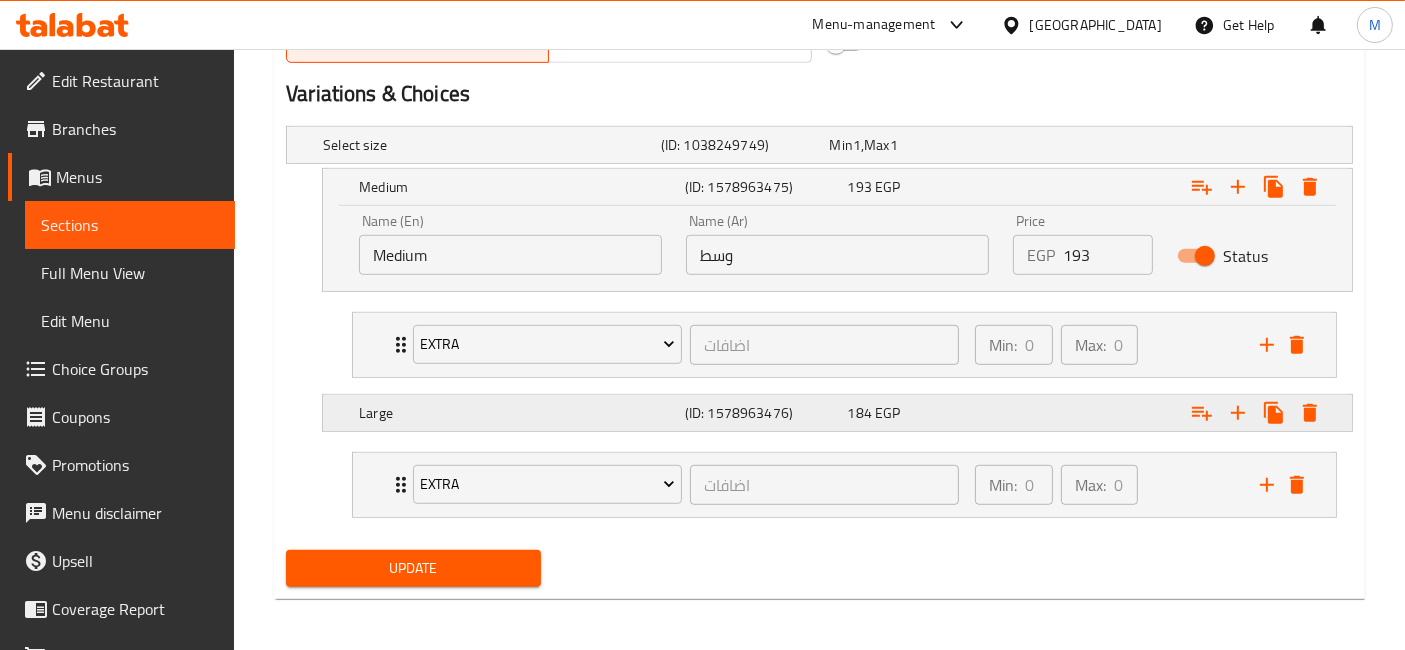 click at bounding box center [1163, 145] 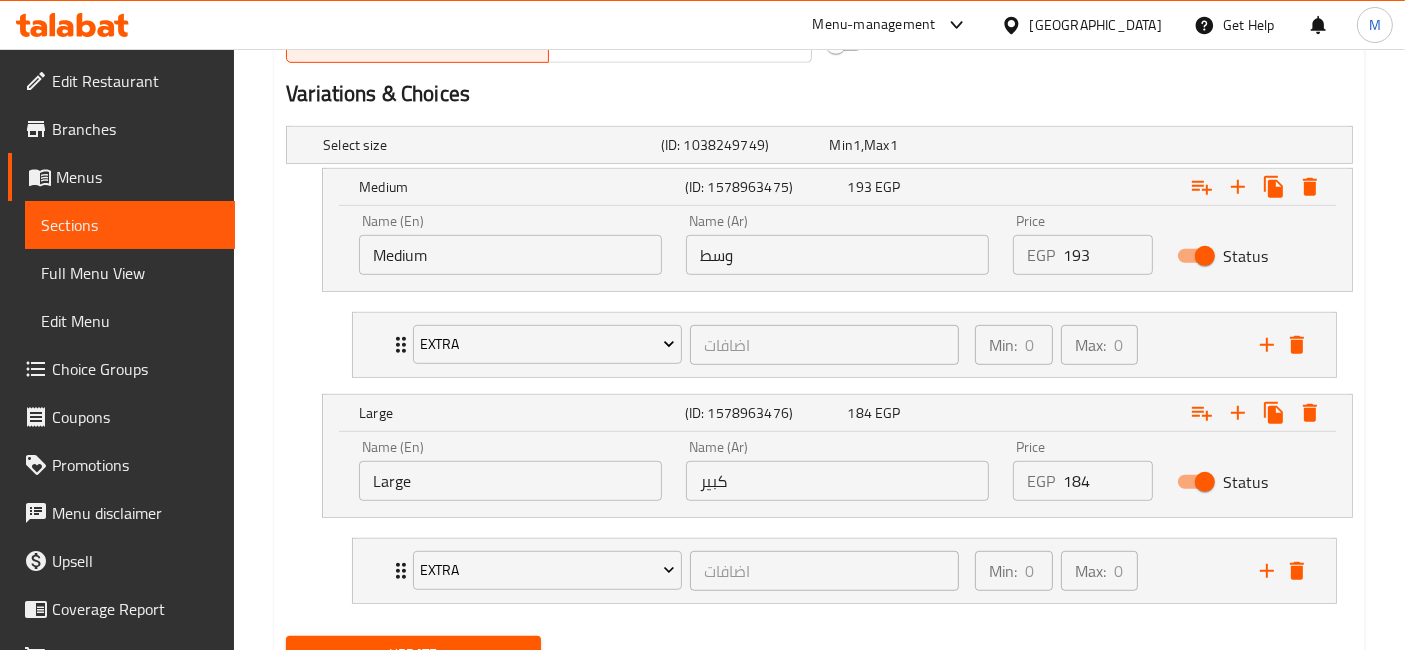 click on "184" at bounding box center (1107, 481) 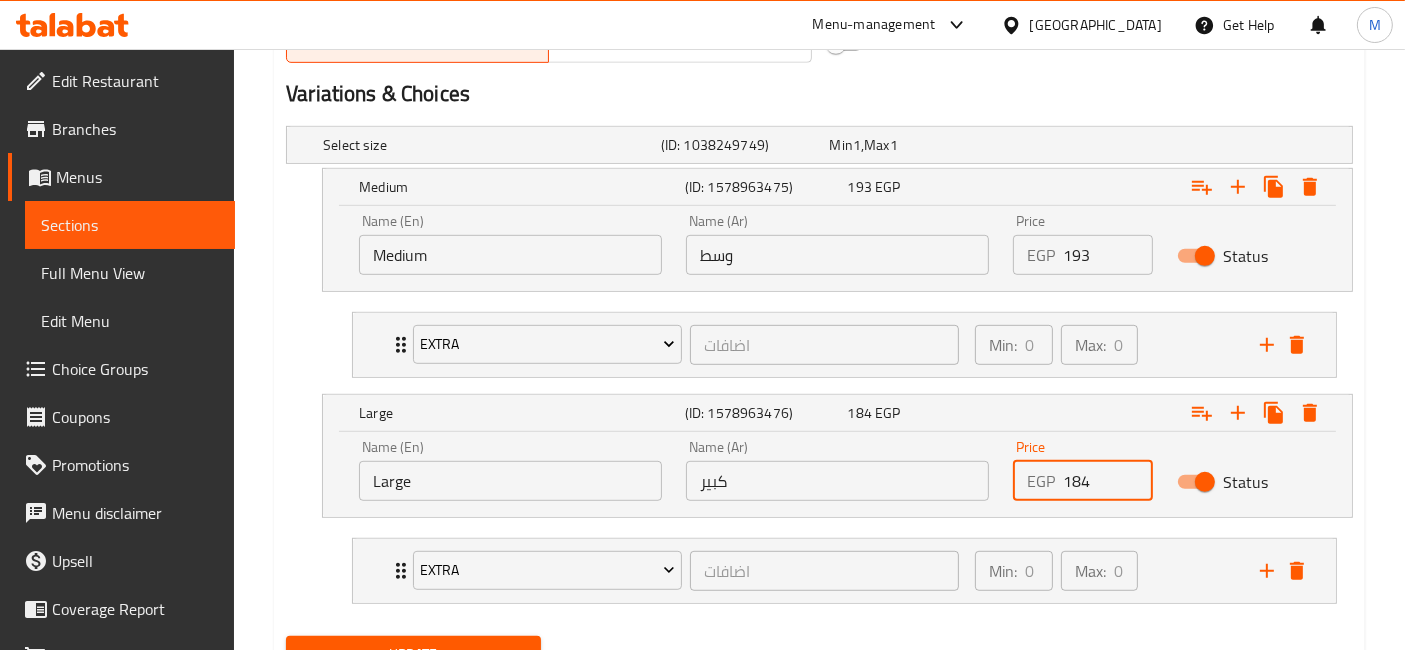 click on "184" at bounding box center [1107, 481] 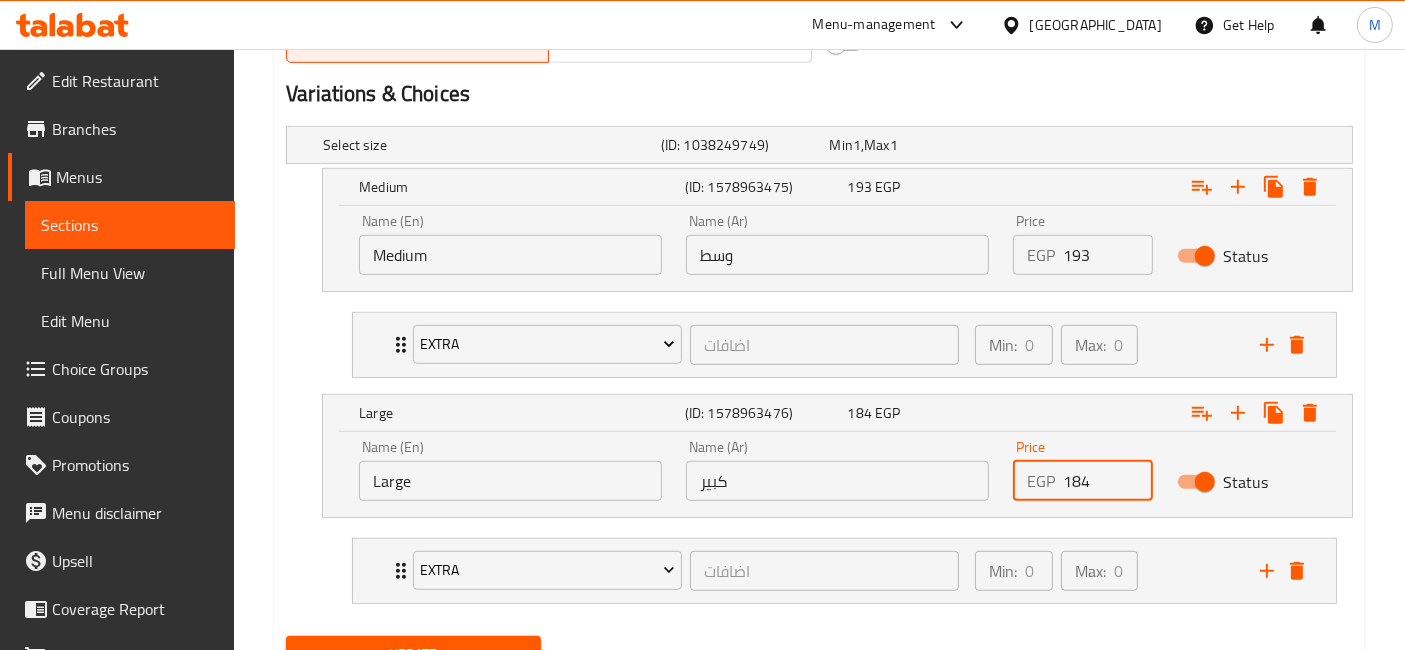 click on "184" at bounding box center (1107, 481) 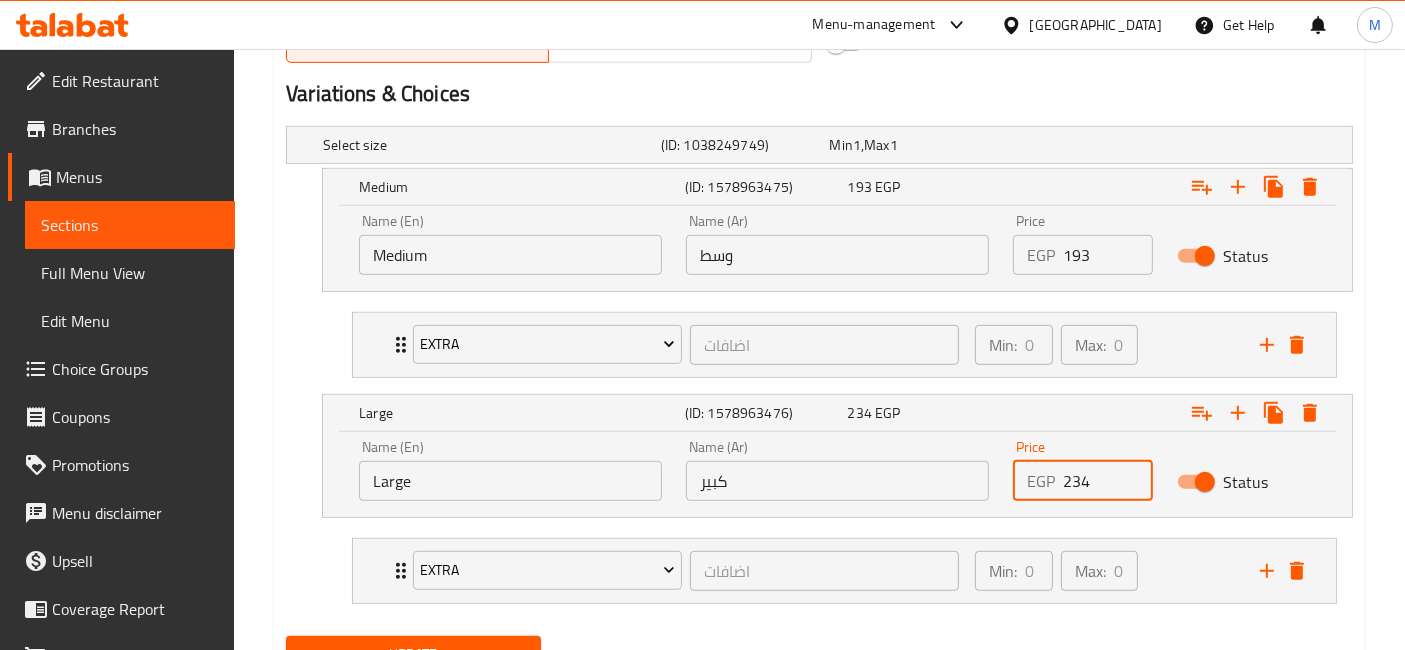 type on "234" 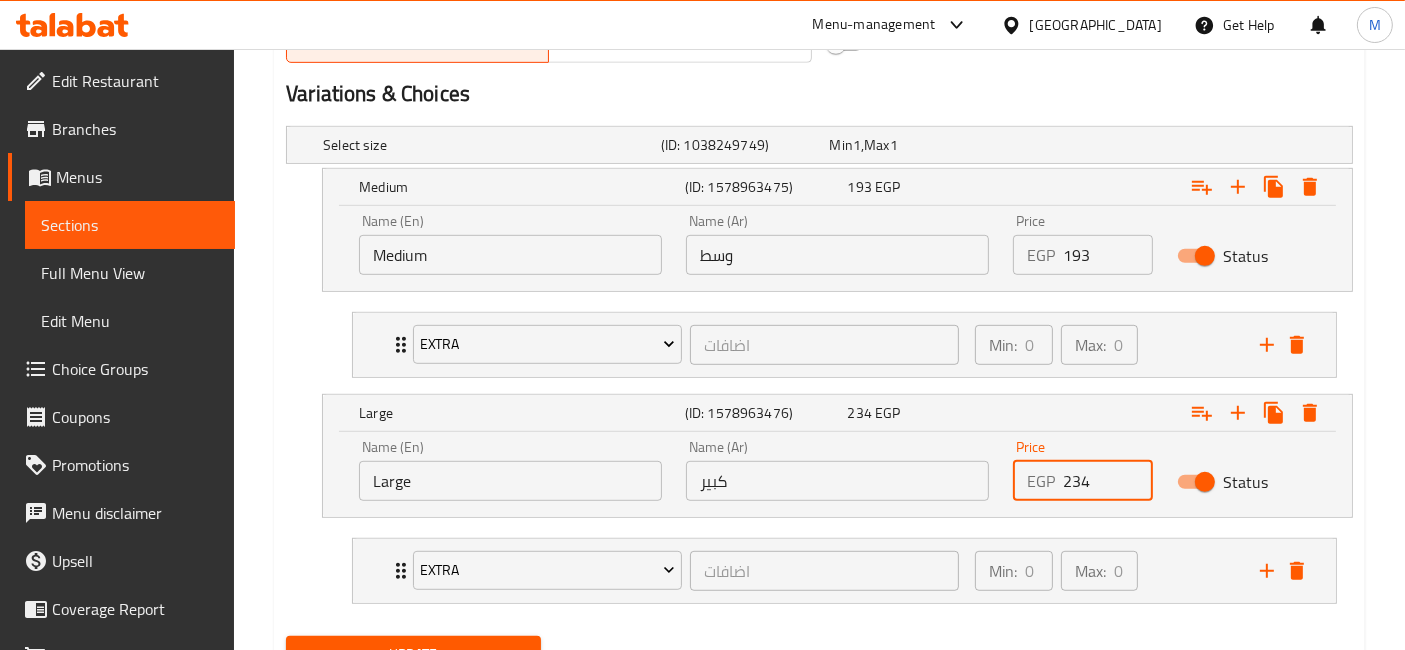 click on "Update" at bounding box center [413, 654] 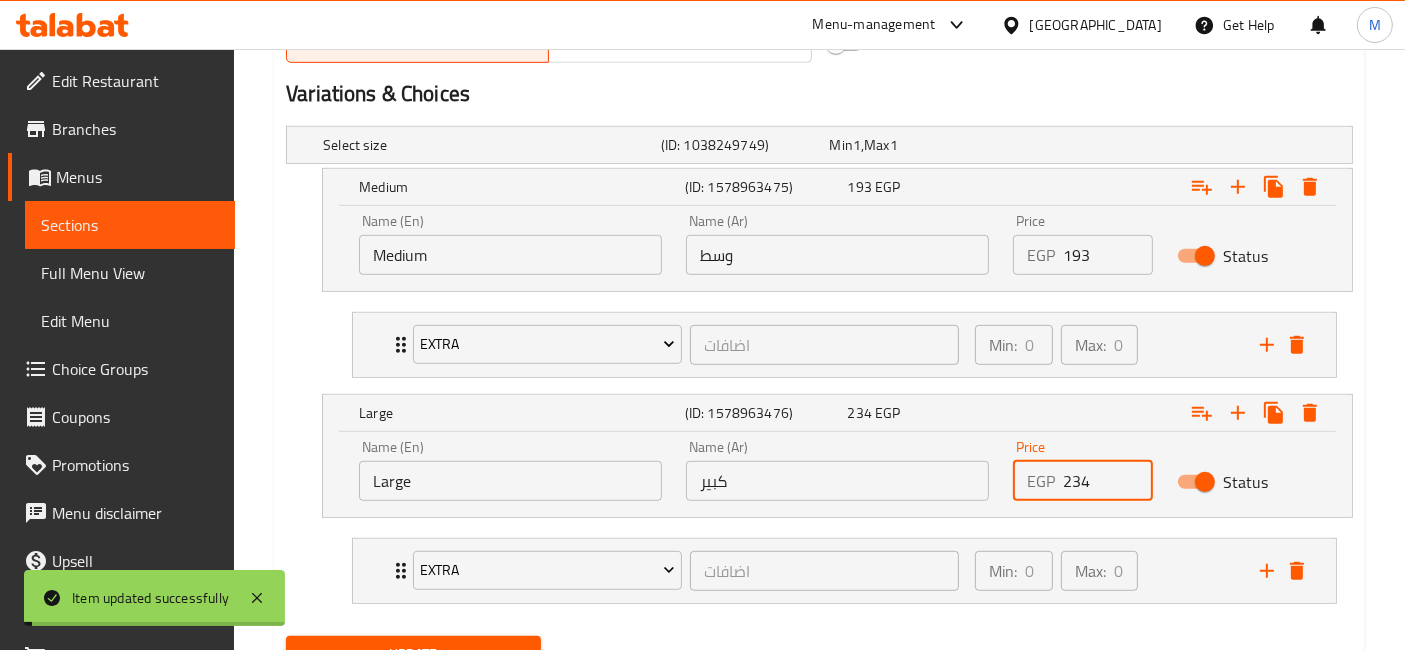 click 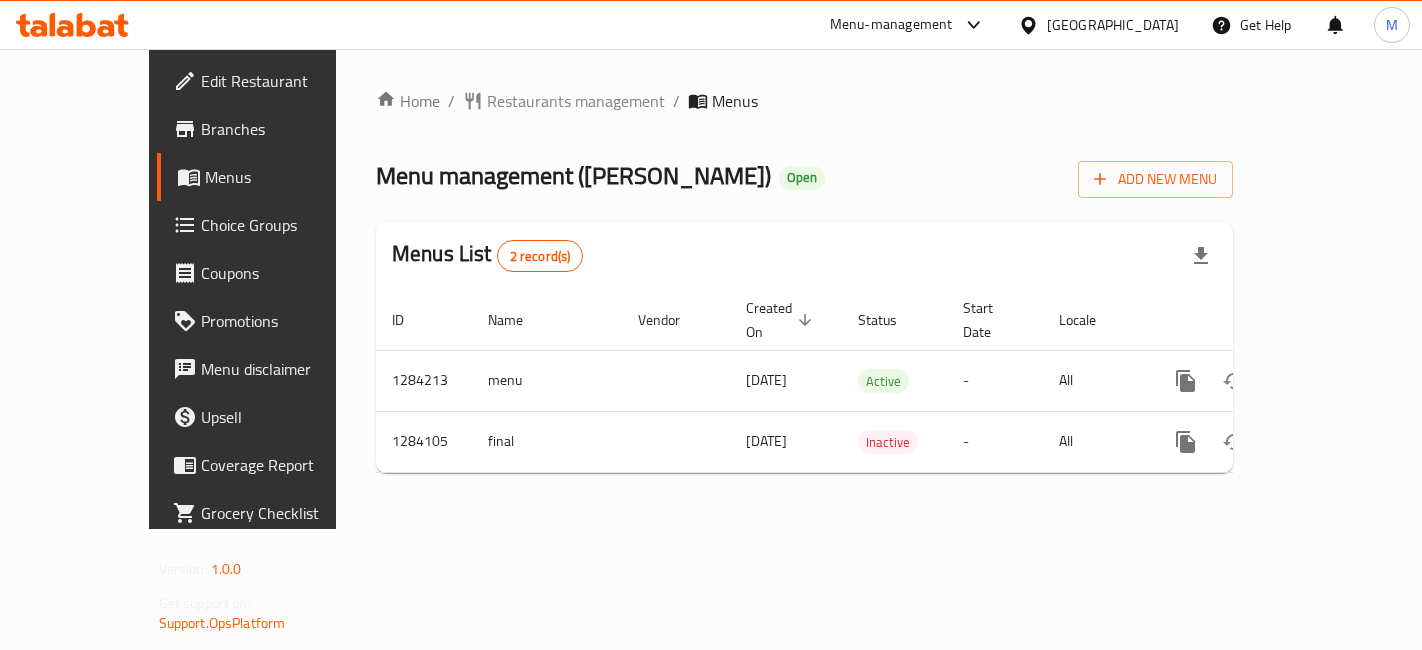 scroll, scrollTop: 0, scrollLeft: 0, axis: both 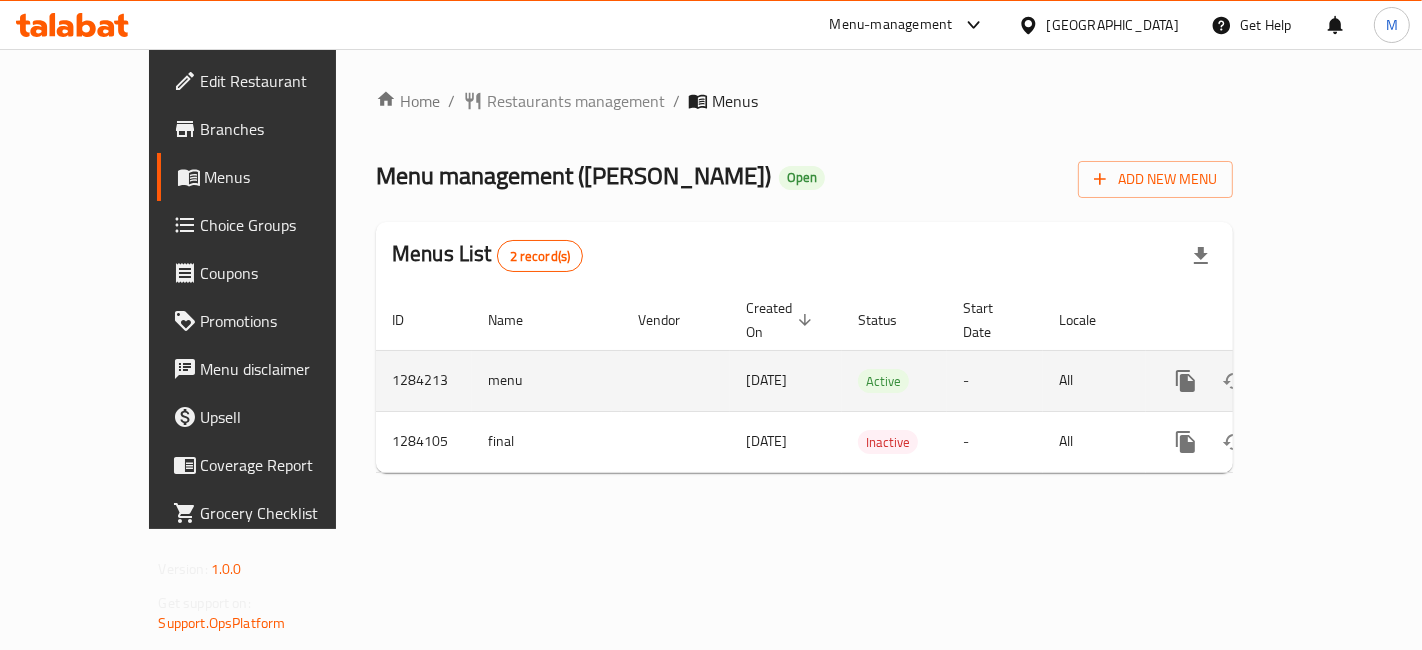 click 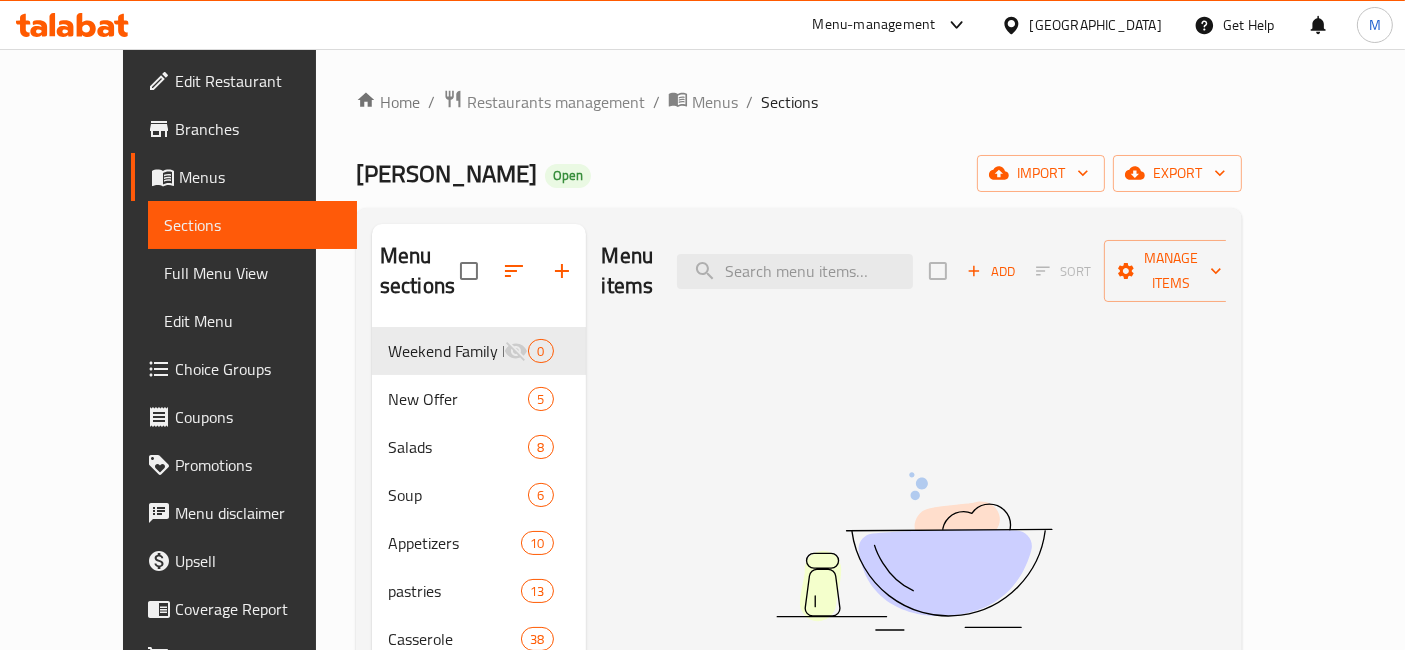 click on "Menu items Add Sort Manage items" at bounding box center [914, 271] 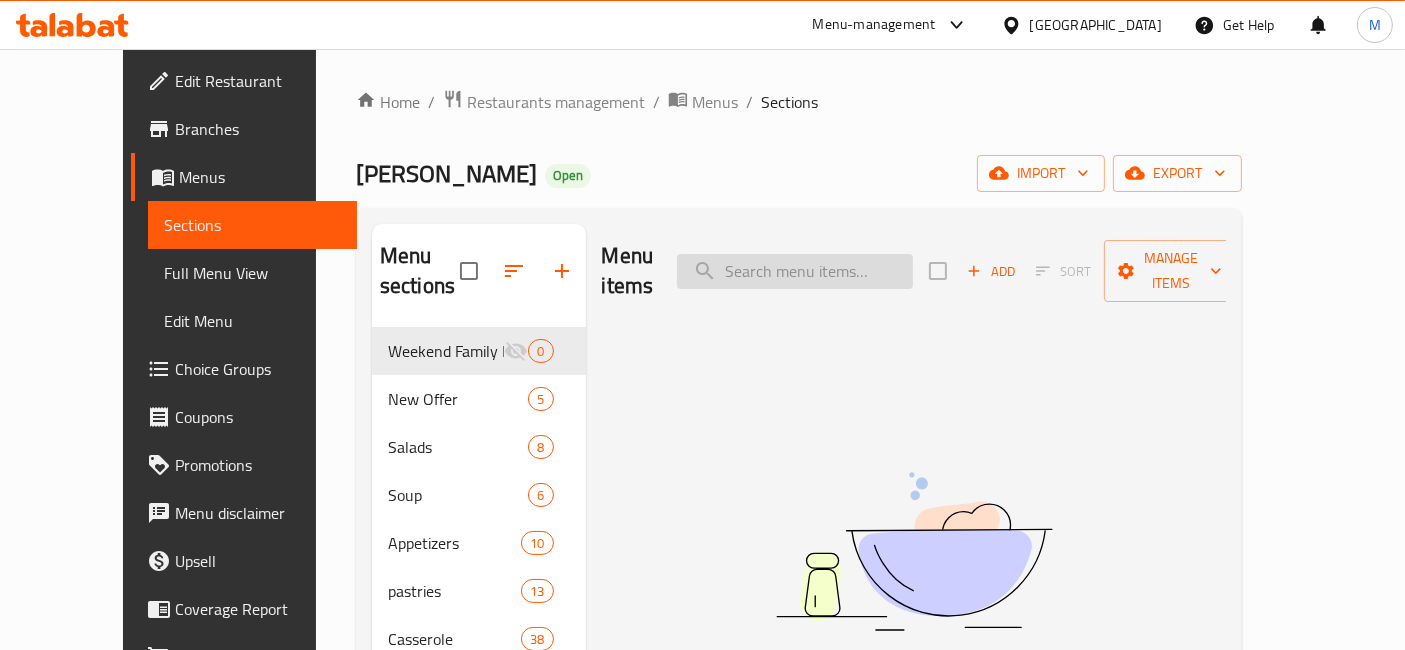 click at bounding box center [795, 271] 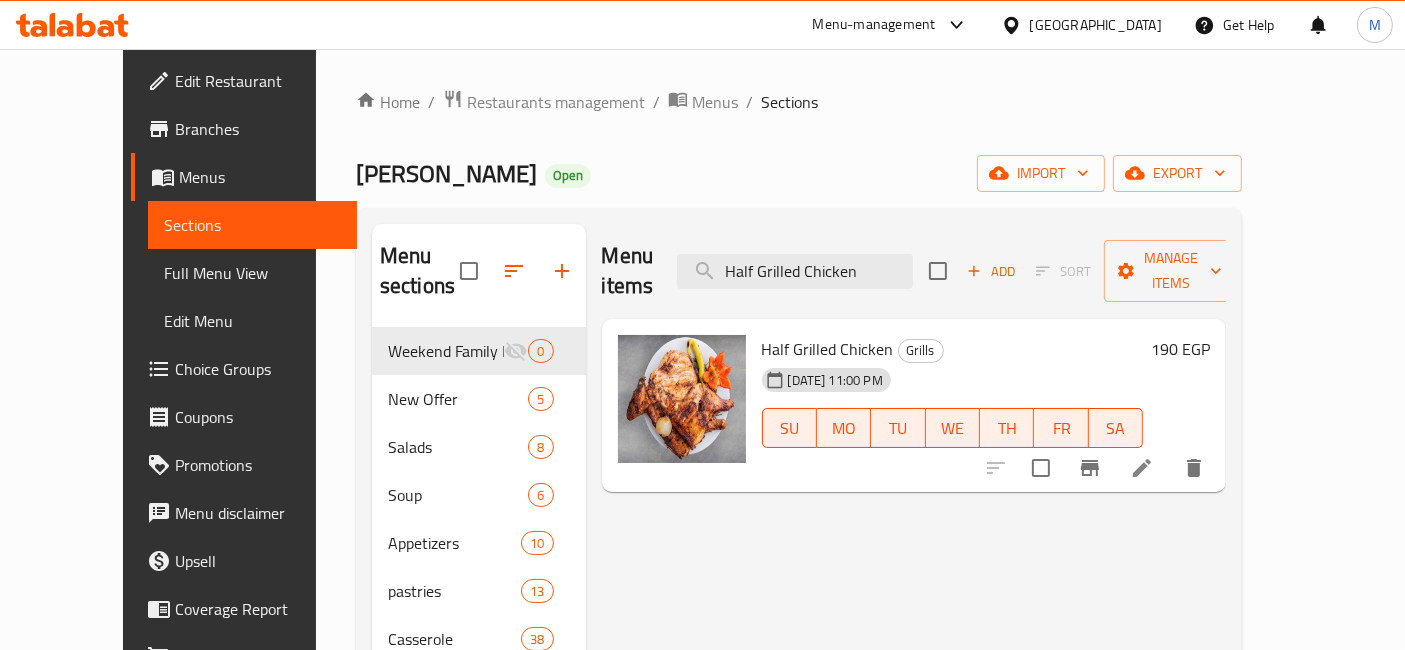 type on "Half Grilled Chicken" 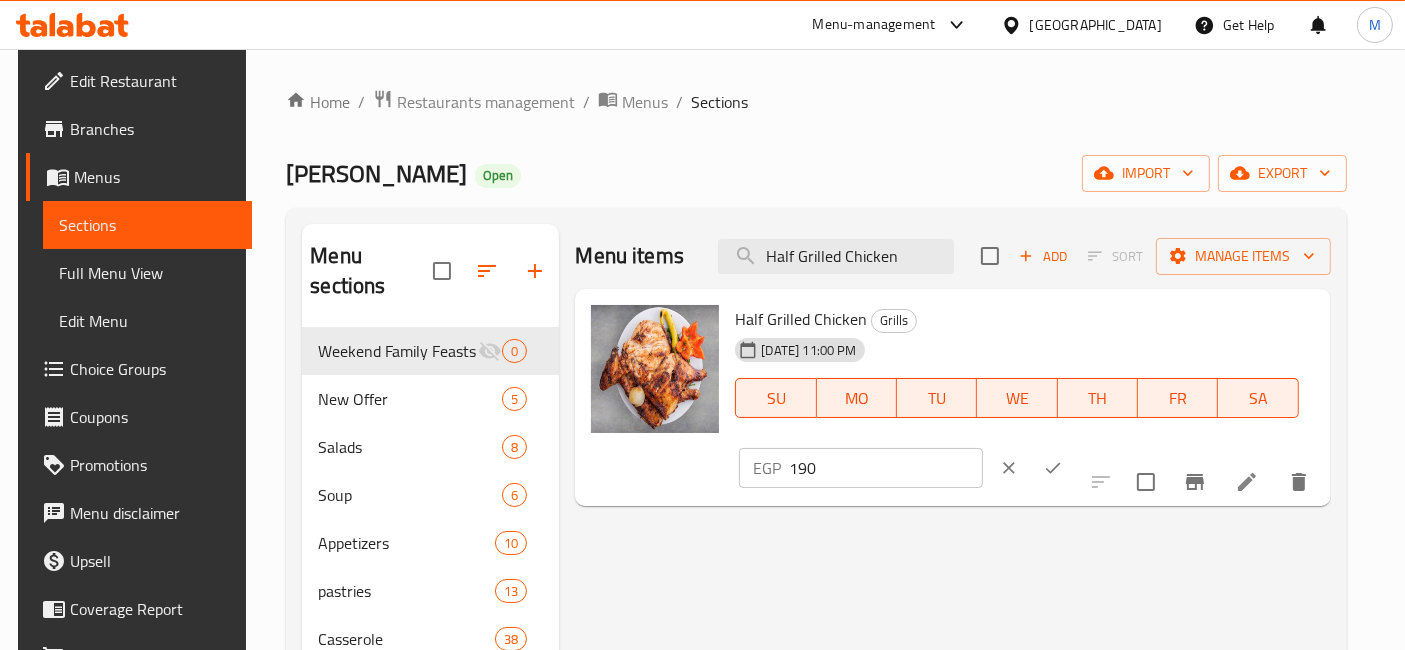 click on "190" at bounding box center [885, 468] 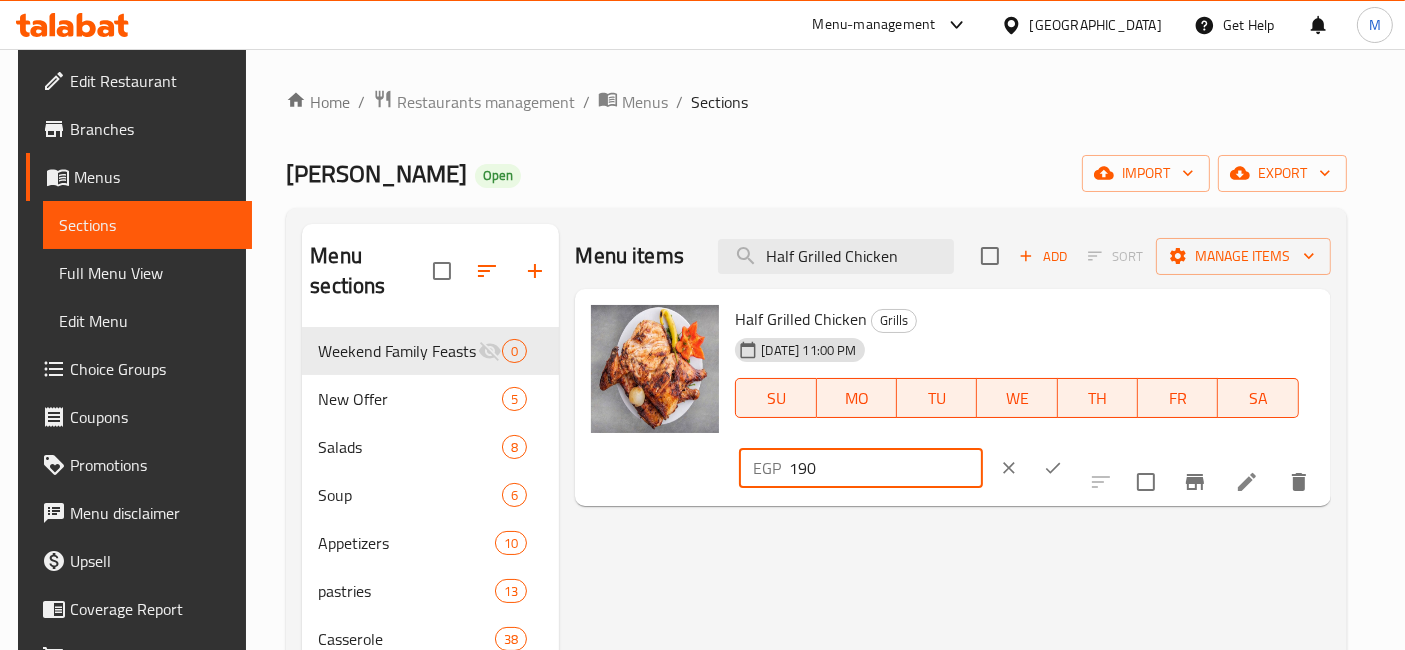 click on "190" at bounding box center (885, 468) 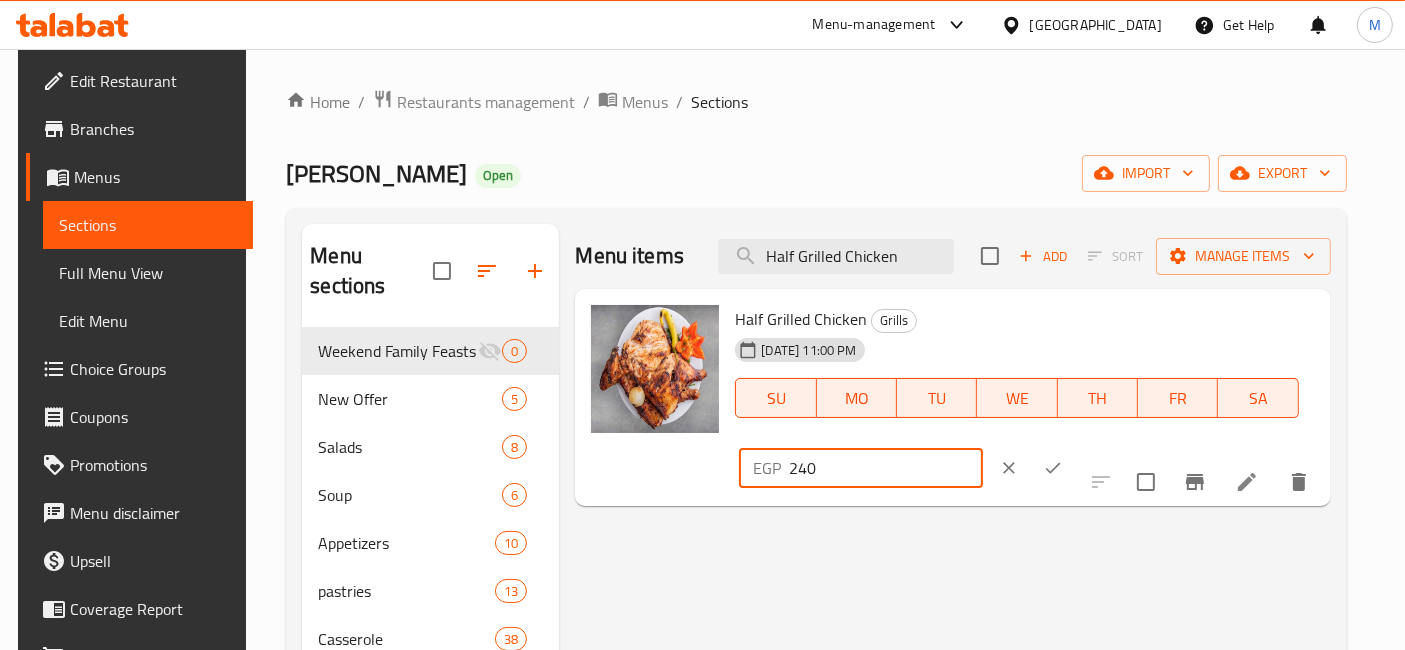 type on "240" 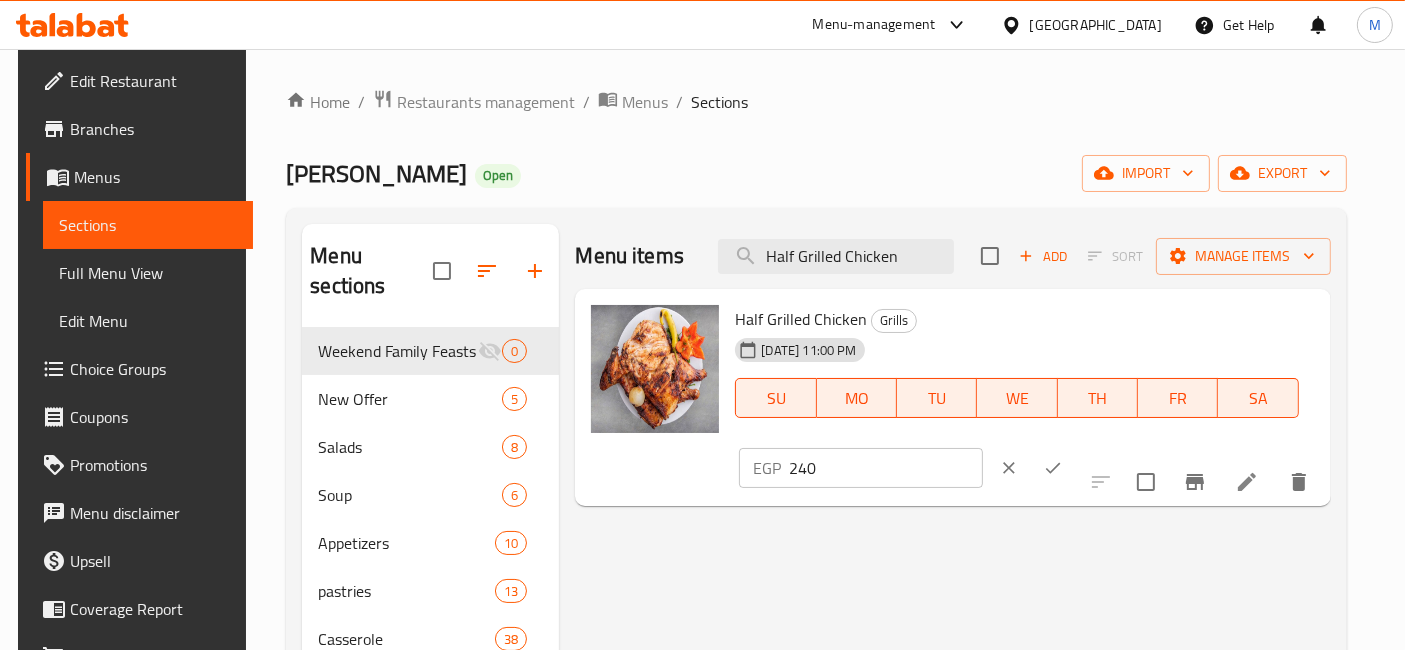click on "EGP 240 ​" at bounding box center (921, 468) 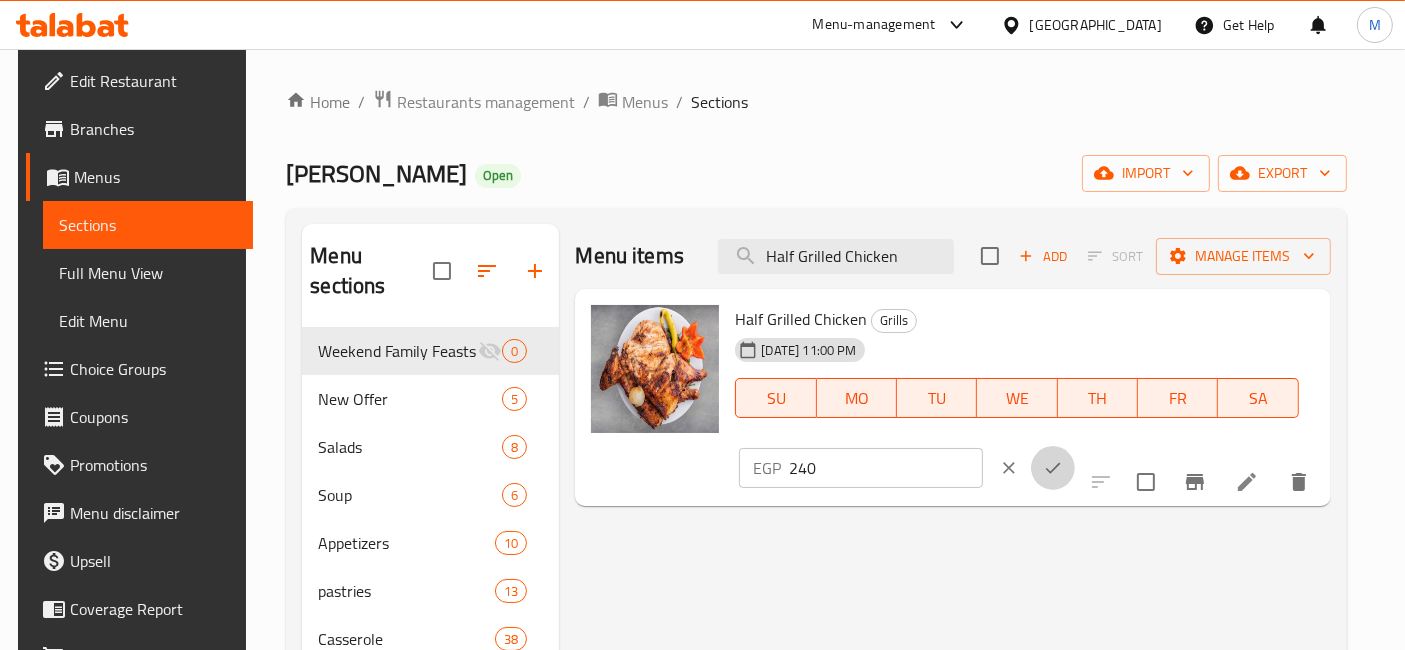 click 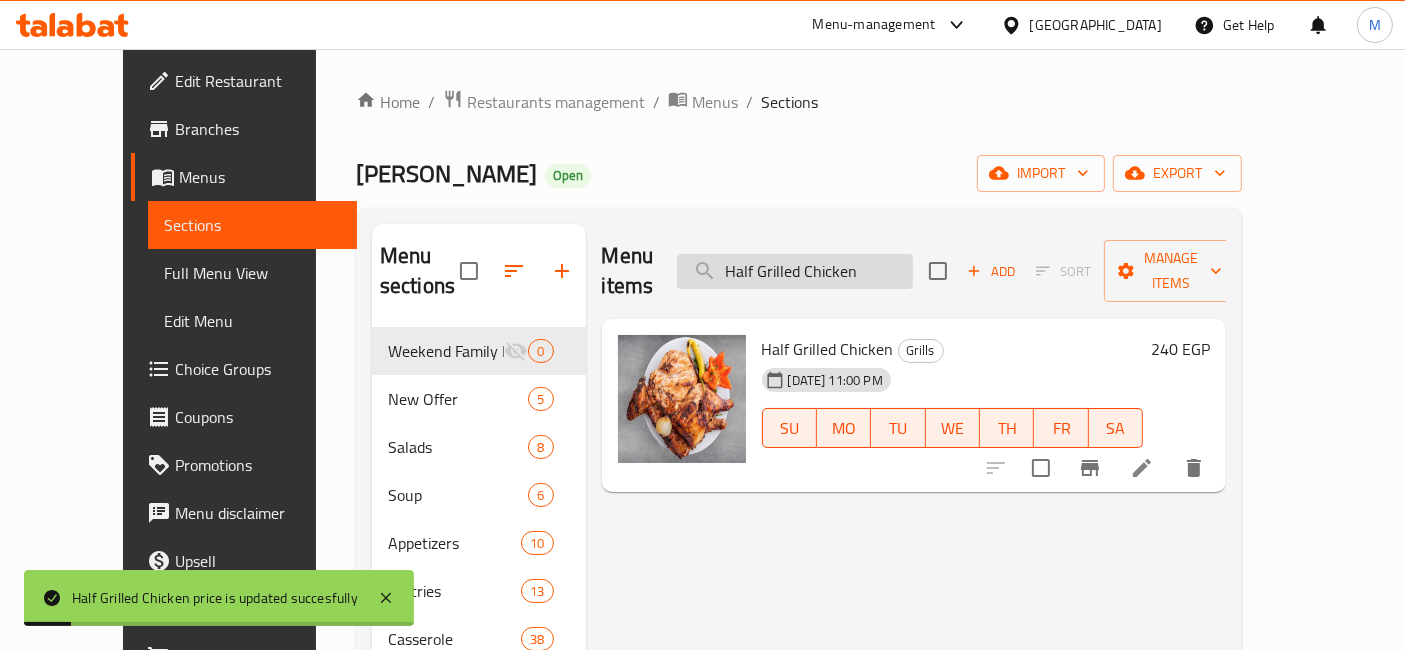 click on "Half Grilled Chicken" at bounding box center [795, 271] 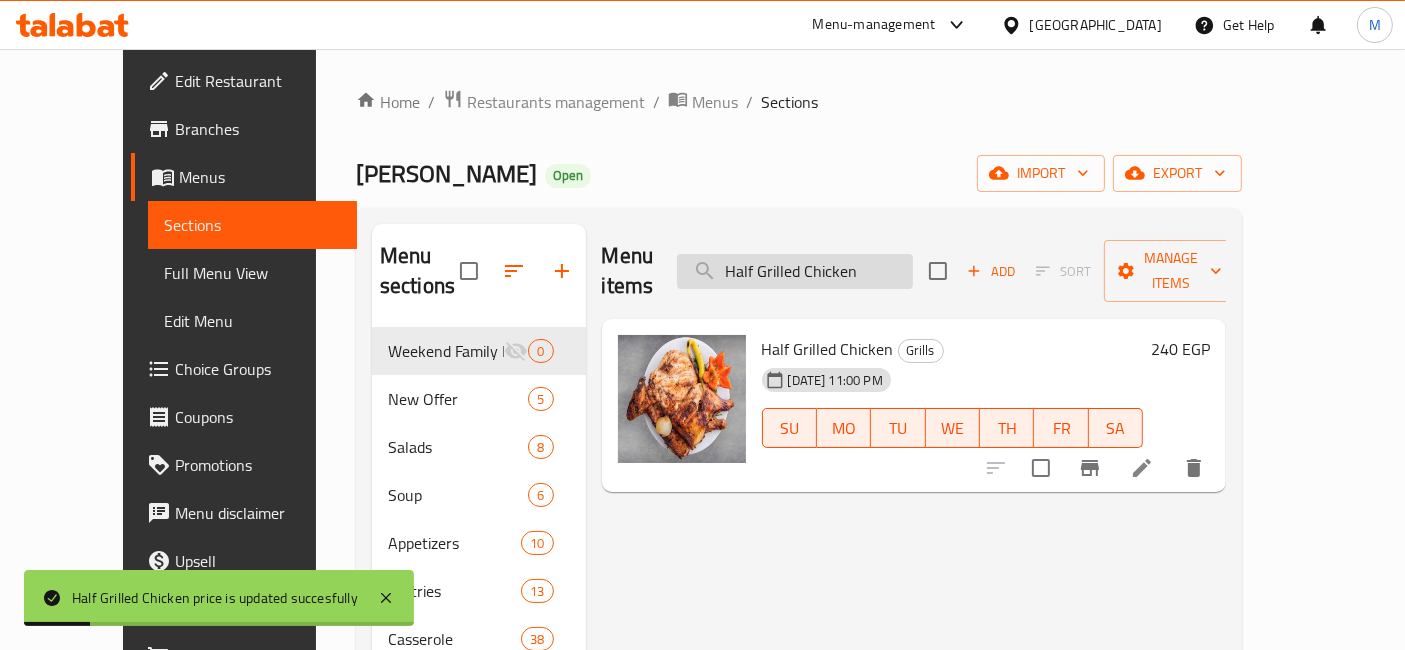 click on "Half Grilled Chicken" at bounding box center (795, 271) 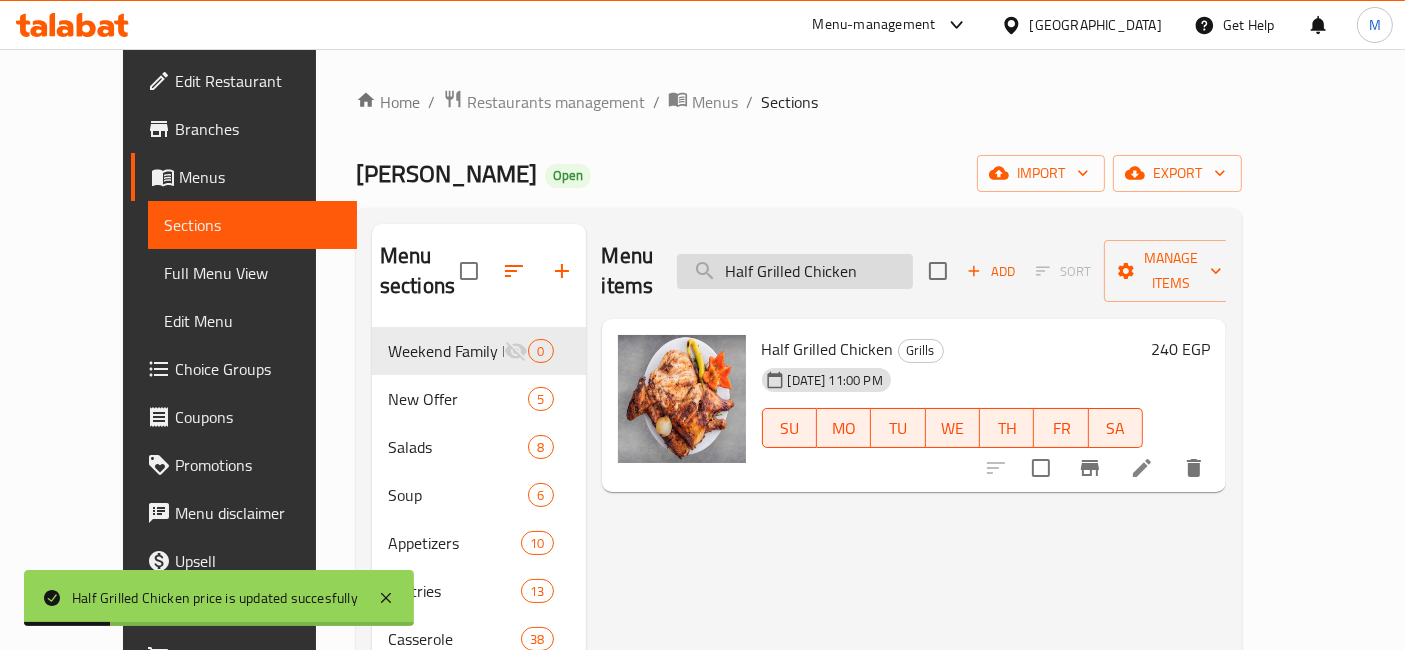 click on "Half Grilled Chicken" at bounding box center [795, 271] 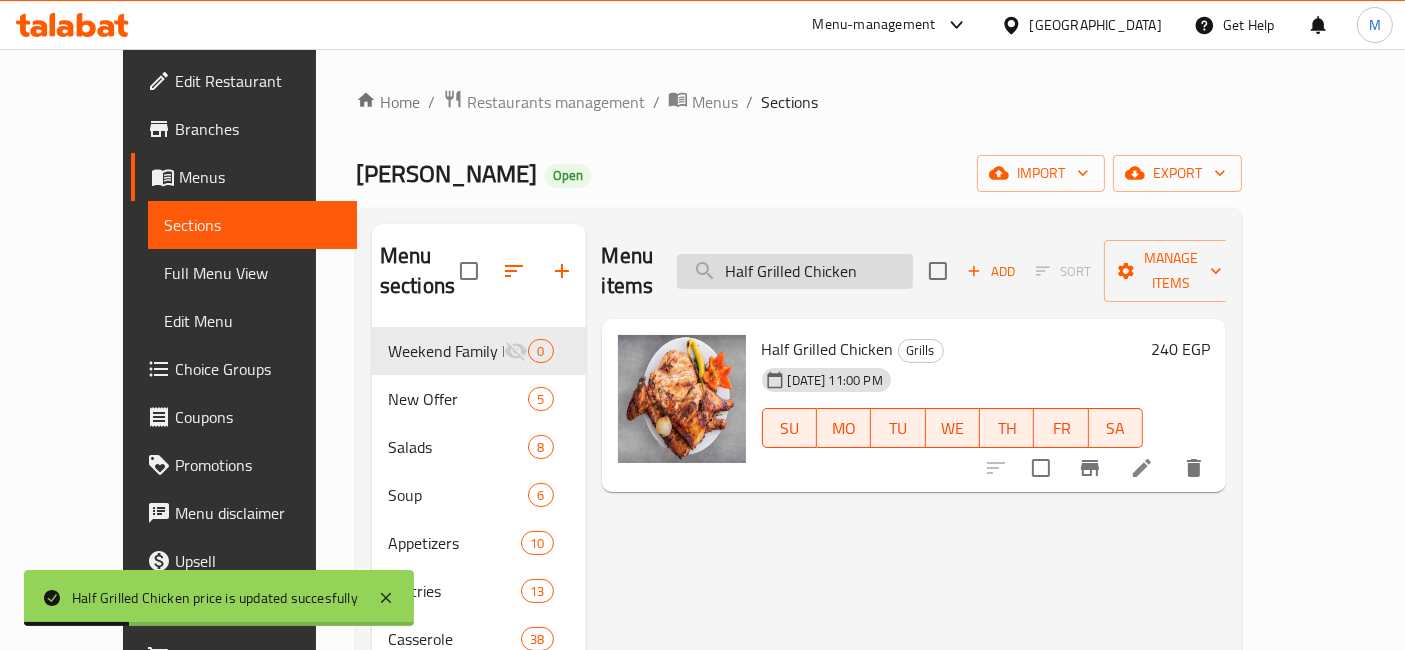 paste on "Mandi" 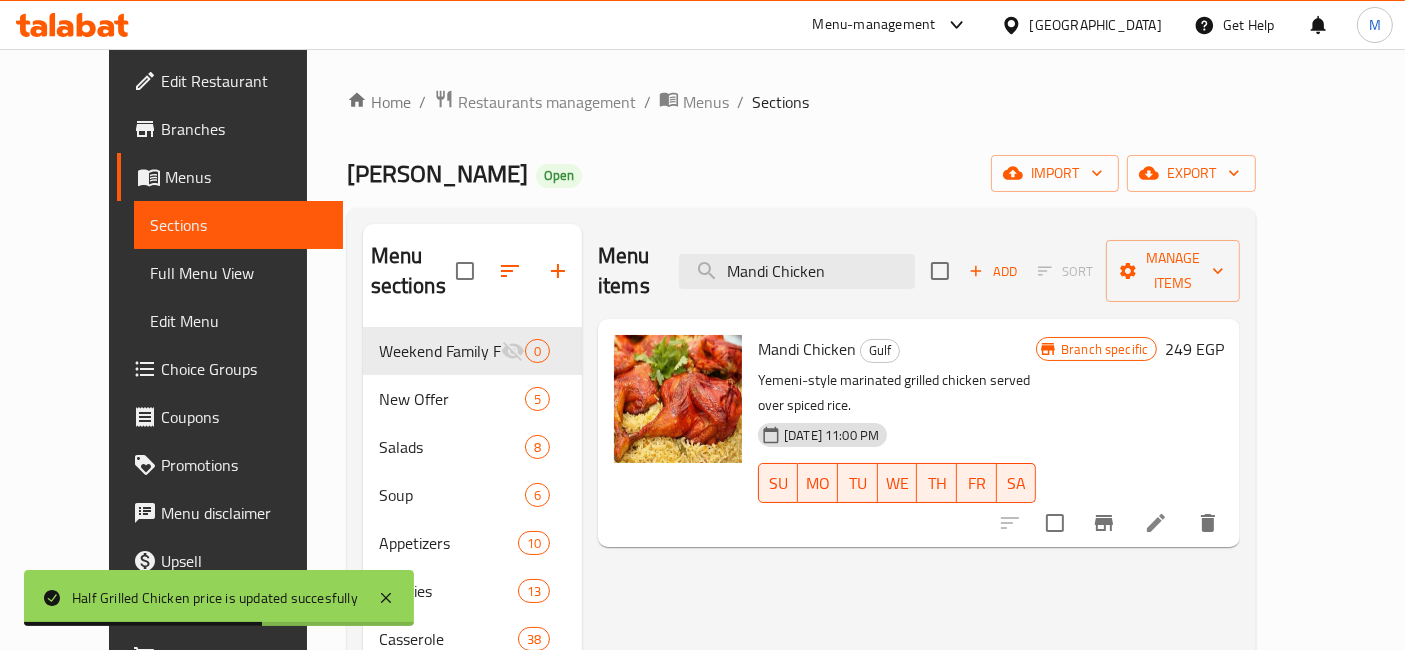 type on "Mandi Chicken" 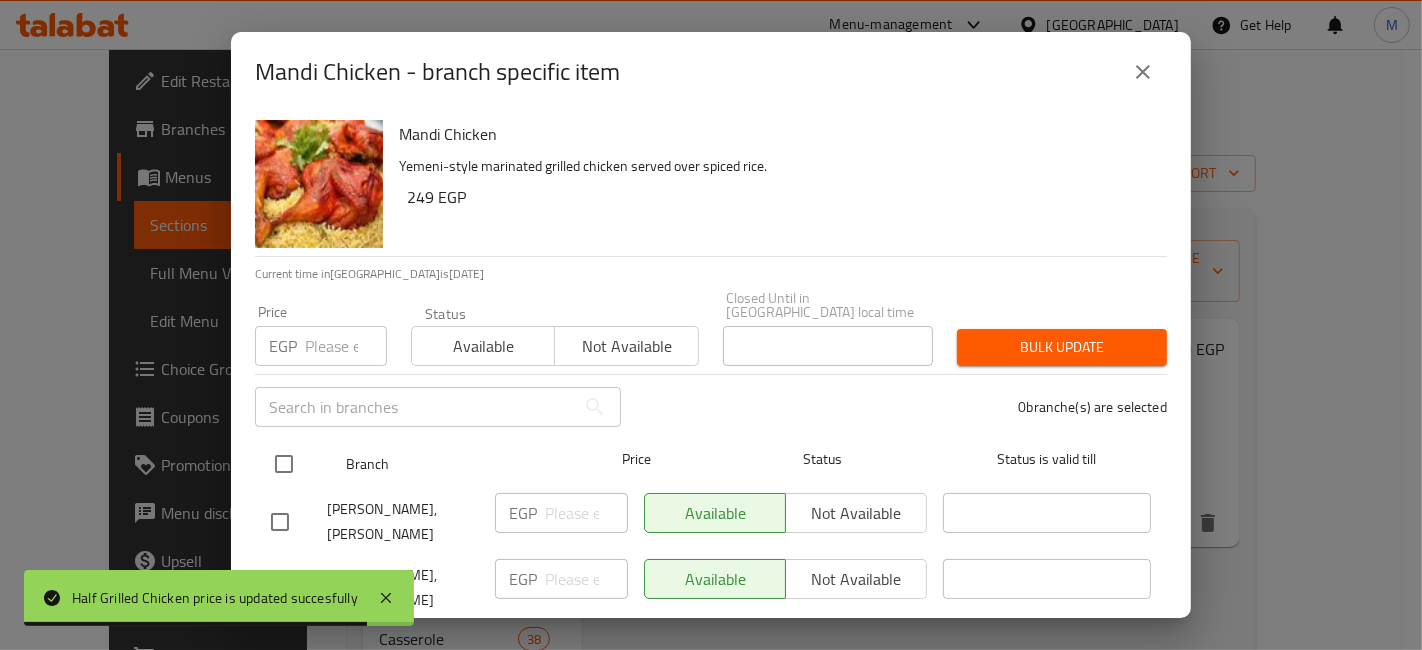 scroll, scrollTop: 91, scrollLeft: 0, axis: vertical 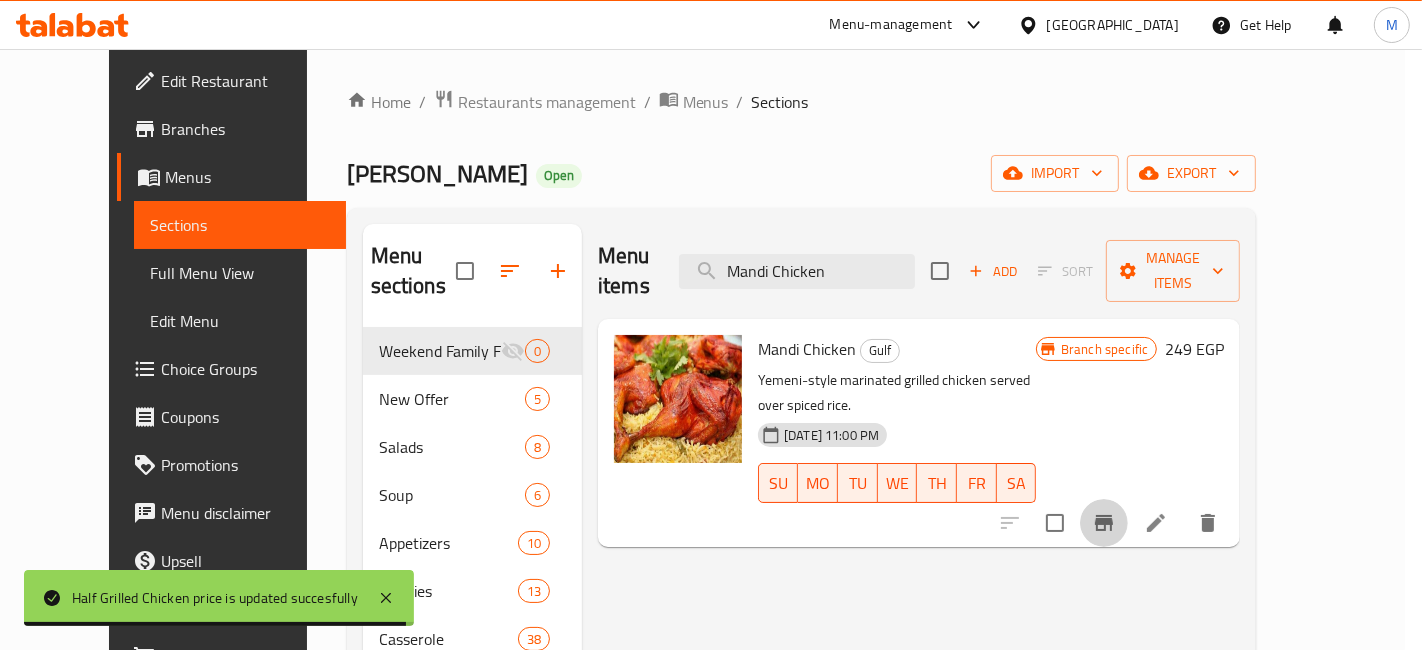 type 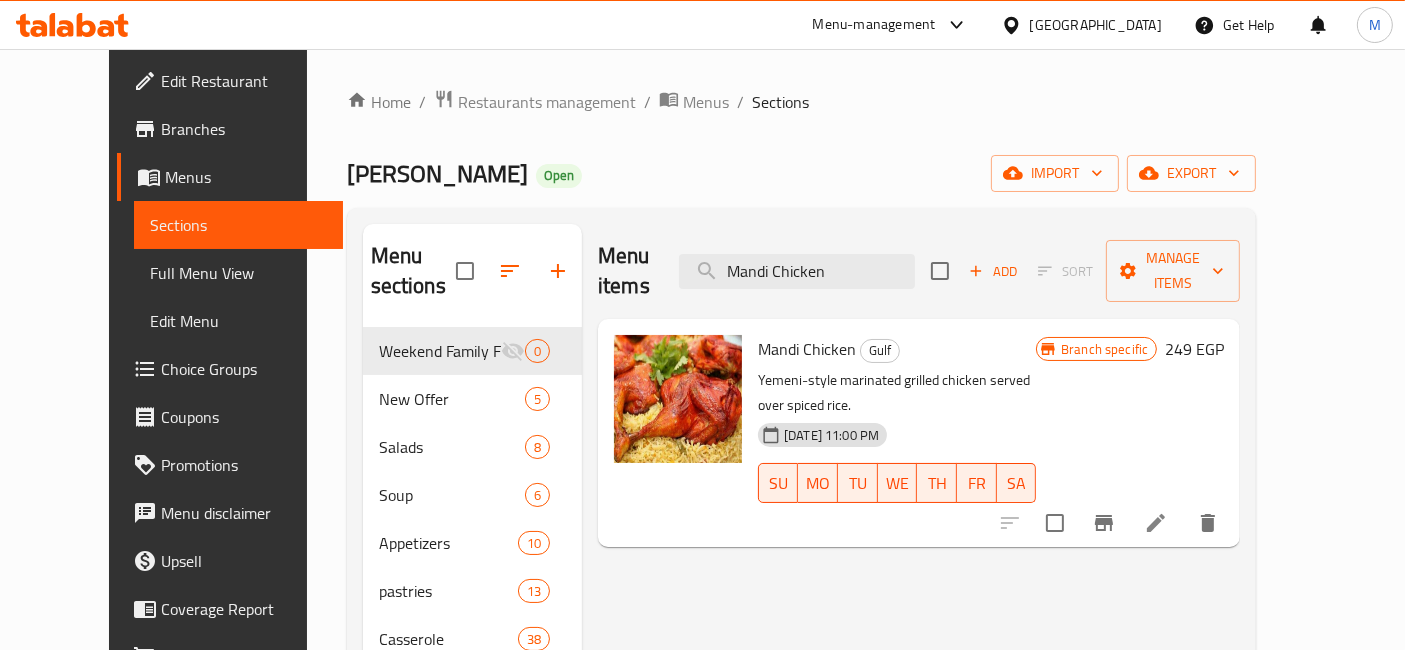 click on "249   EGP" at bounding box center [1194, 349] 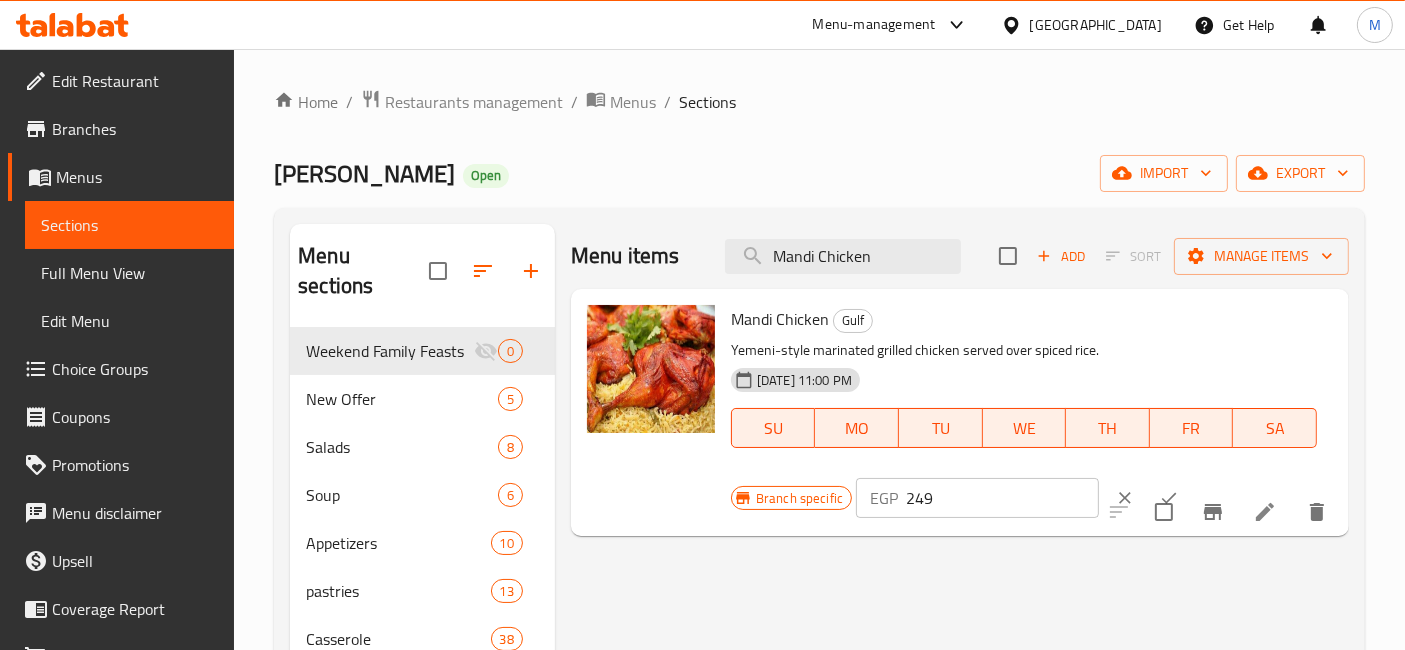 click on "249" at bounding box center [1002, 498] 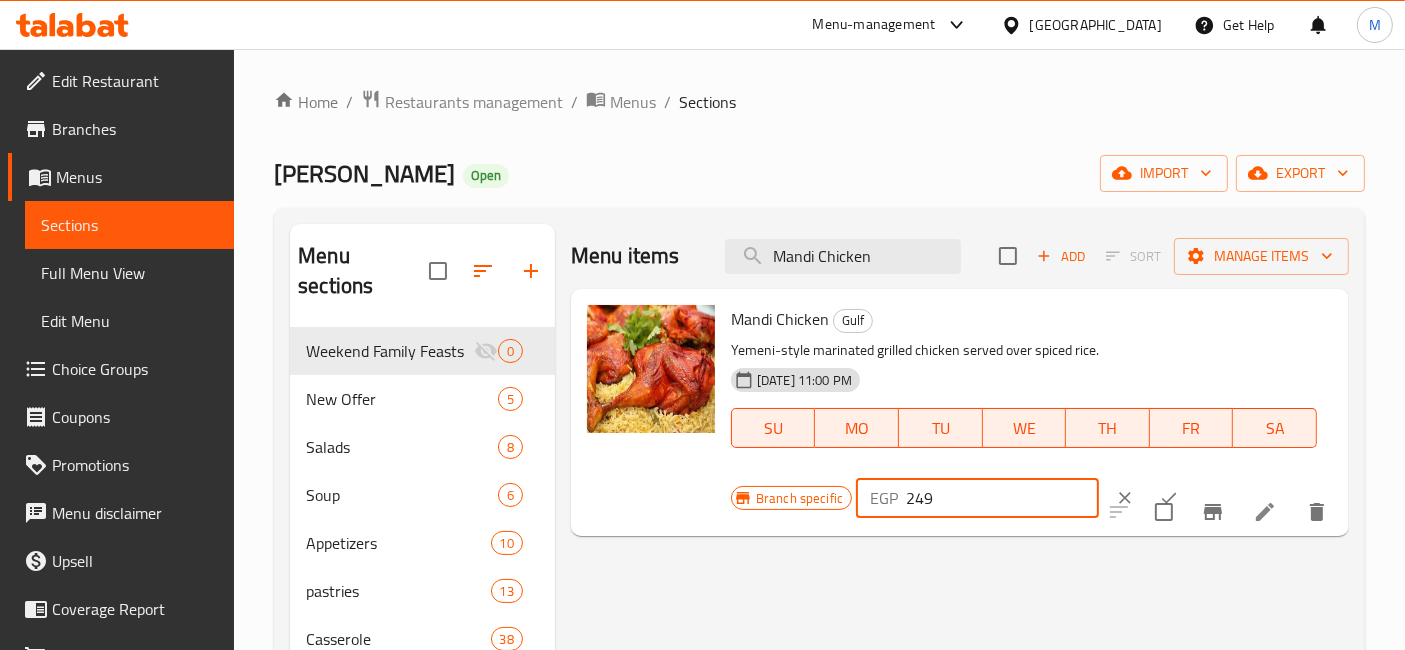 click on "249" at bounding box center [1002, 498] 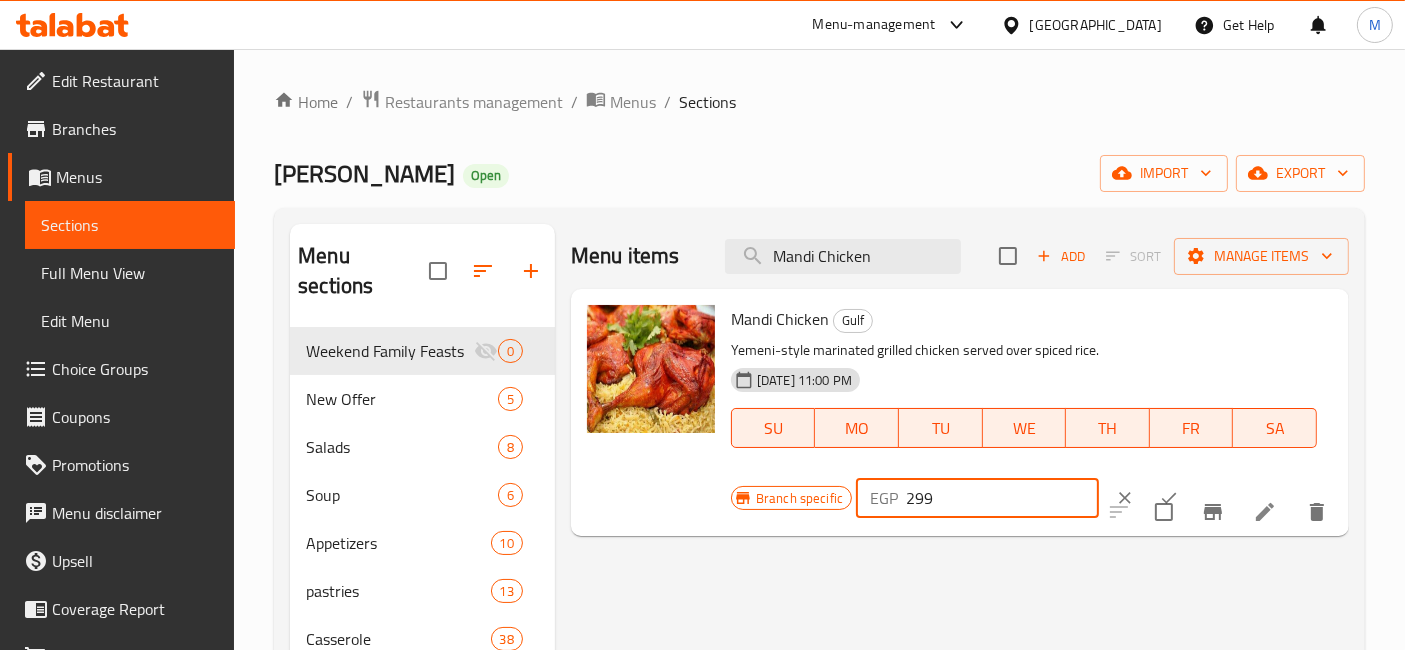 type on "299" 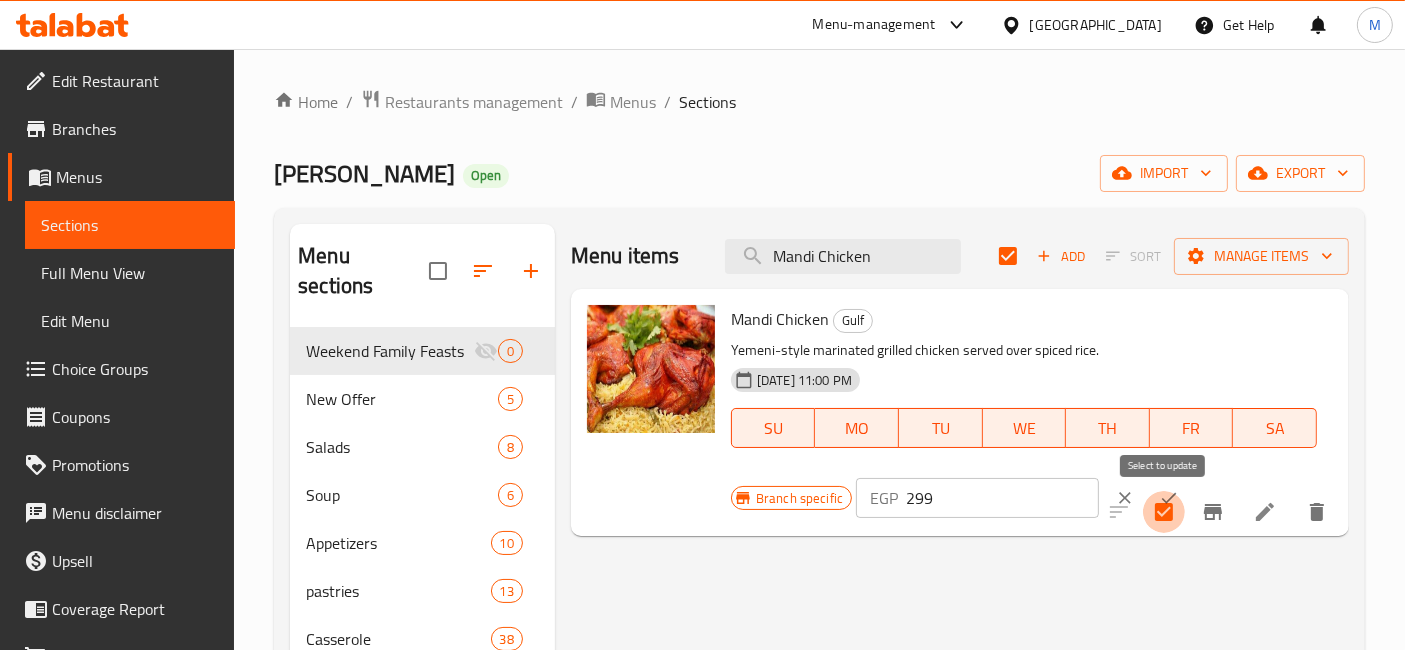 click at bounding box center (1164, 512) 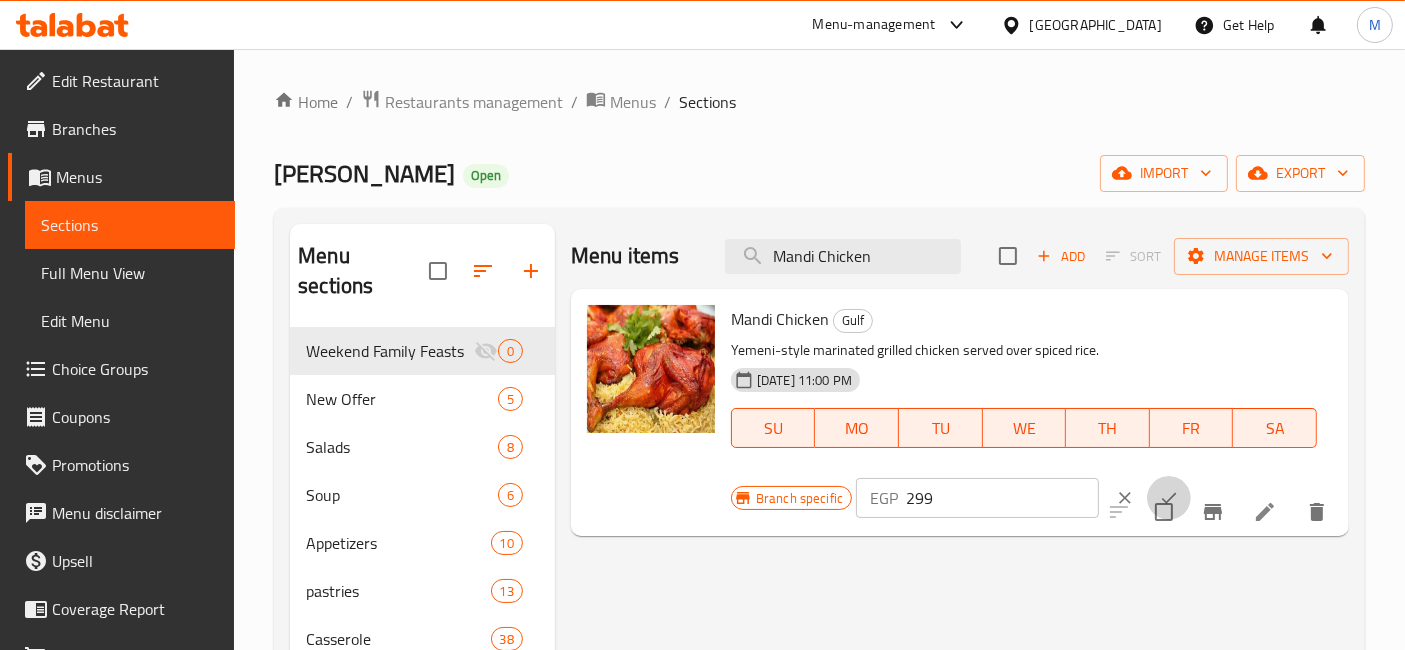 click at bounding box center (1169, 498) 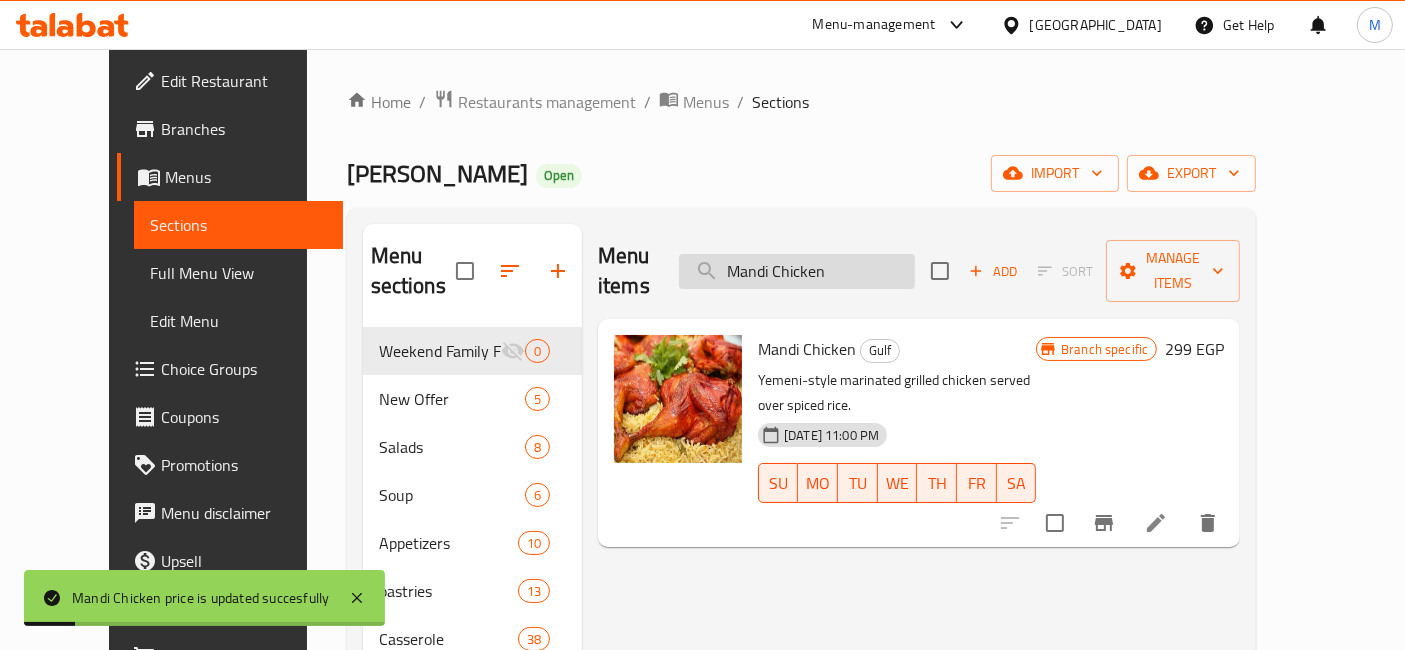 click on "Menu items Mandi Chicken Add Sort Manage items" at bounding box center [919, 271] 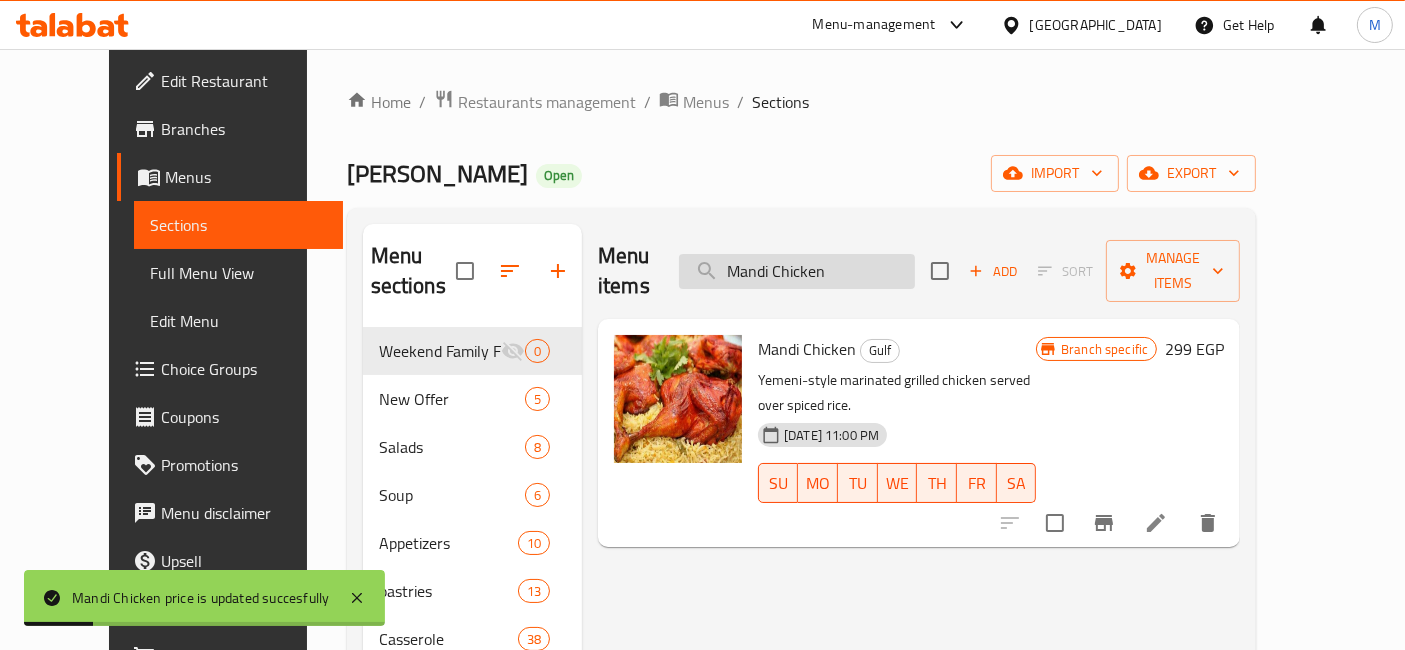click on "Mandi Chicken" at bounding box center (797, 271) 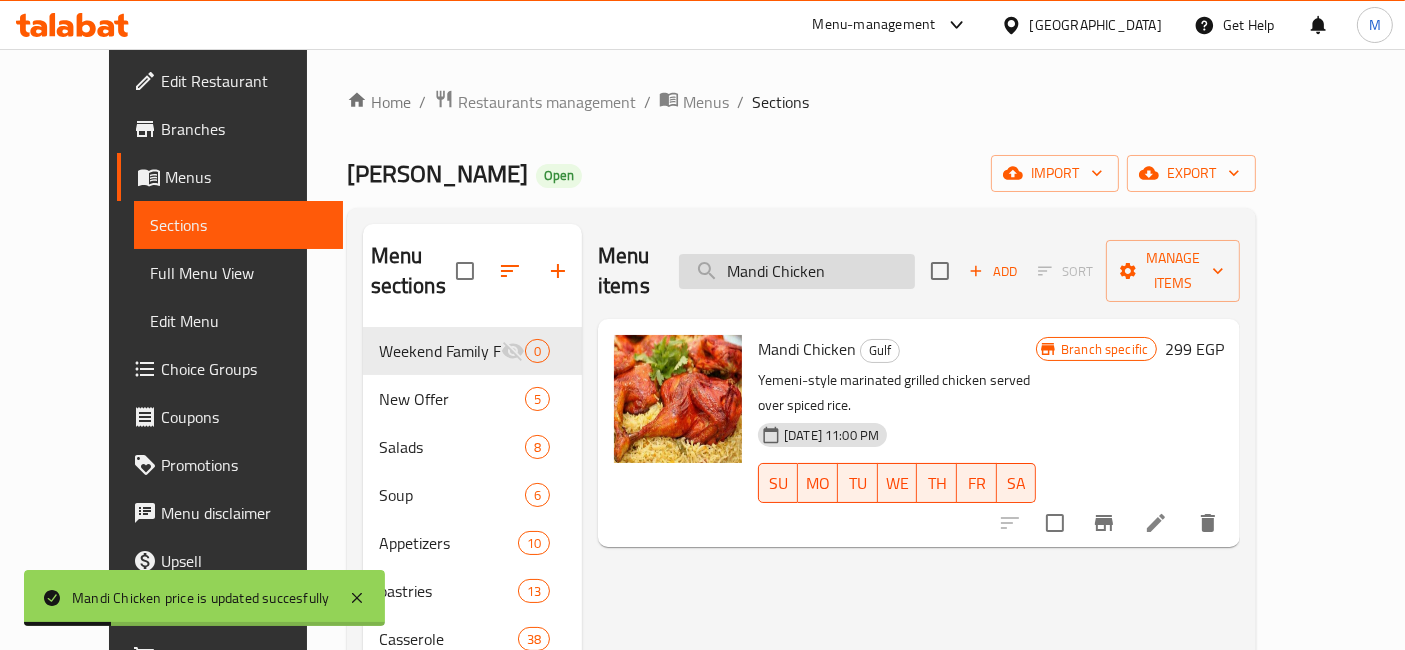 click on "Mandi Chicken" at bounding box center (797, 271) 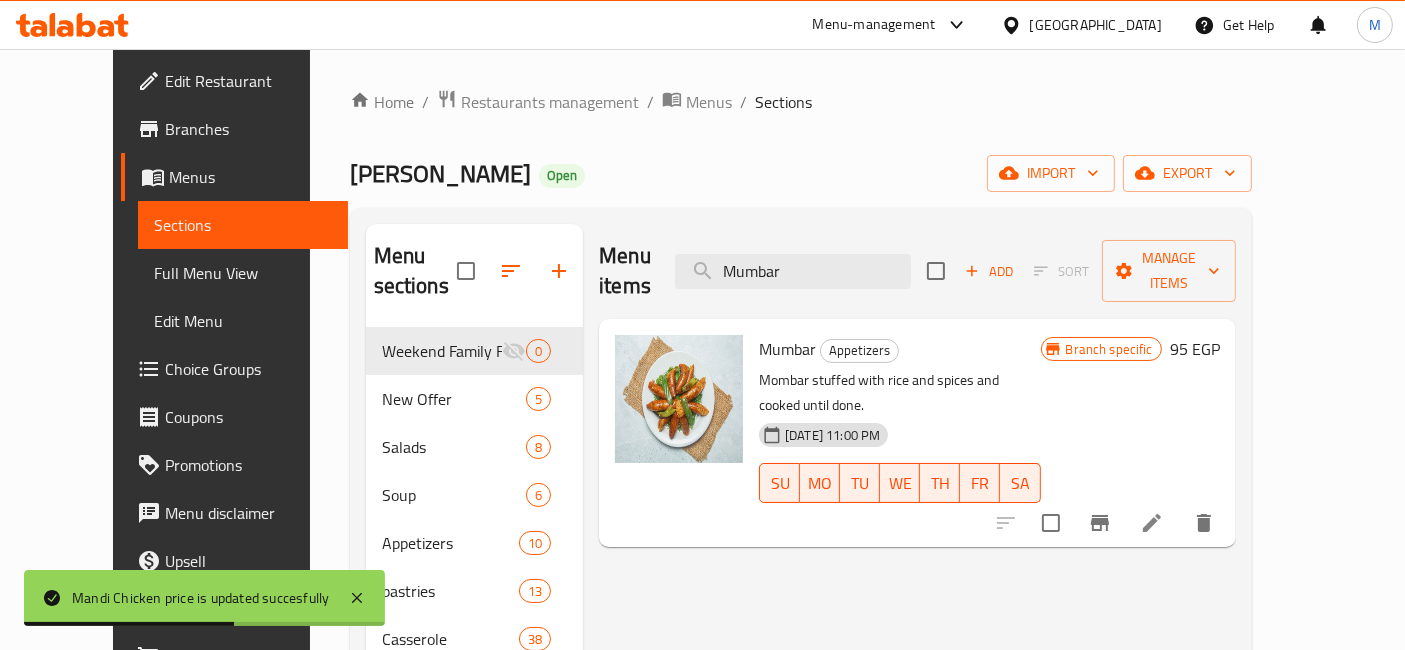 type on "Mumbar" 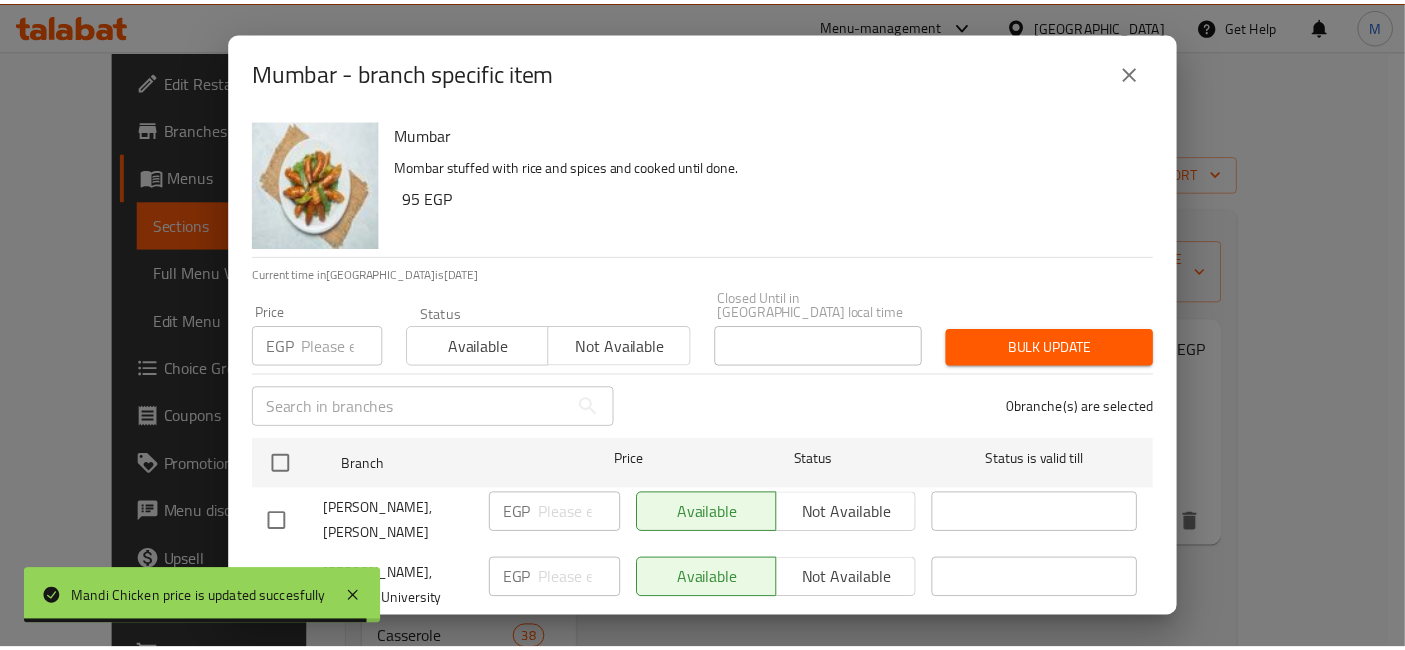 scroll, scrollTop: 91, scrollLeft: 0, axis: vertical 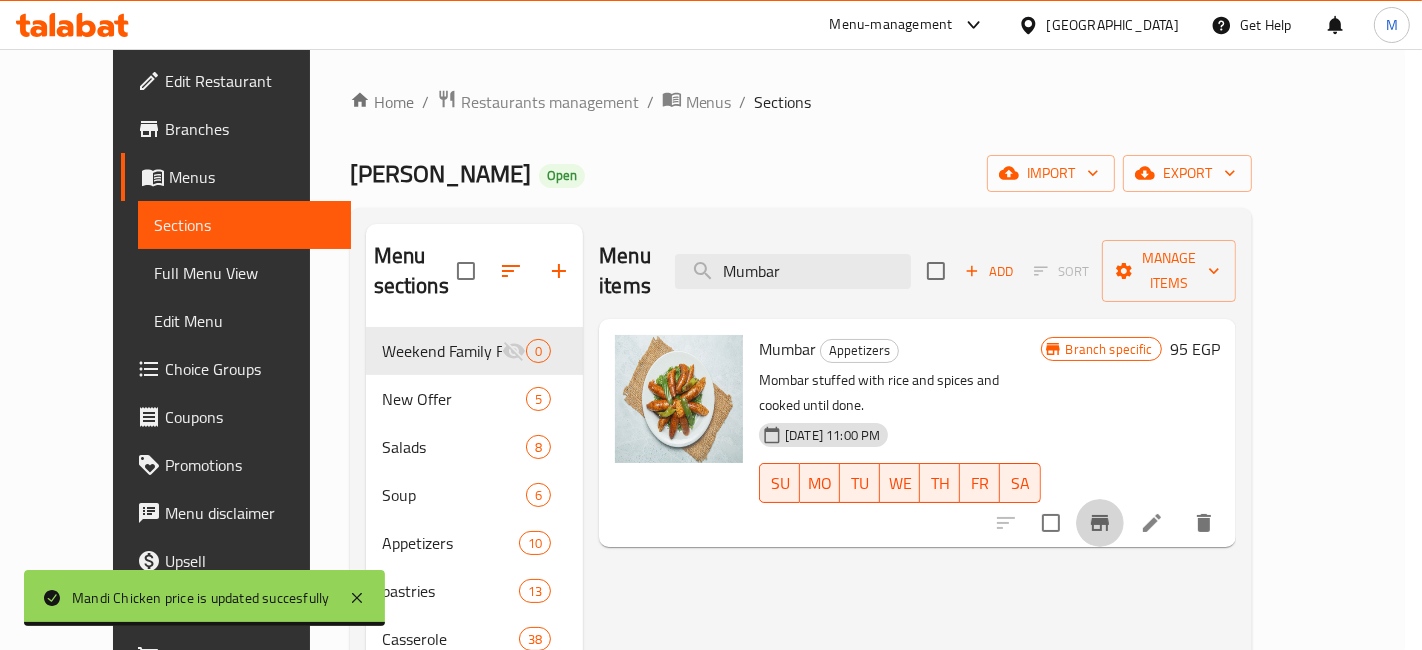 type 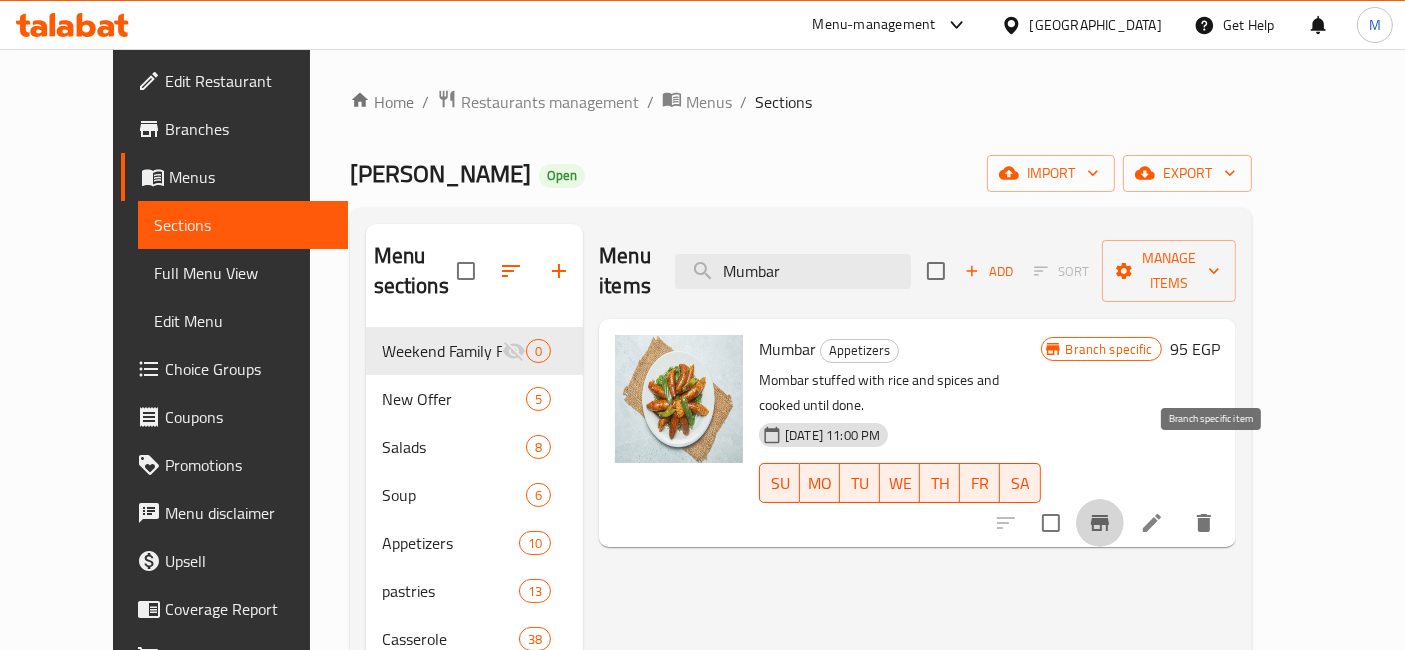 click on "95   EGP" at bounding box center [1195, 349] 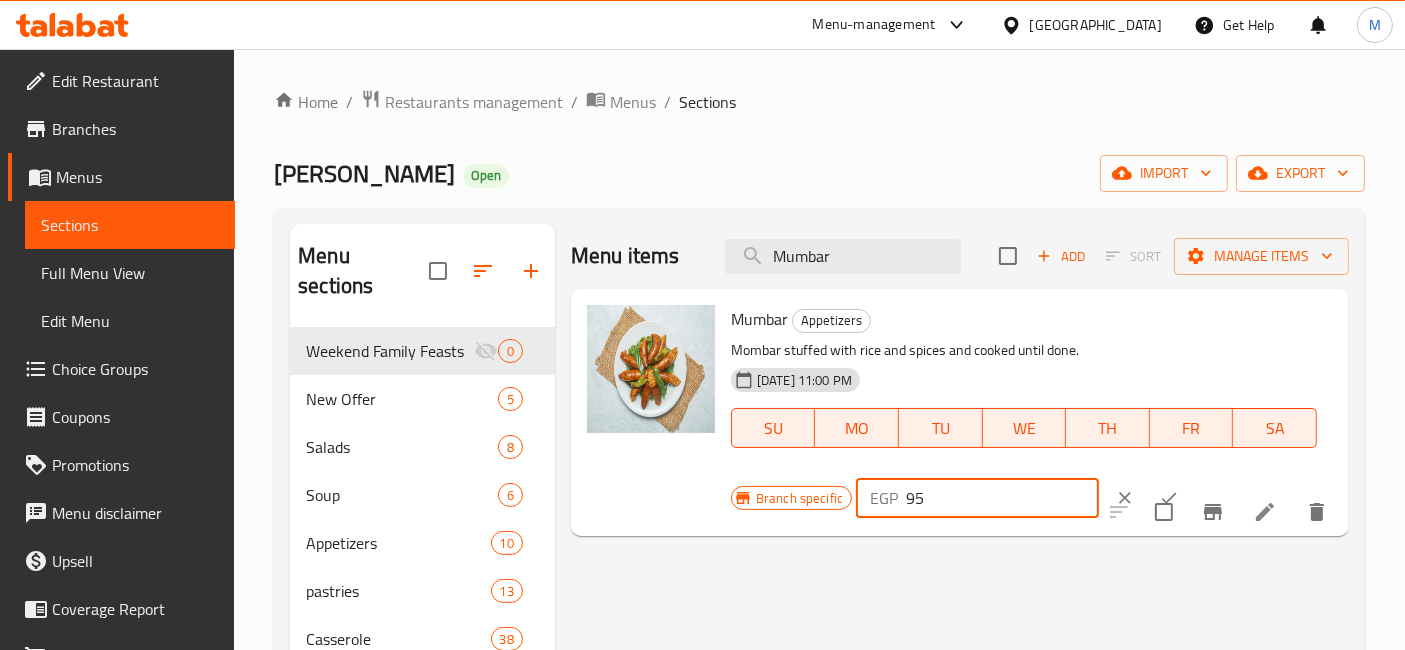 click on "95" at bounding box center (1002, 498) 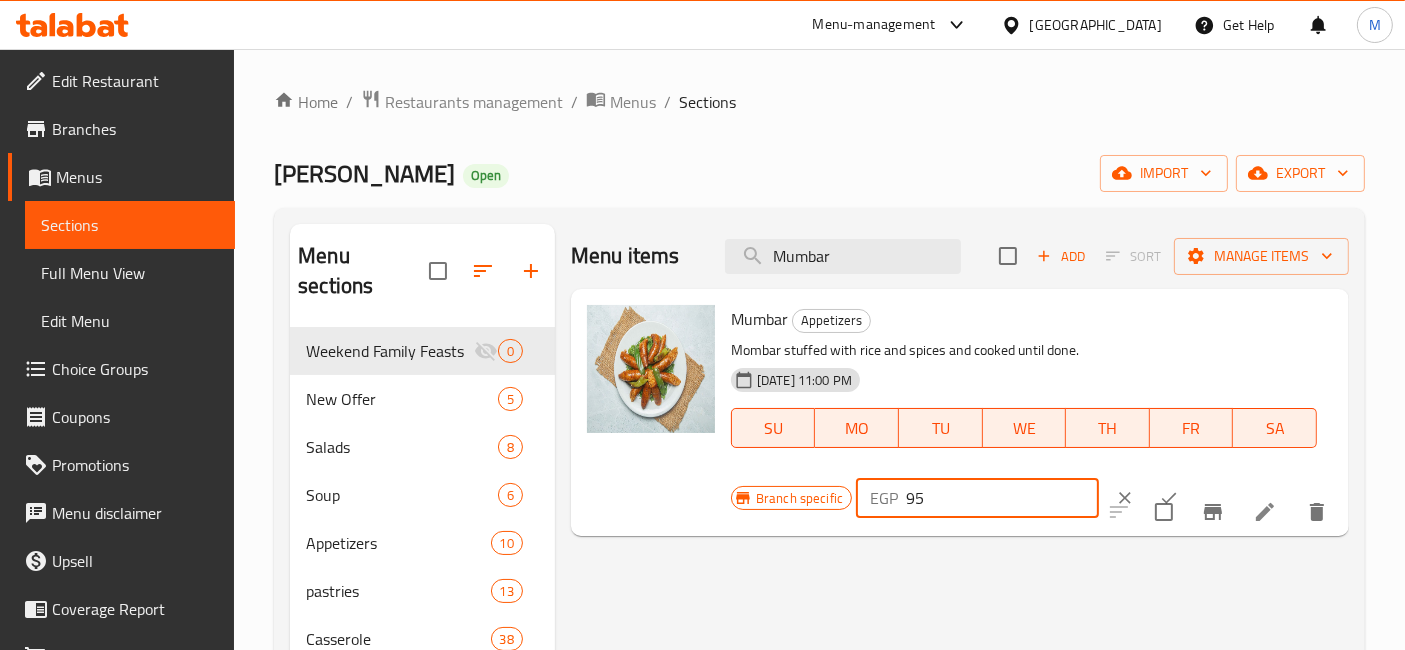click on "95" at bounding box center (1002, 498) 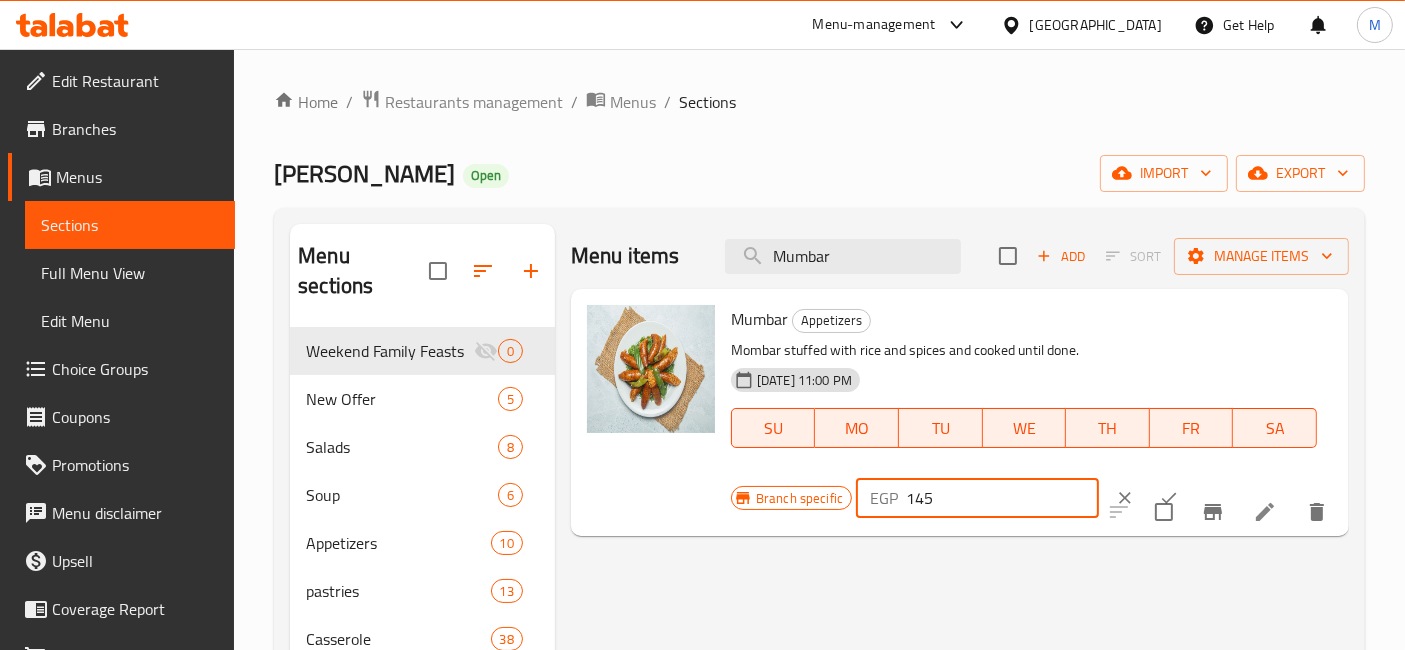 type on "145" 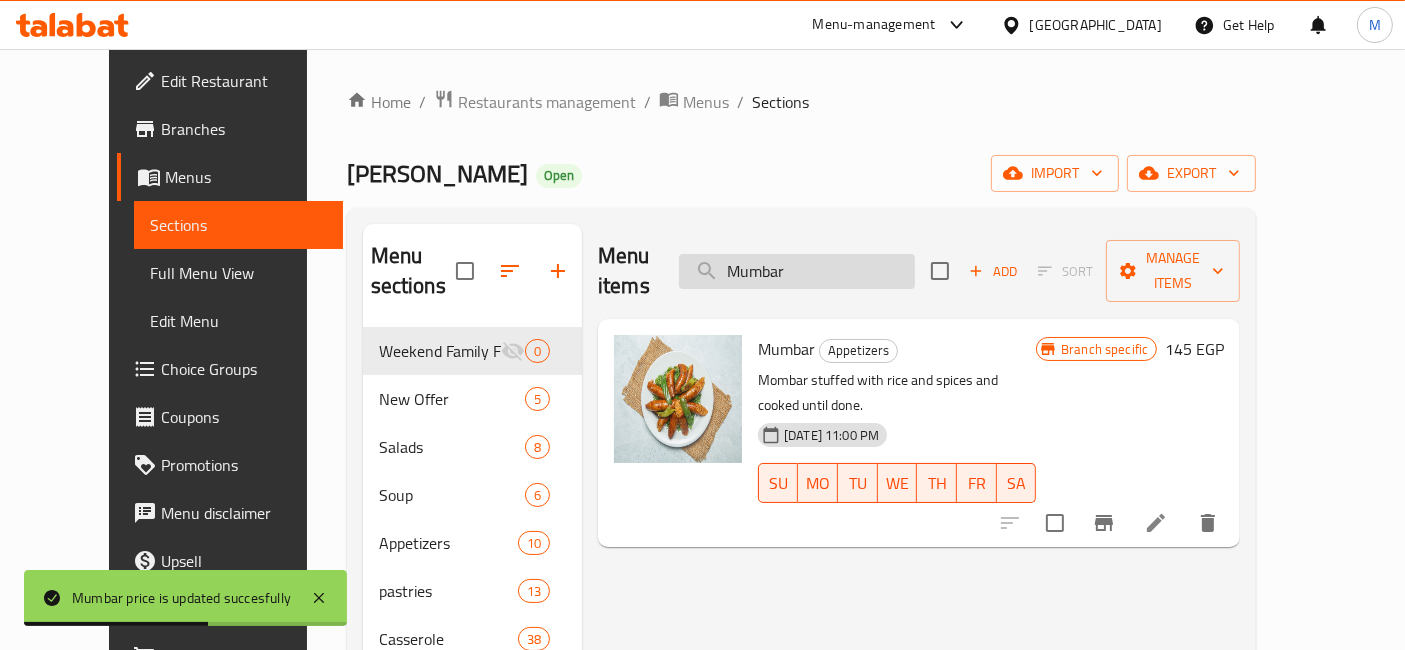 click on "Mumbar" at bounding box center [797, 271] 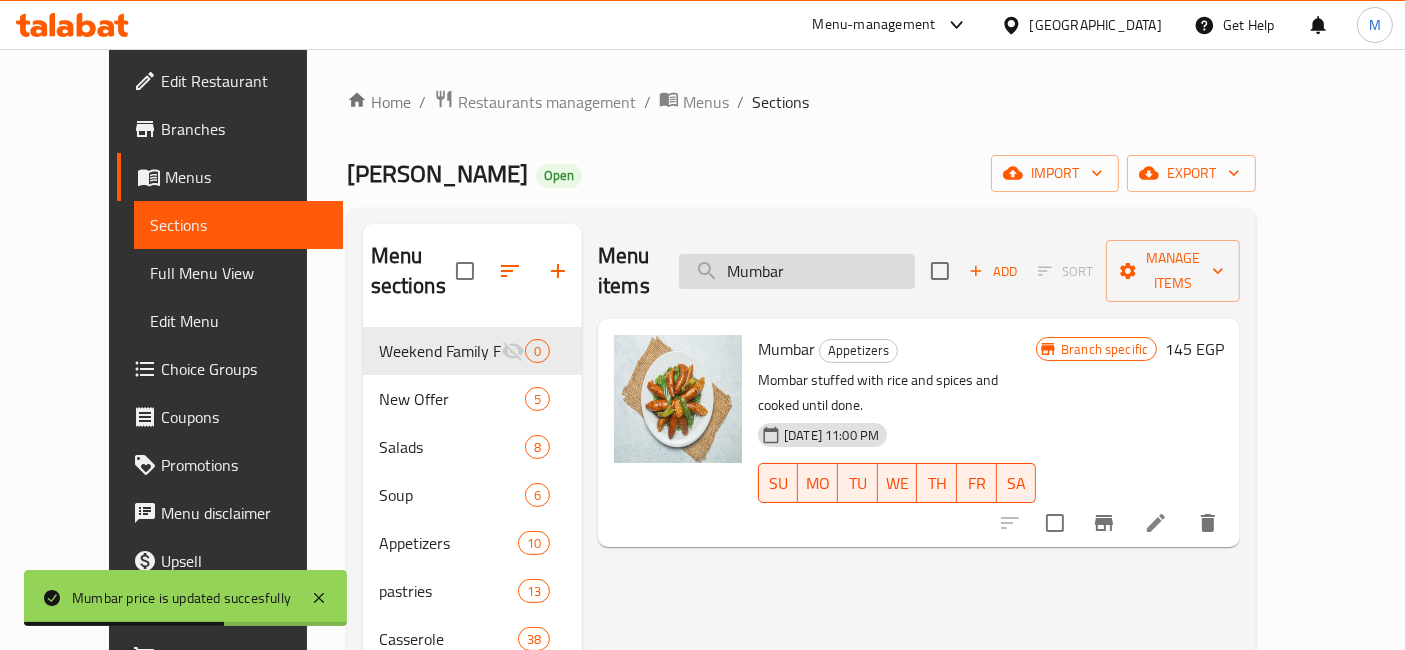 click on "Mumbar" at bounding box center (797, 271) 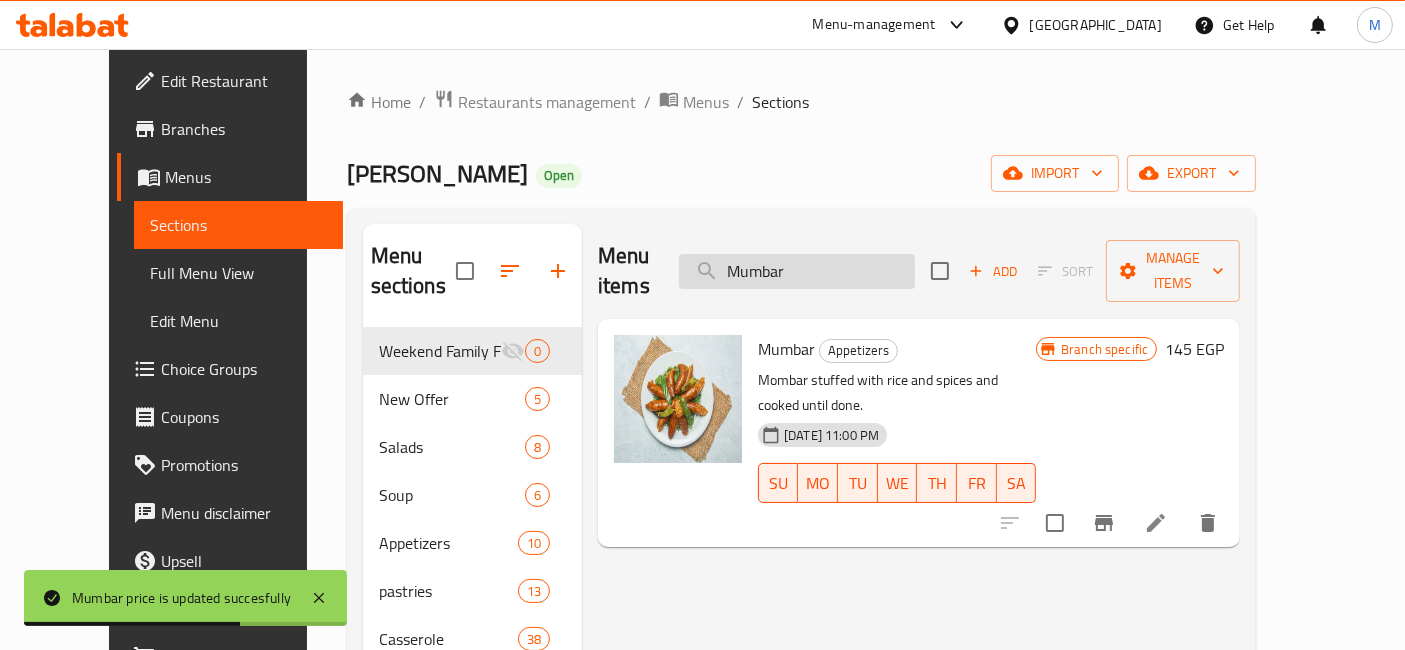 paste on "Vermicelli Rice" 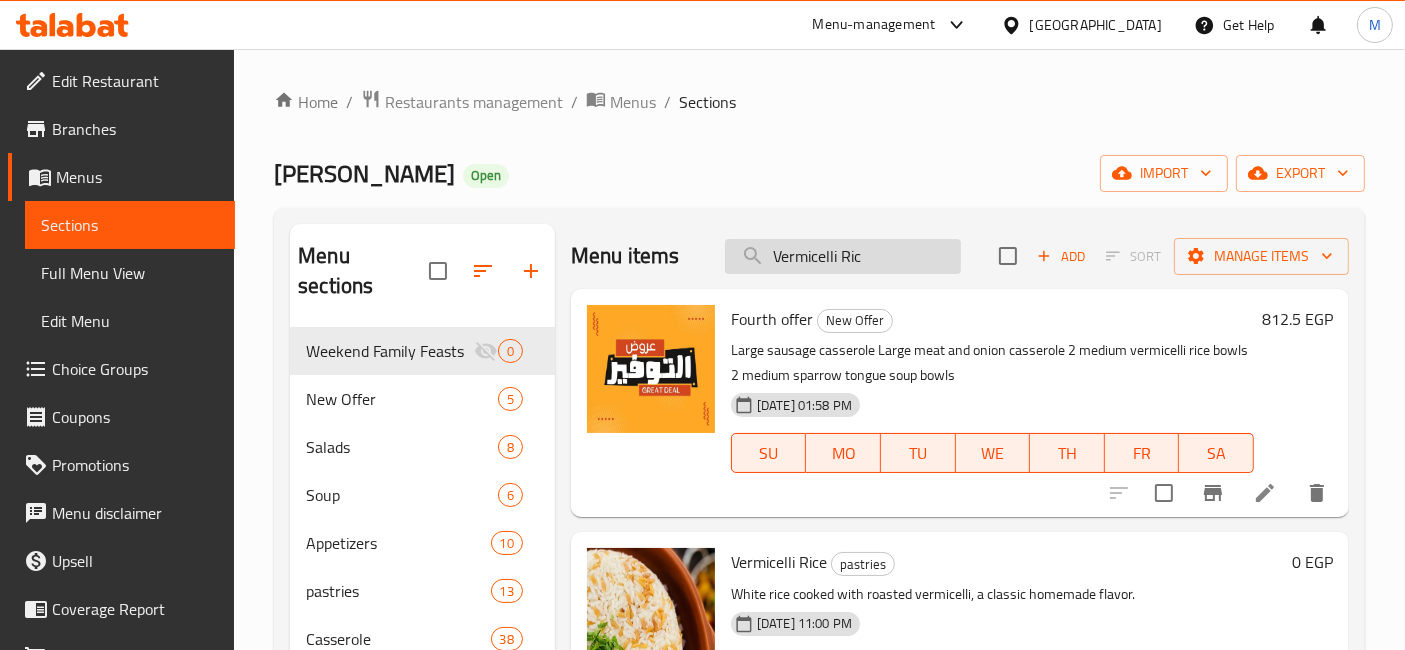 click on "Vermicelli Ric" at bounding box center (843, 256) 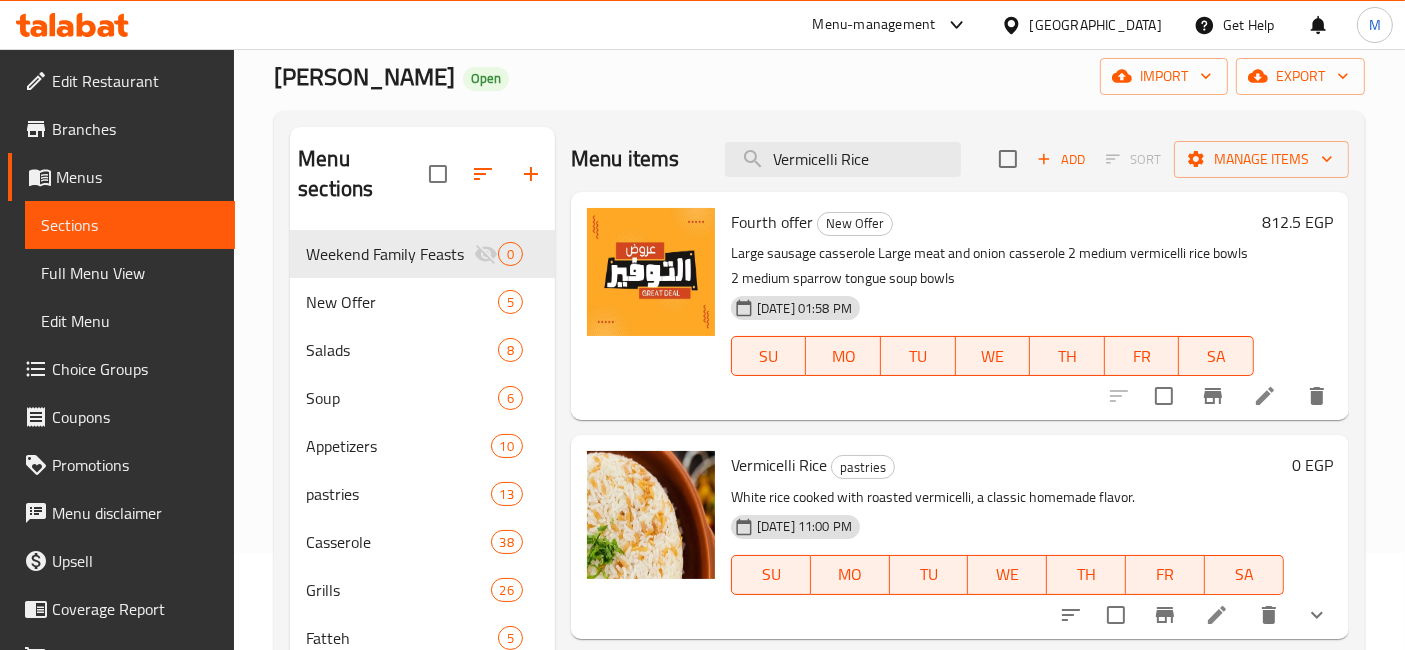 scroll, scrollTop: 111, scrollLeft: 0, axis: vertical 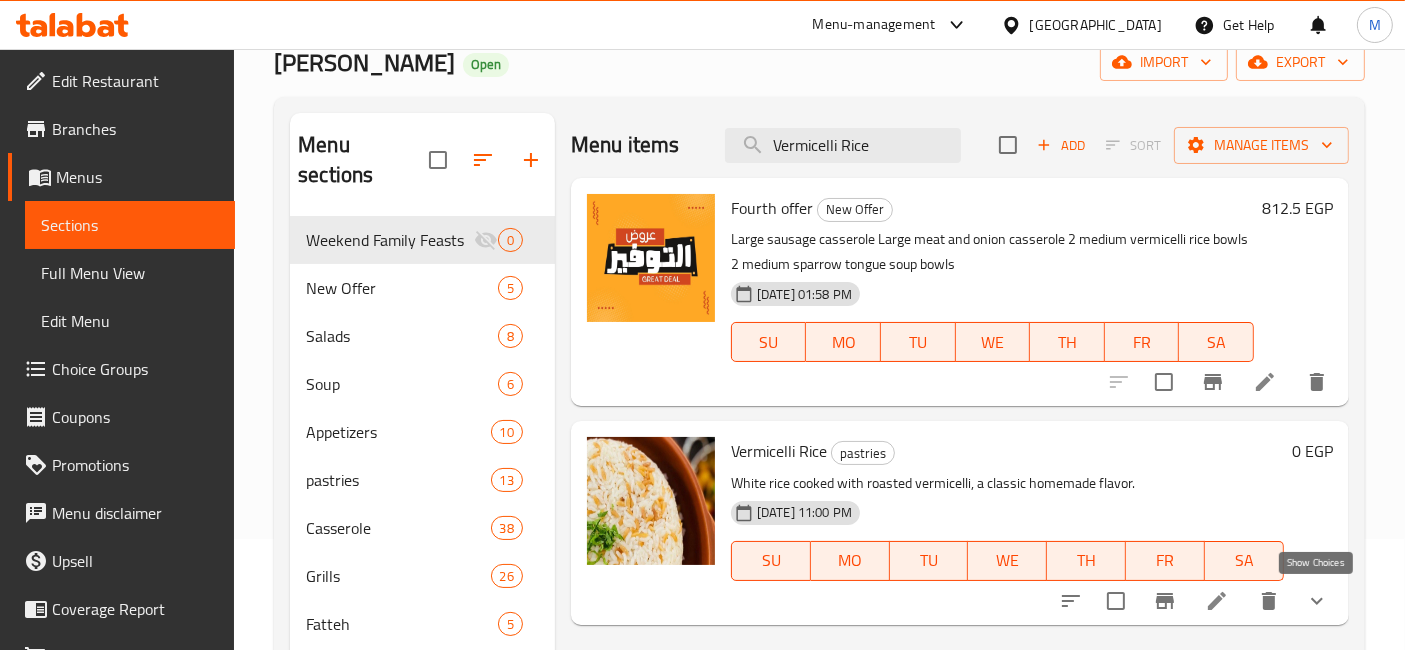 type on "Vermicelli Rice" 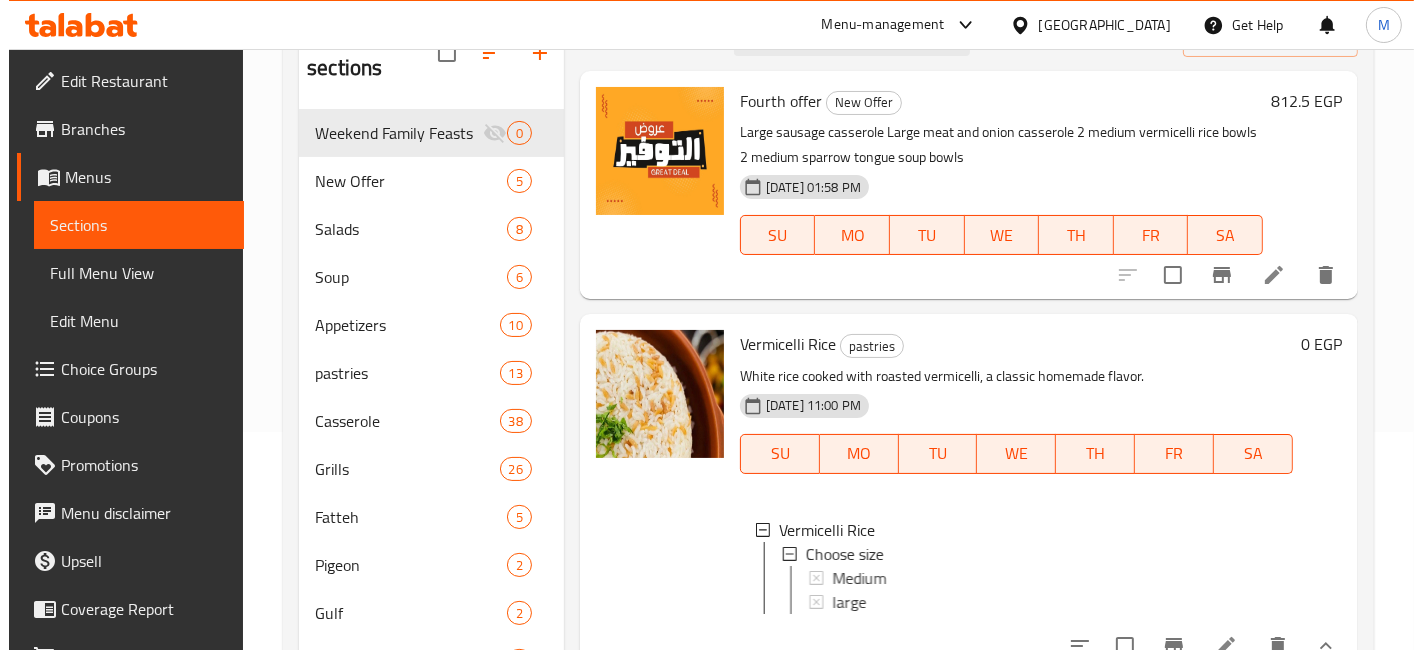 scroll, scrollTop: 222, scrollLeft: 0, axis: vertical 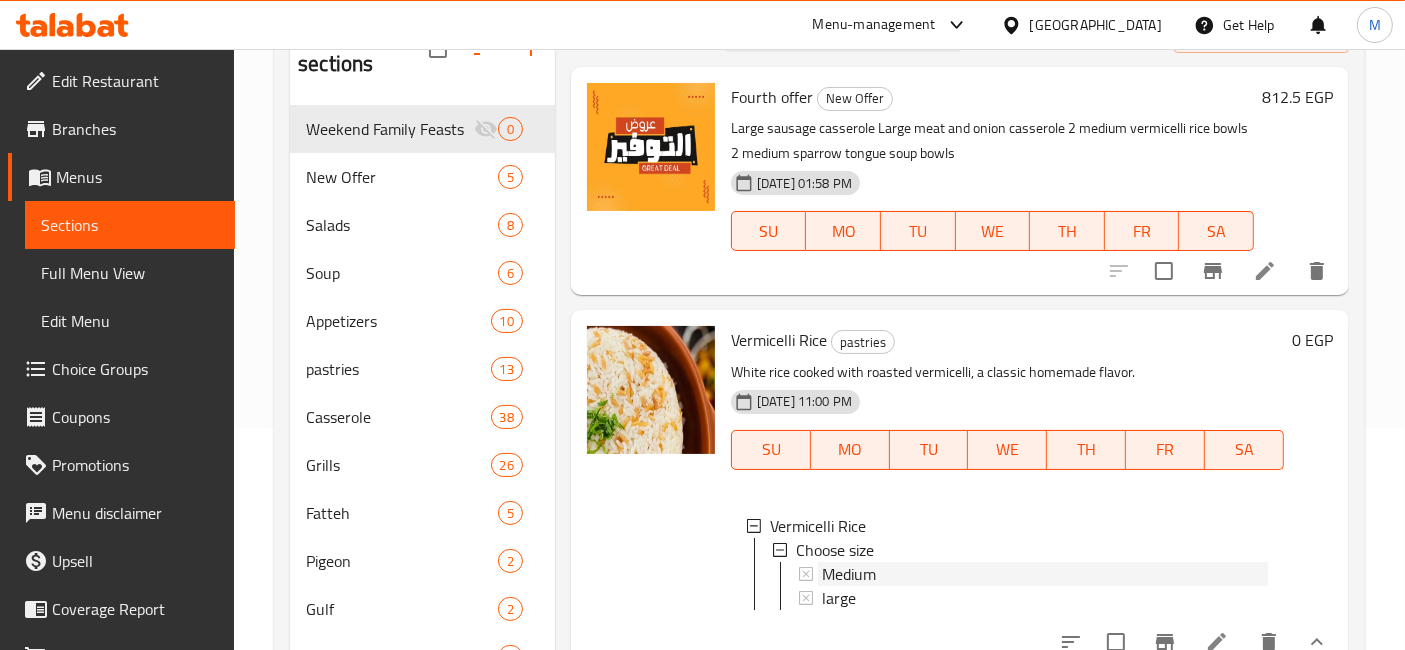 click on "Medium" at bounding box center (849, 574) 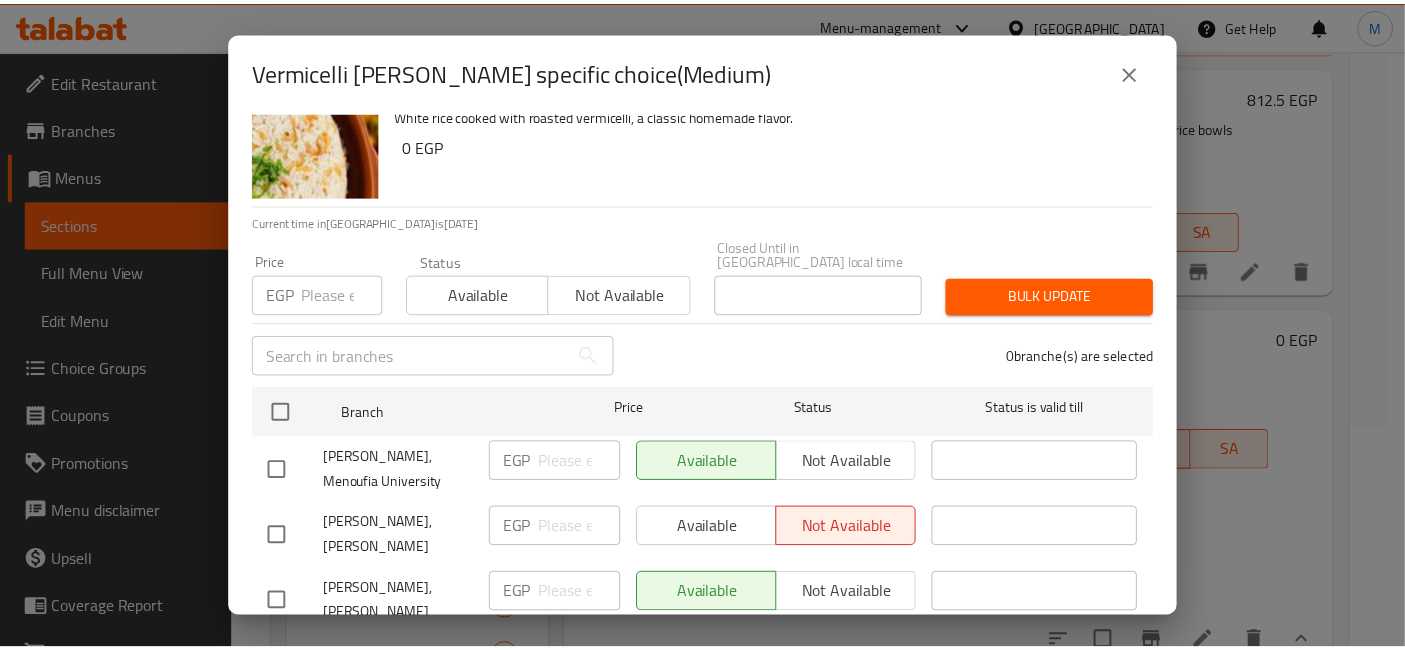scroll, scrollTop: 91, scrollLeft: 0, axis: vertical 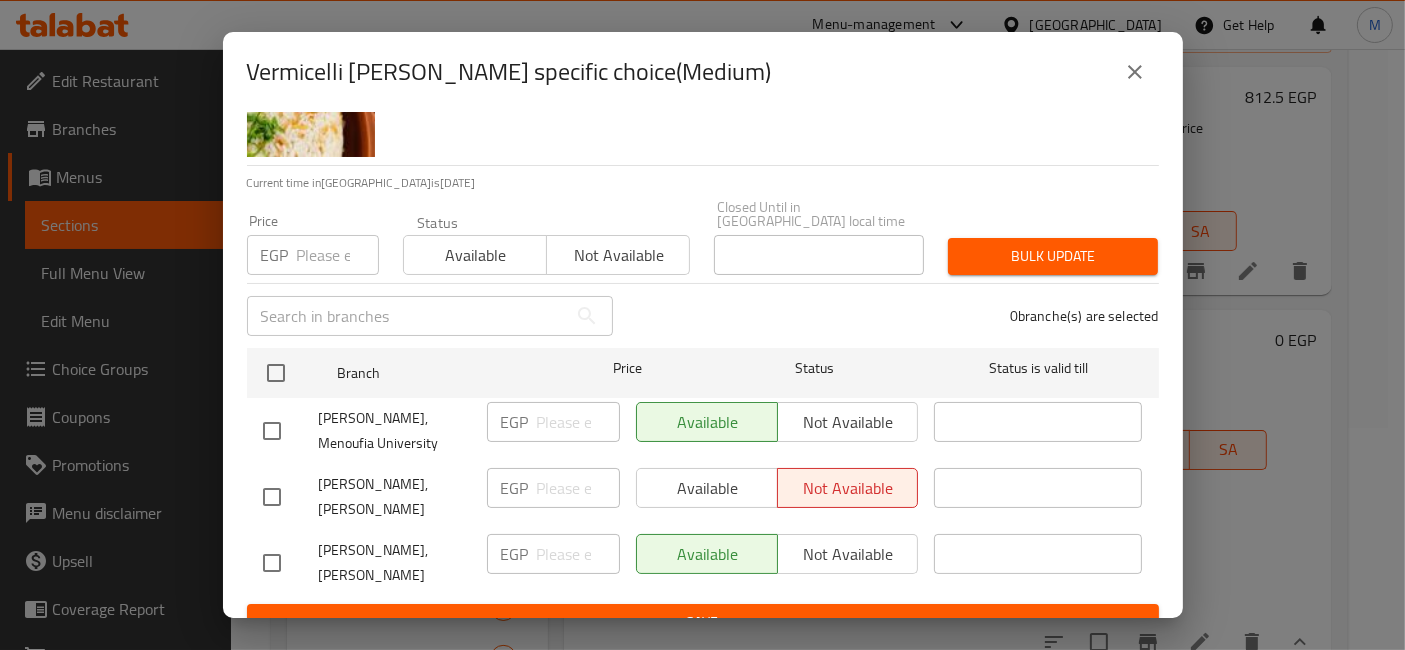 type 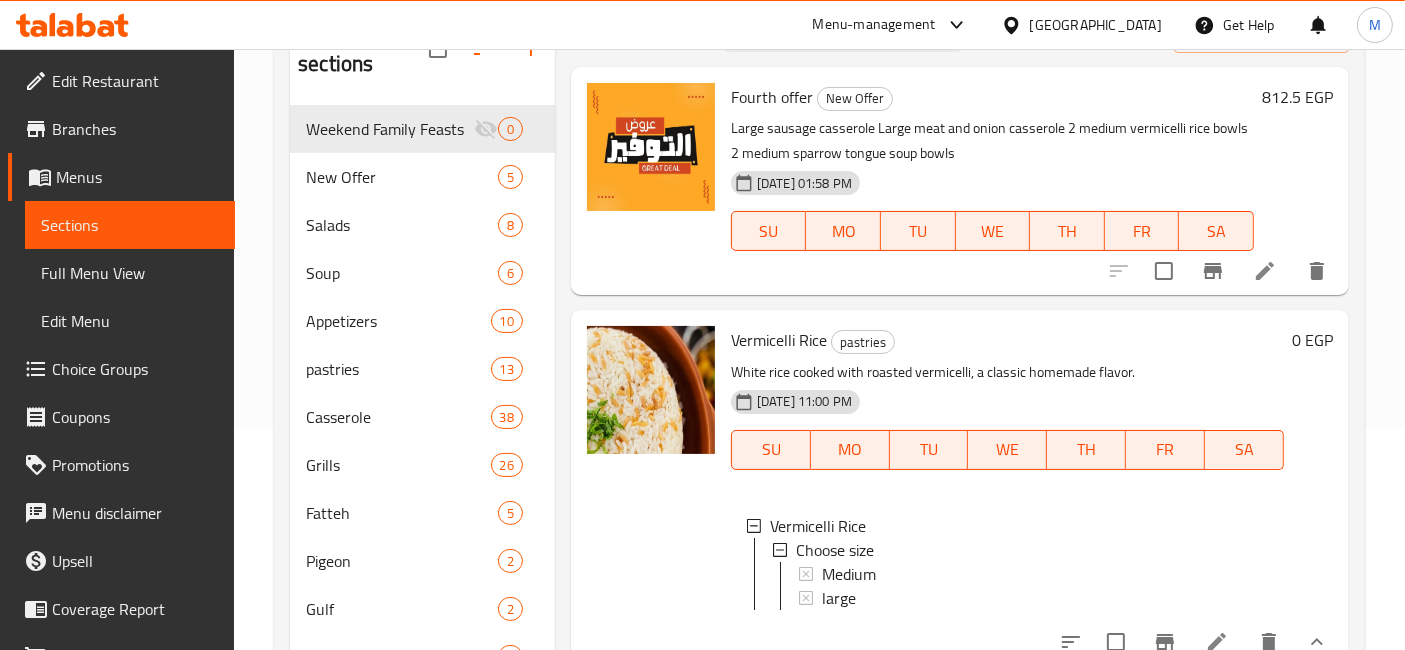 scroll, scrollTop: 2, scrollLeft: 0, axis: vertical 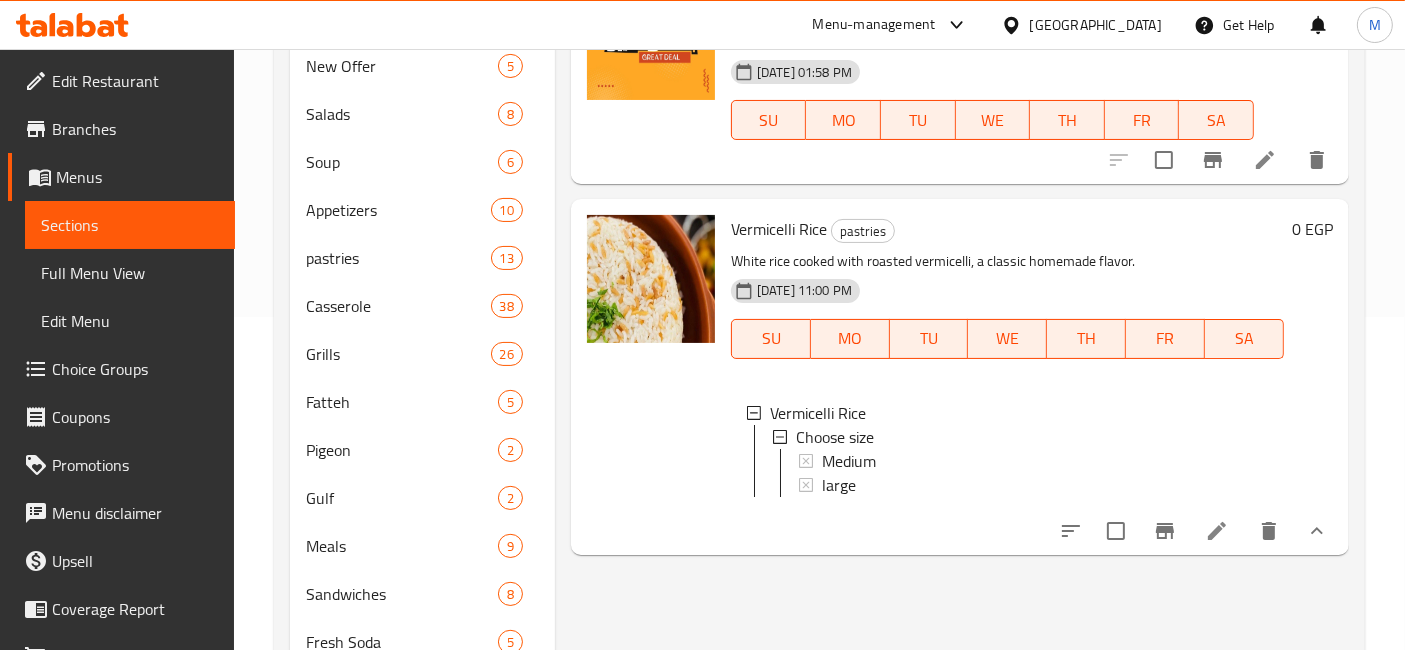 click at bounding box center (1217, 531) 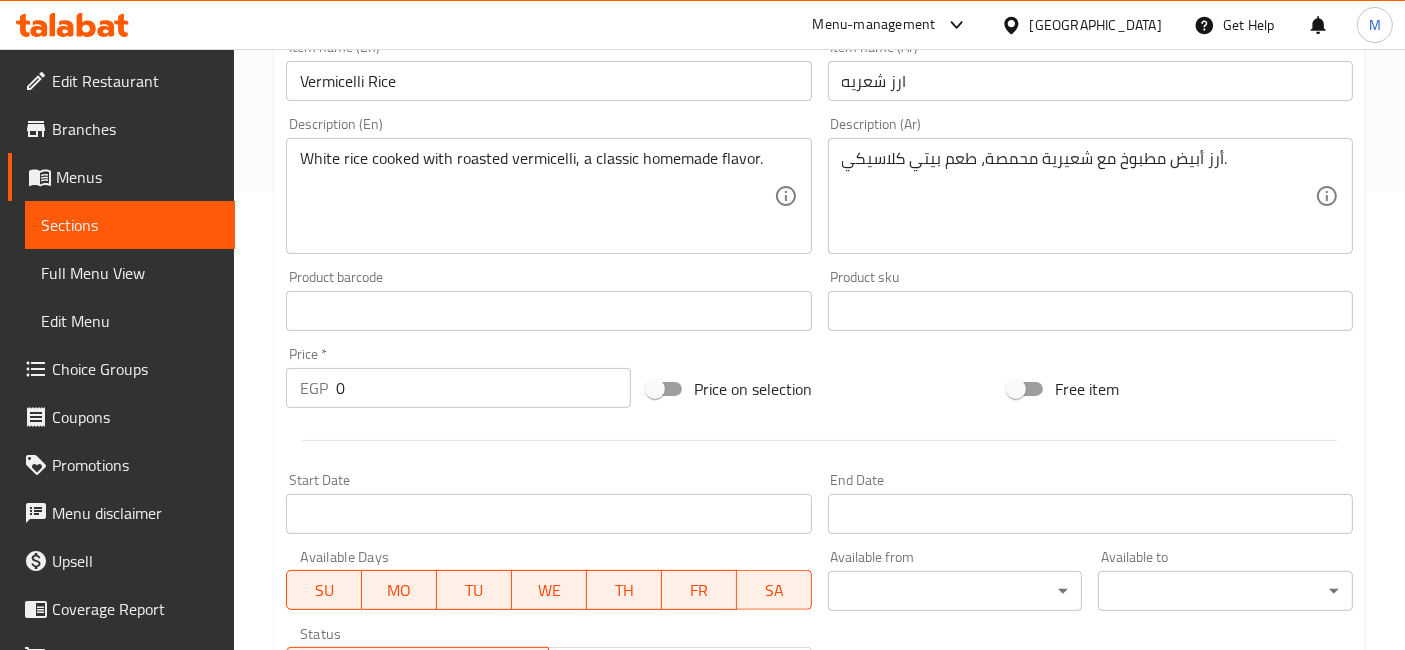 scroll, scrollTop: 0, scrollLeft: 0, axis: both 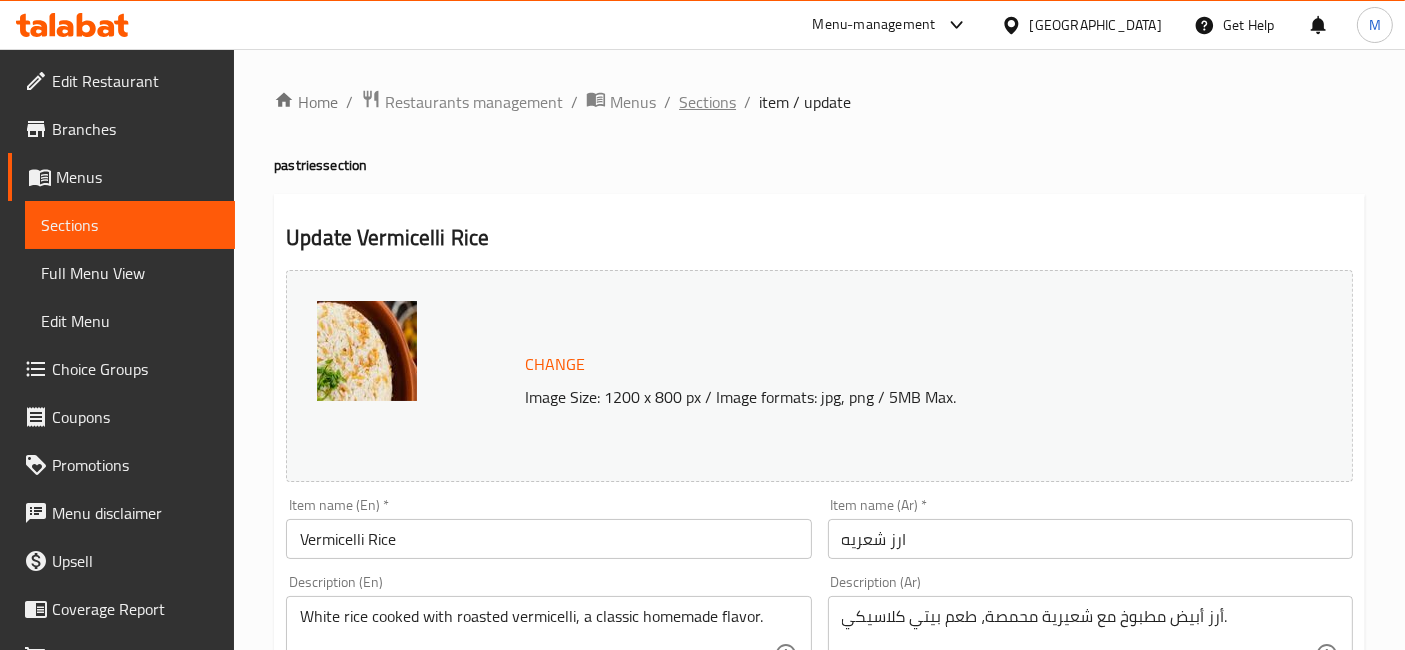 click on "Sections" at bounding box center (707, 102) 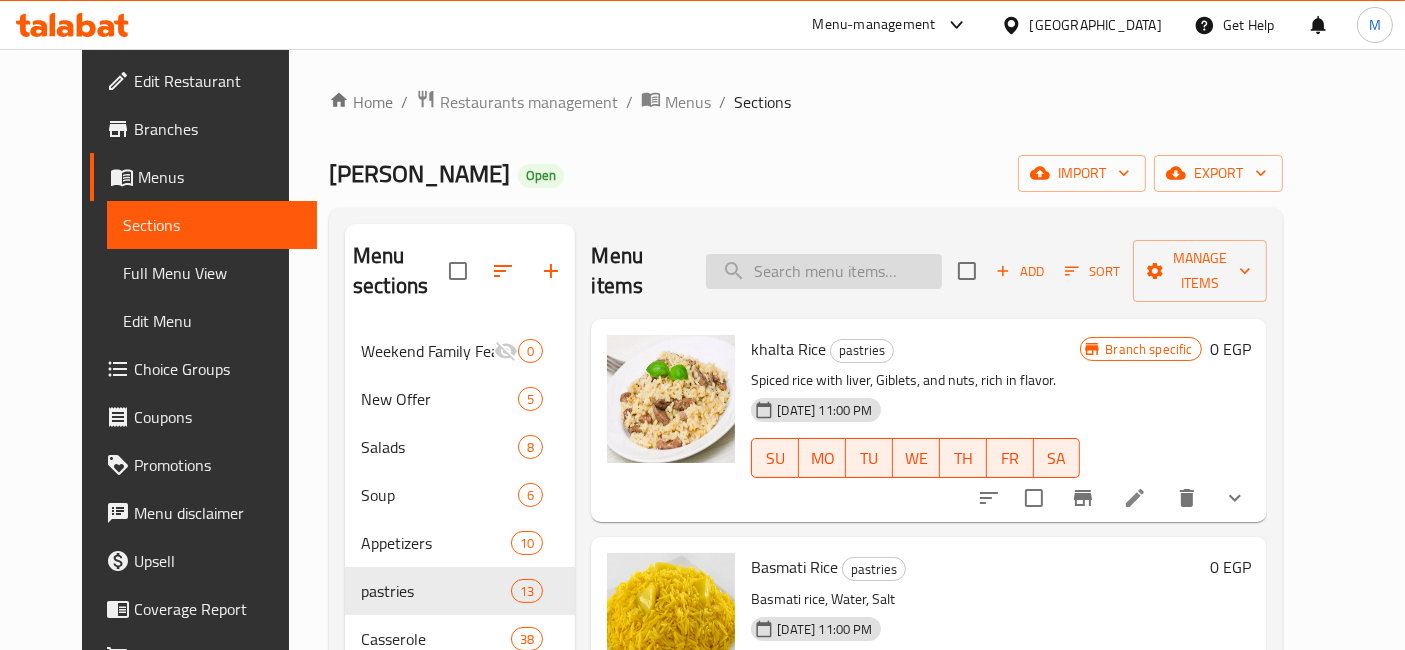 click at bounding box center [824, 271] 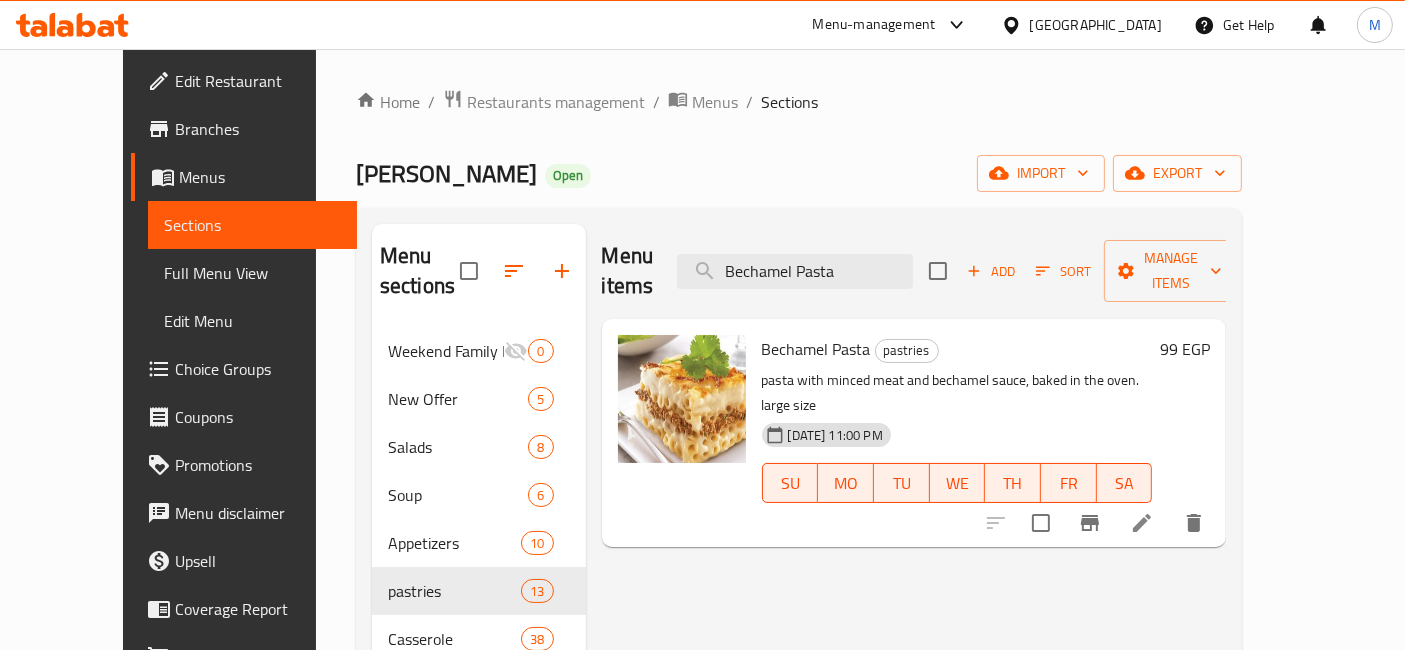 type on "Bechamel Pasta" 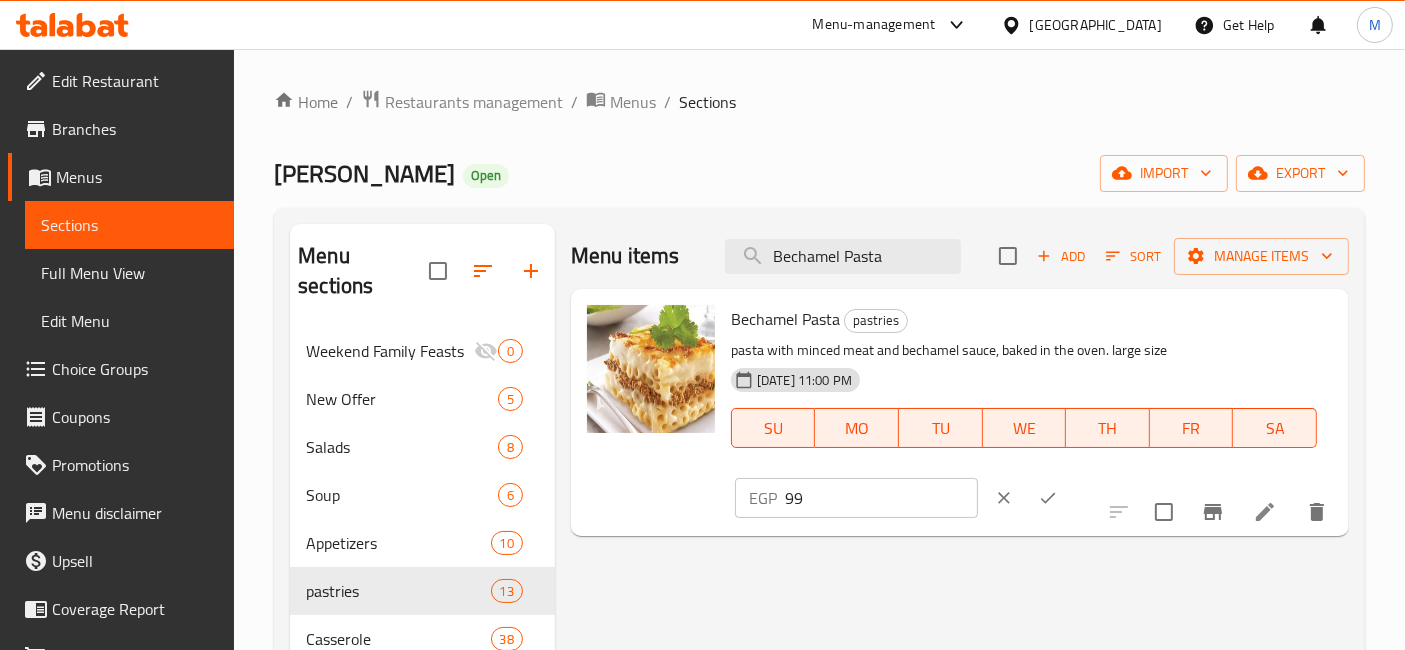 click on "99" at bounding box center [881, 498] 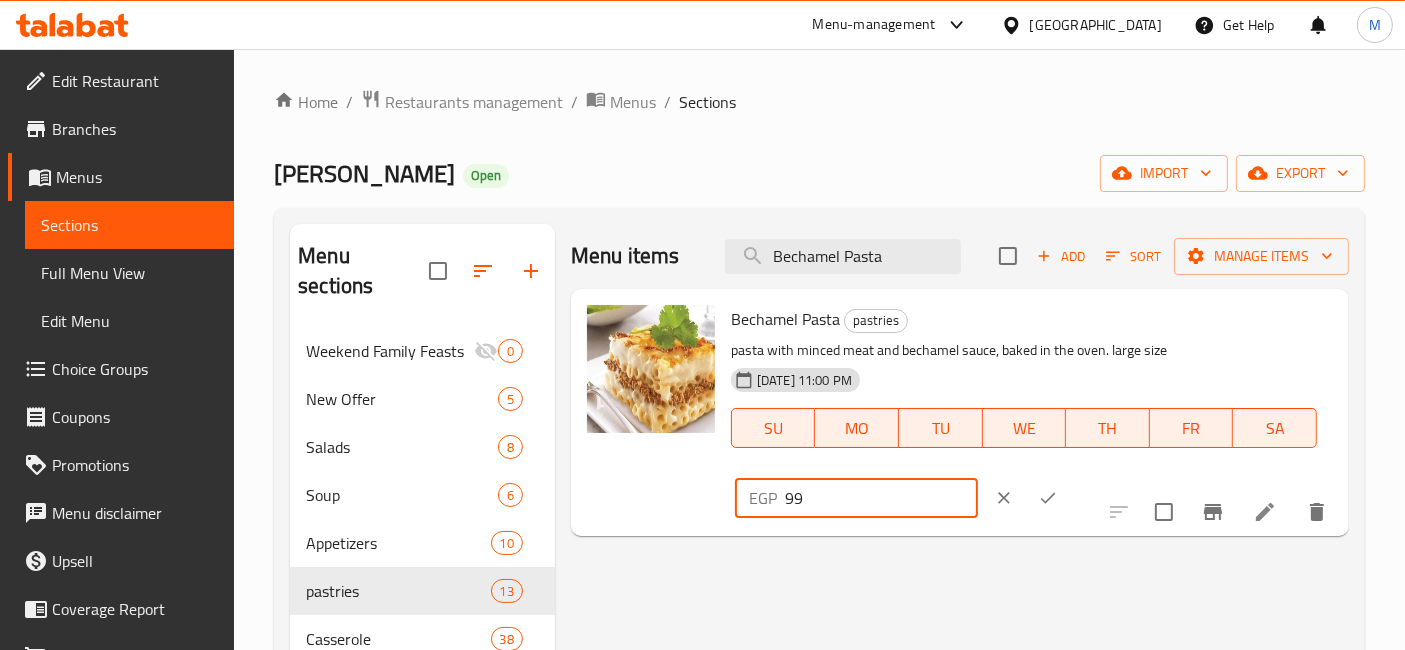 click on "99" at bounding box center [881, 498] 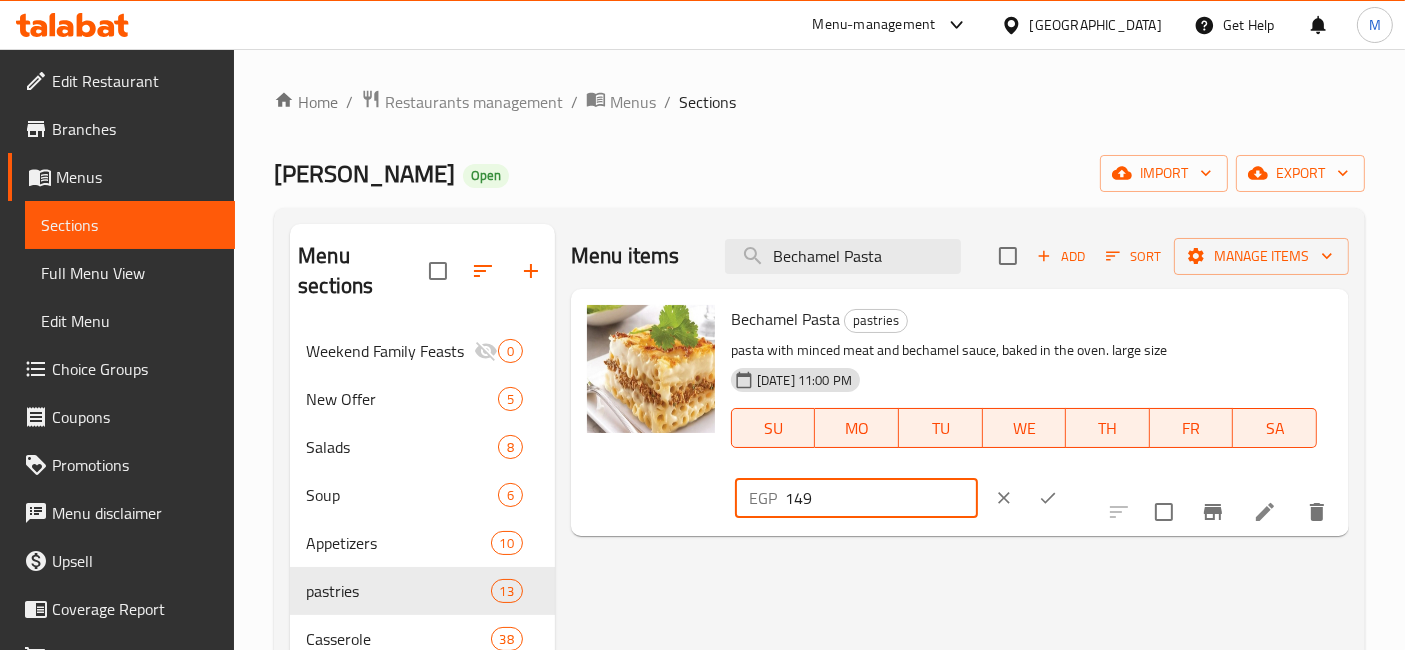 type on "149" 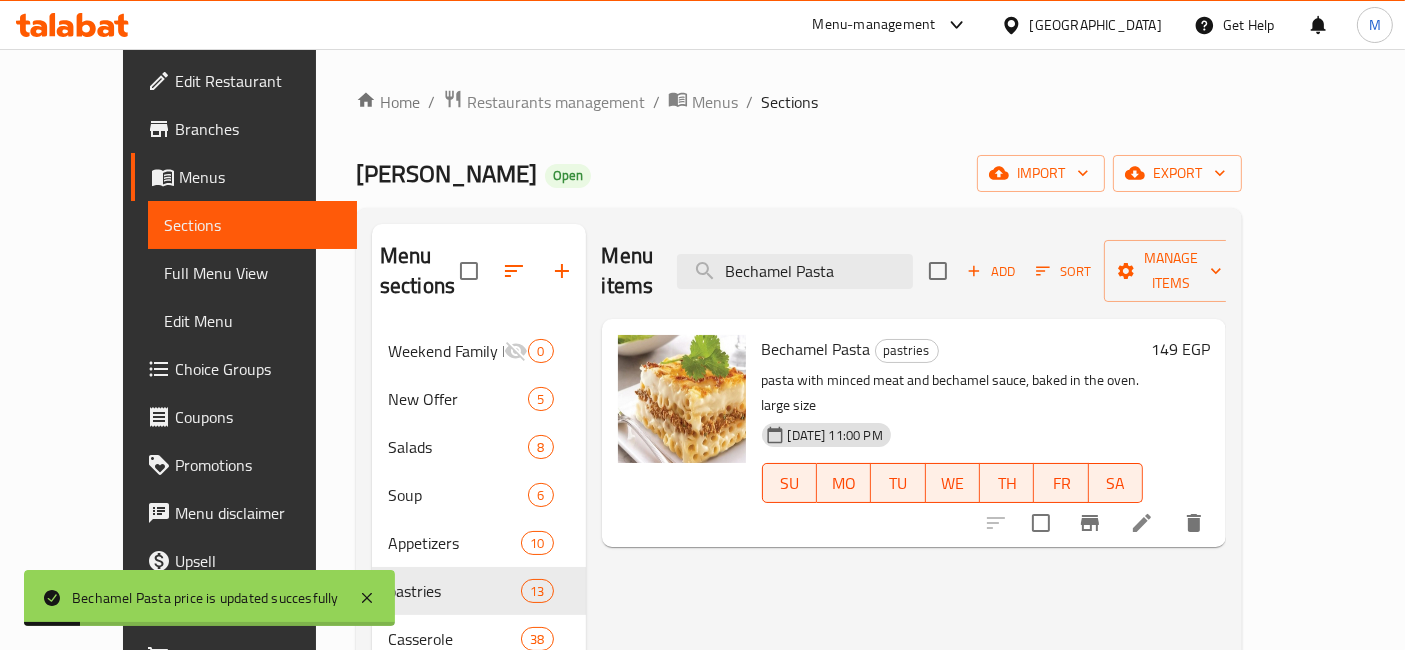 click 